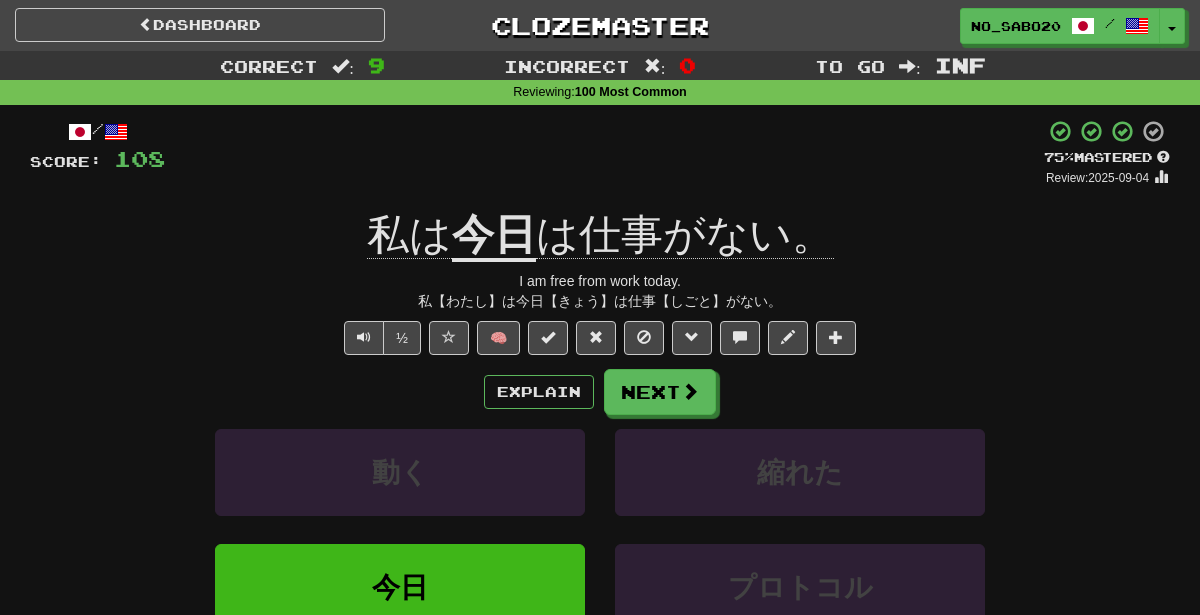 scroll, scrollTop: 62, scrollLeft: 0, axis: vertical 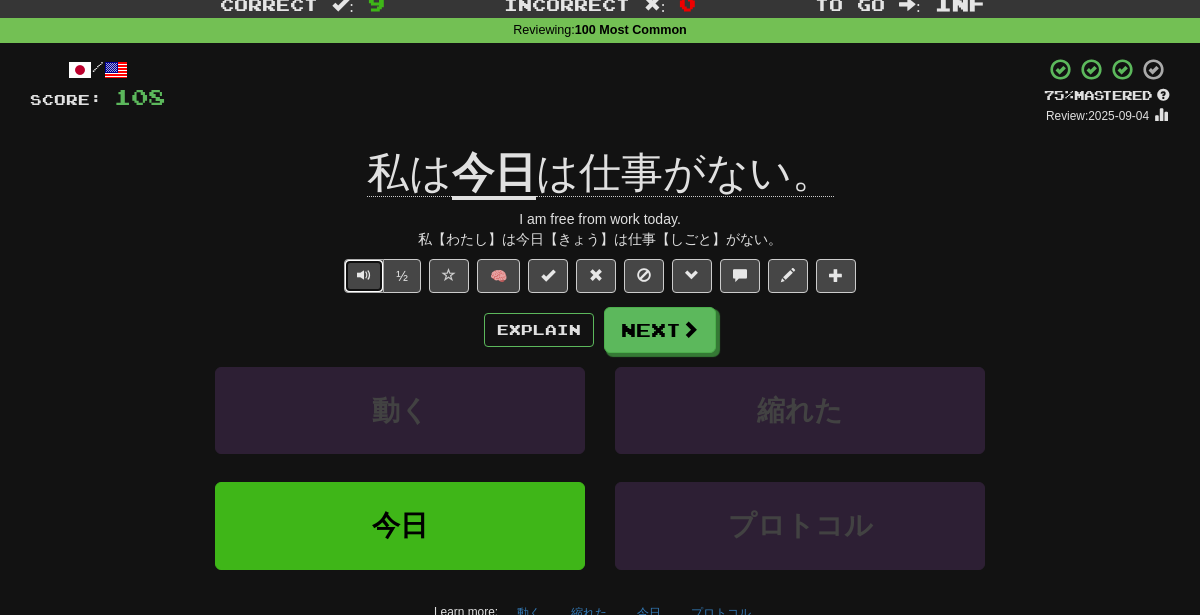click at bounding box center (364, 275) 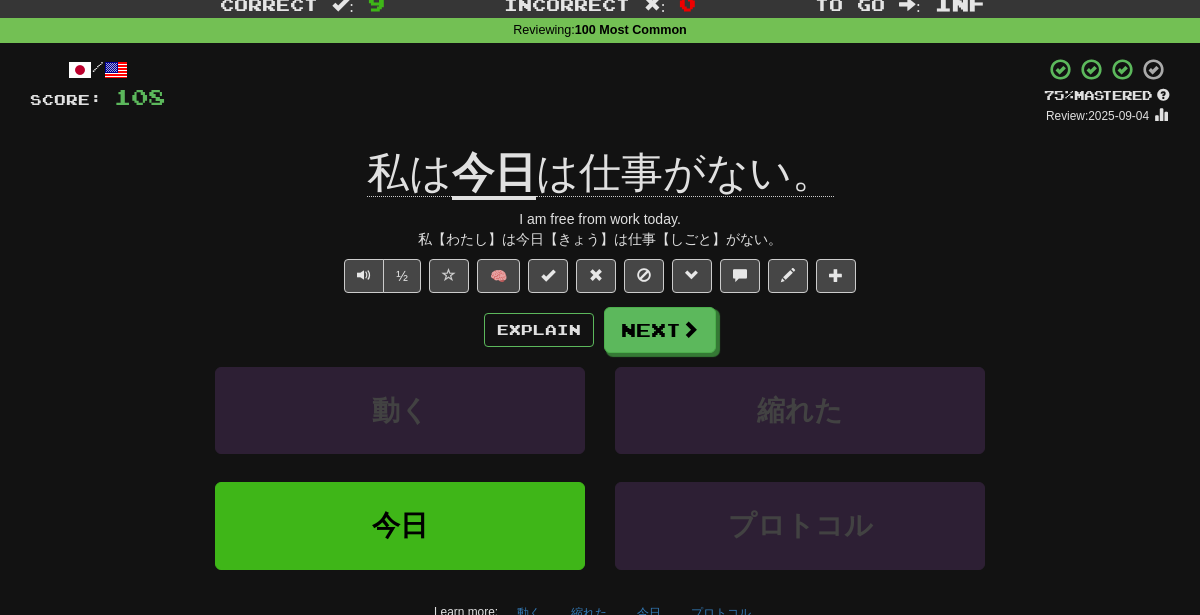 click on "/  Score:   108 + 12 75 %  Mastered Review:  2025-09-04 私は 今日 は仕事がない。 I am free from work today. 私【わたし】は今日【きょう】は仕事【しごと】がない。 ½ 🧠 Explain Next 動く 縮れた 今日 プロトコル Learn more: 動く 縮れた 今日 プロトコル  End Round  Help!  Report Sentence Source" at bounding box center [600, 380] 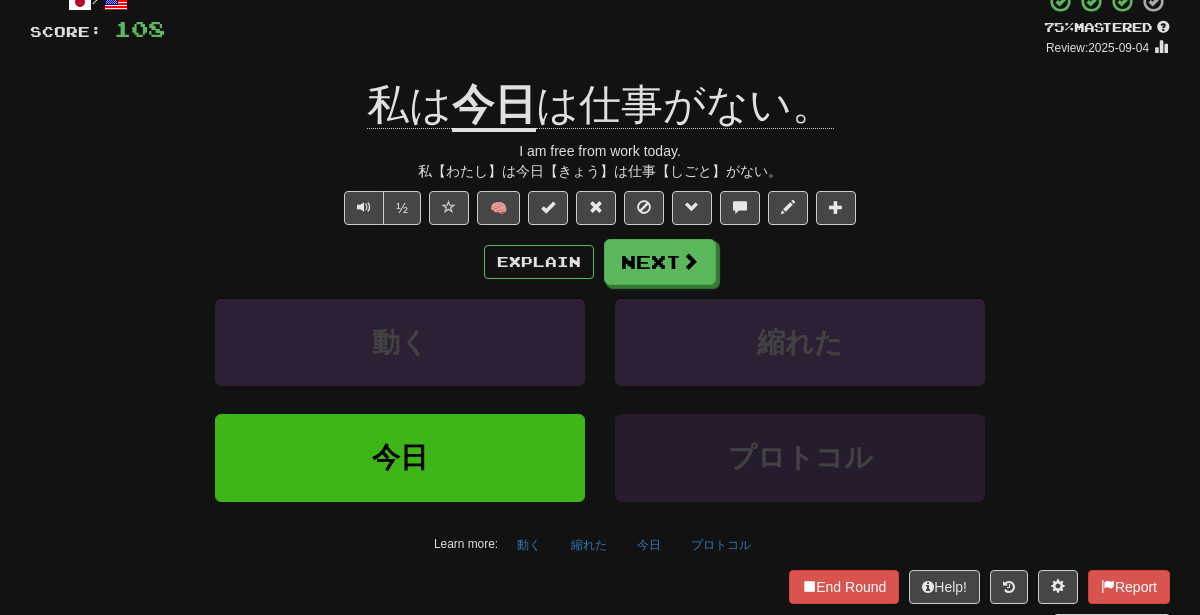 scroll, scrollTop: 134, scrollLeft: 0, axis: vertical 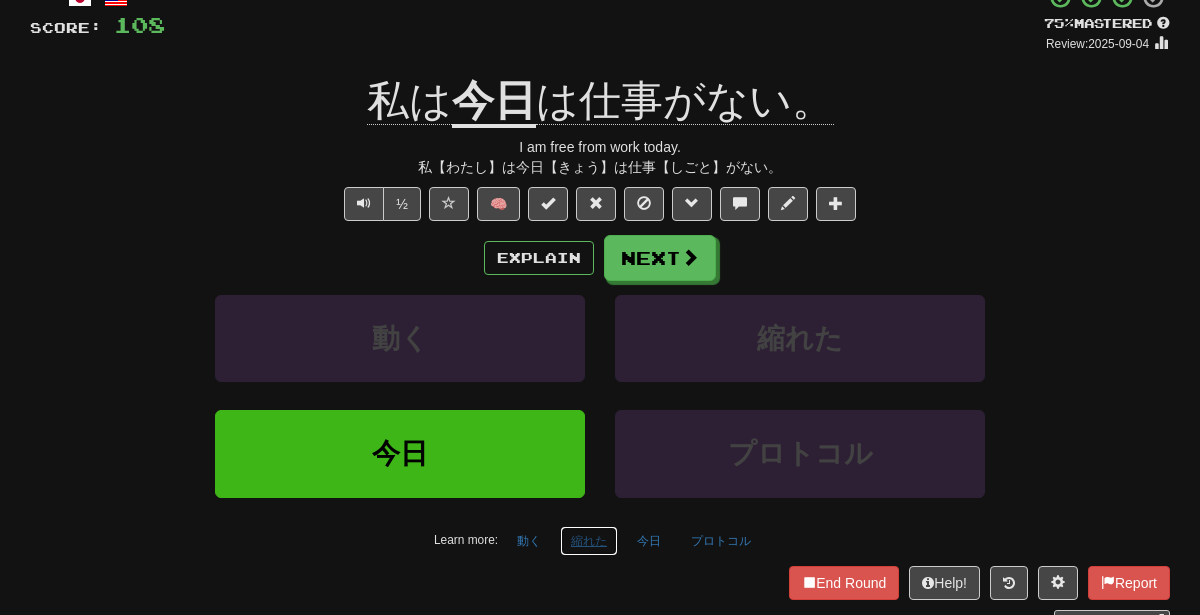 click on "縮れた" at bounding box center [589, 541] 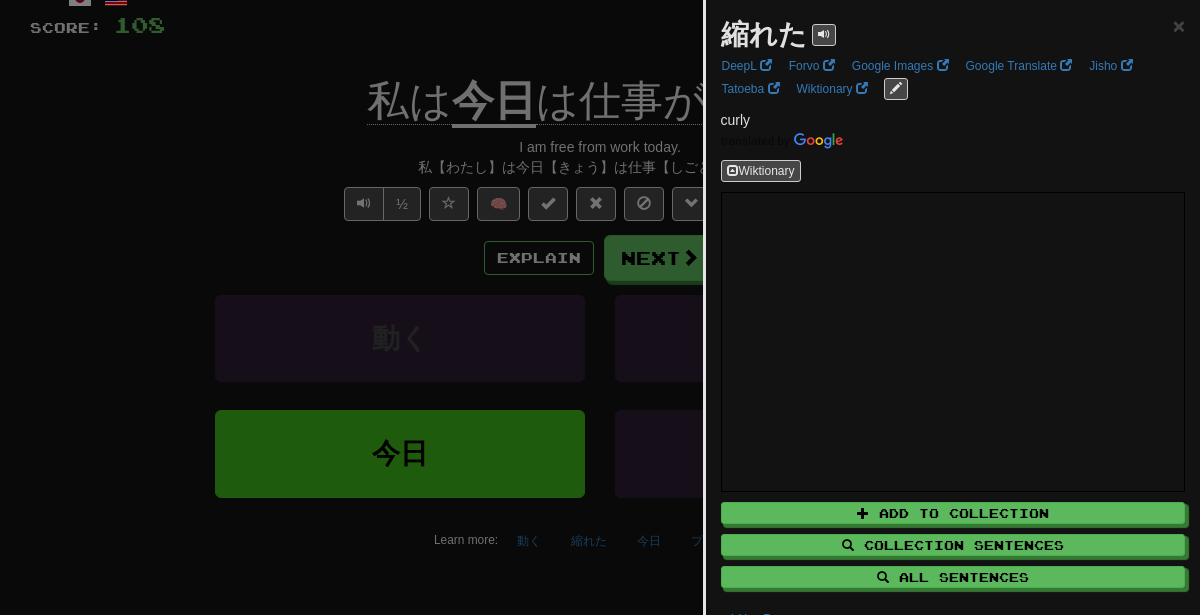 click at bounding box center [600, 307] 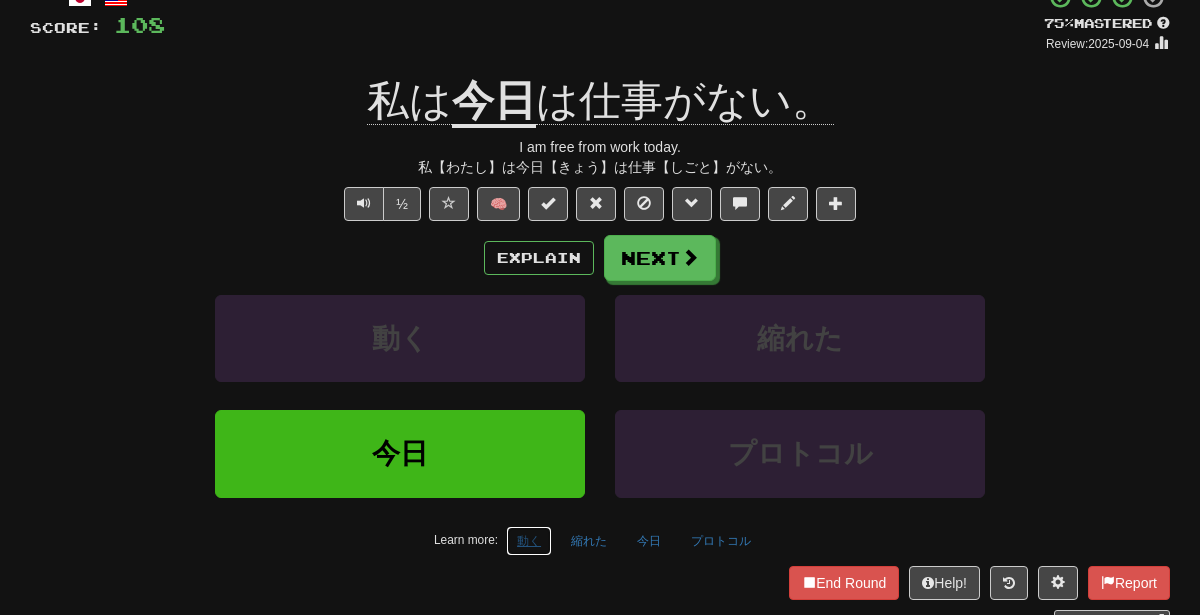 click on "動く" at bounding box center (529, 541) 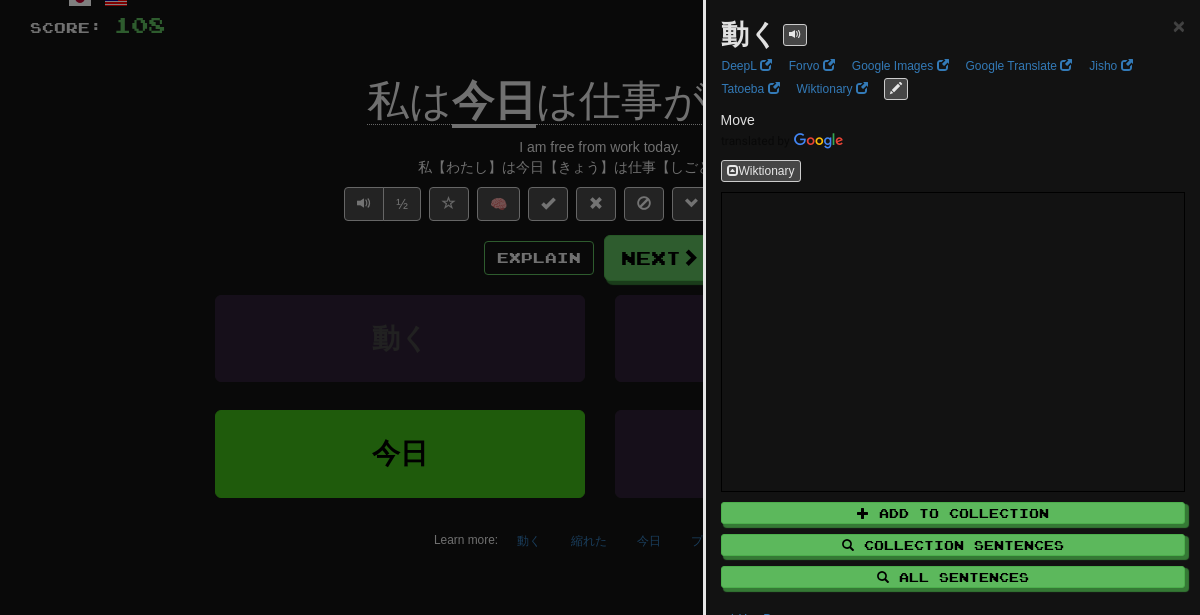 click at bounding box center [600, 307] 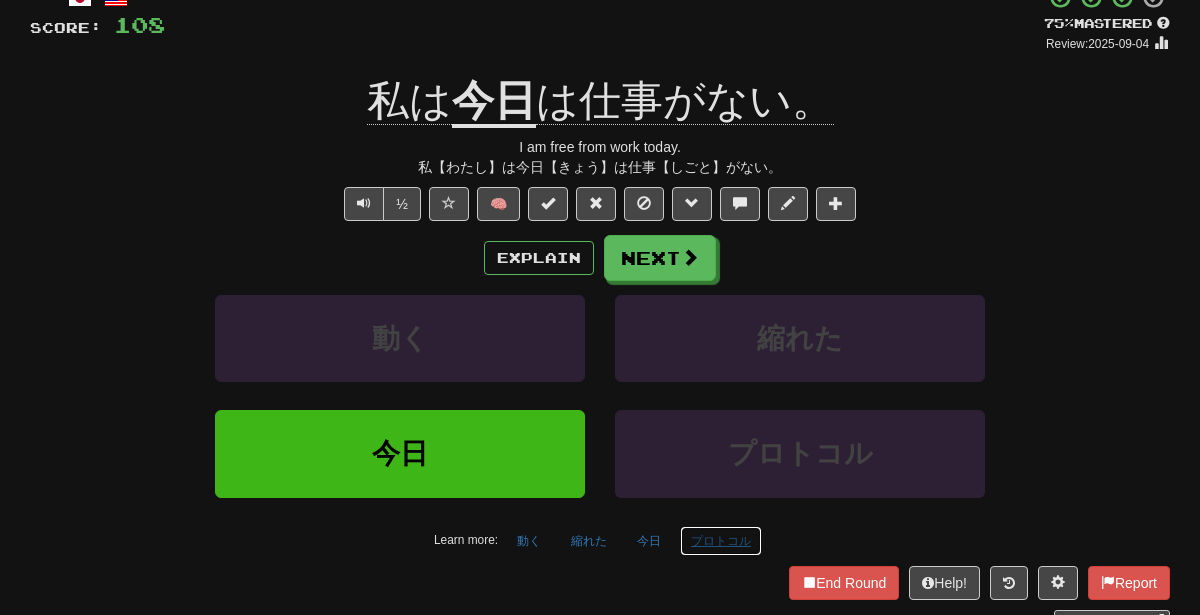 click on "プロトコル" at bounding box center (721, 541) 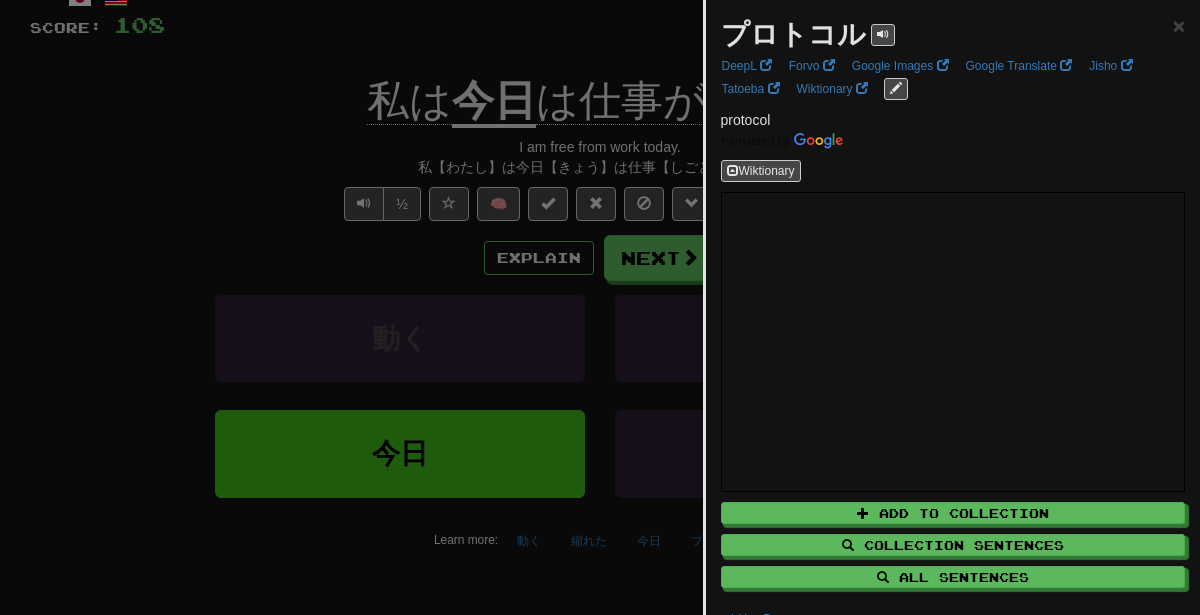 click at bounding box center (600, 307) 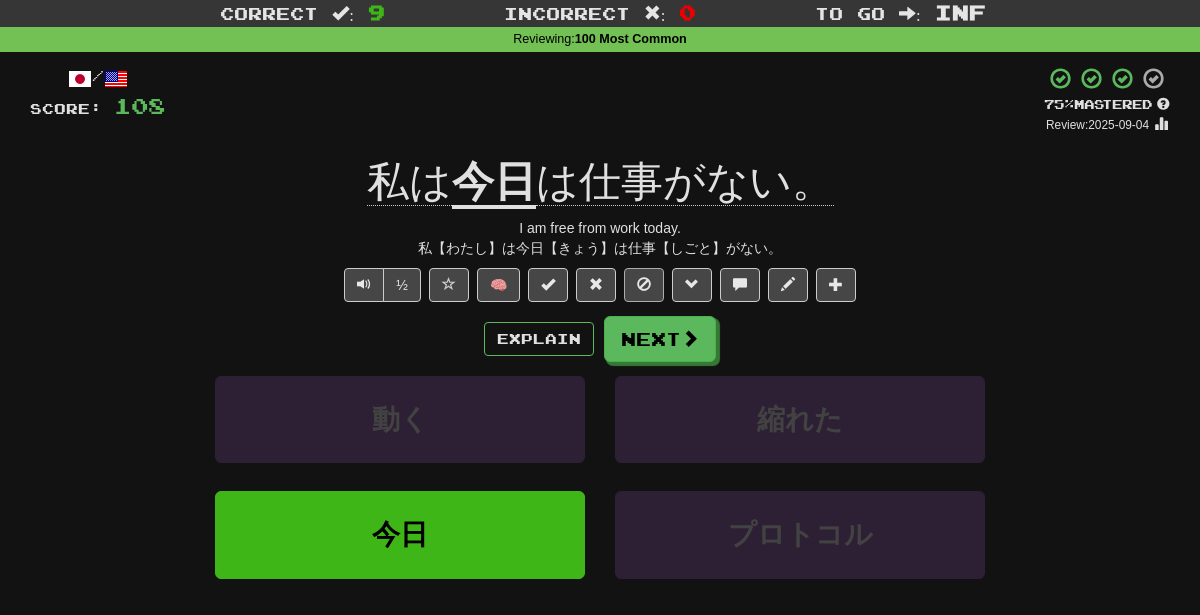scroll, scrollTop: 50, scrollLeft: 0, axis: vertical 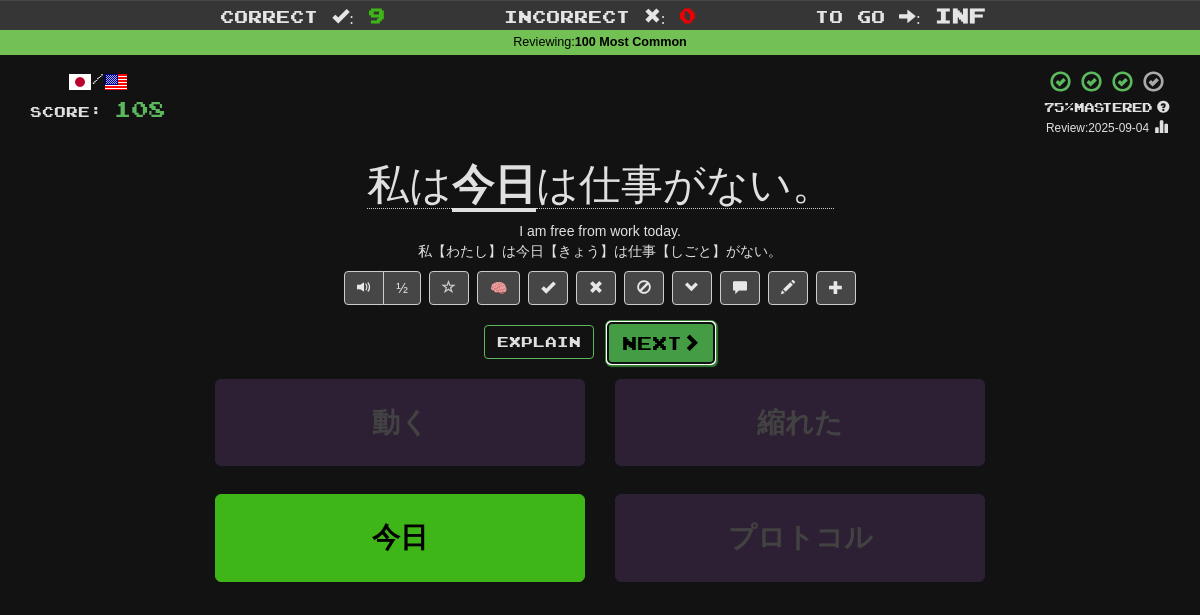click on "Next" at bounding box center [661, 343] 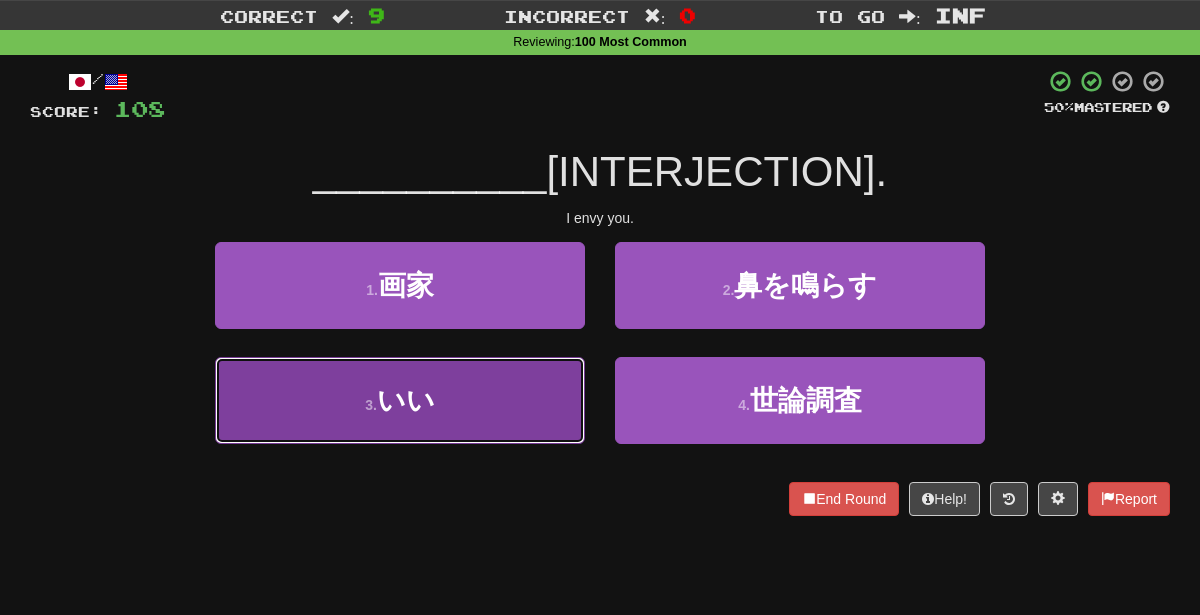 click on "3 .  いい" at bounding box center [400, 400] 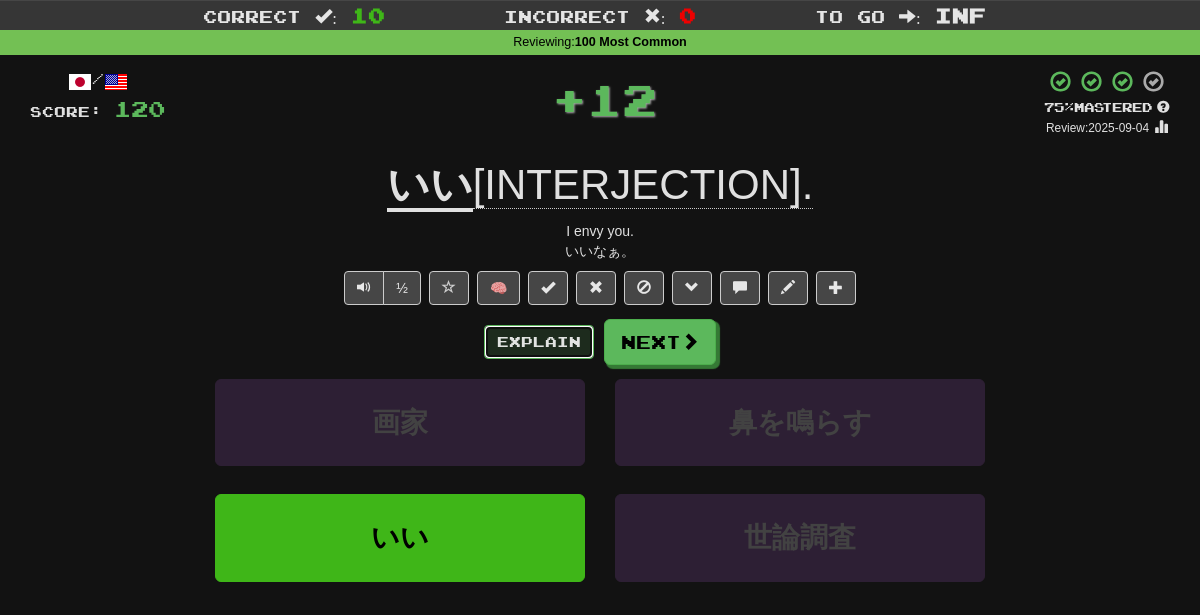 click on "Explain" at bounding box center [539, 342] 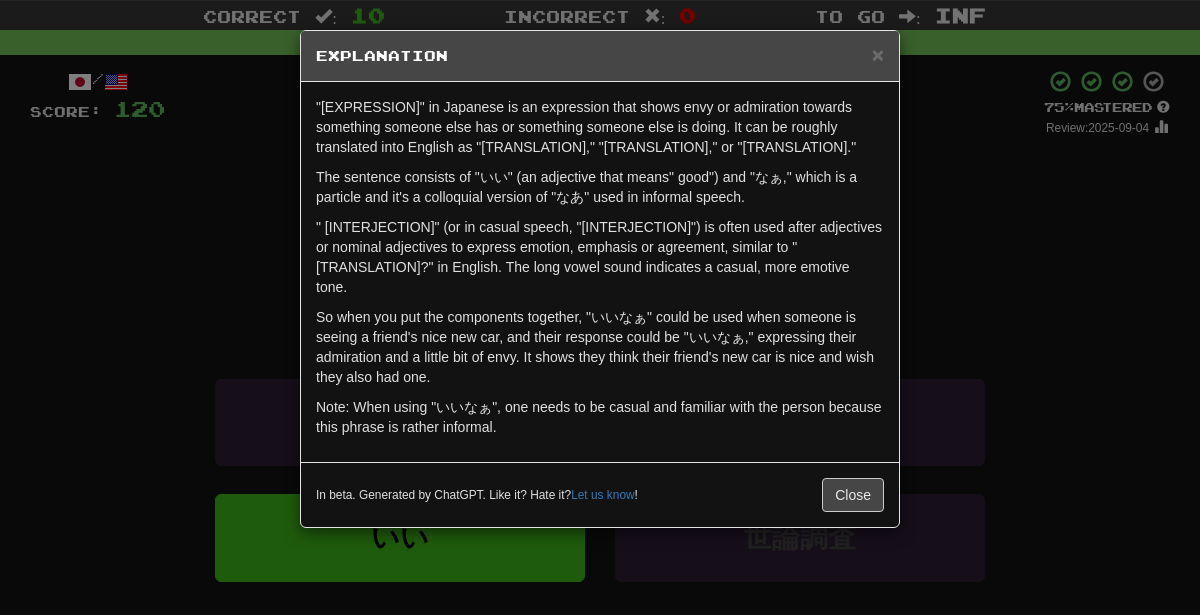 click on "× Explanation "いいなぁ" in Japanese is an expression that shows envy or admiration towards something someone else has or something someone else is doing. It can be roughly translated into English as "That's nice," "Lucky you," or "I envy you."
The sentence consists of "いい" (an adjective that means" good") and "なぁ," which is a particle and it's a colloquial version of "なあ" used in informal speech.
"なあ" (or in casual speech, "なぁ") is often used after adjectives or nominal adjectives to express emotion, emphasis or agreement, similar to "isn't it?" in English. The long vowel sound indicates a casual, more emotive tone.
So when you put the components together, "いいなぁ" could be used when someone is seeing a friend's nice new car, and their response could be "いいなぁ," expressing their admiration and a little bit of envy. It shows they think their friend's new car is nice and wish they also had one.
In beta. Generated by ChatGPT. Like it? Hate it?  Let us know ! Close" at bounding box center (600, 307) 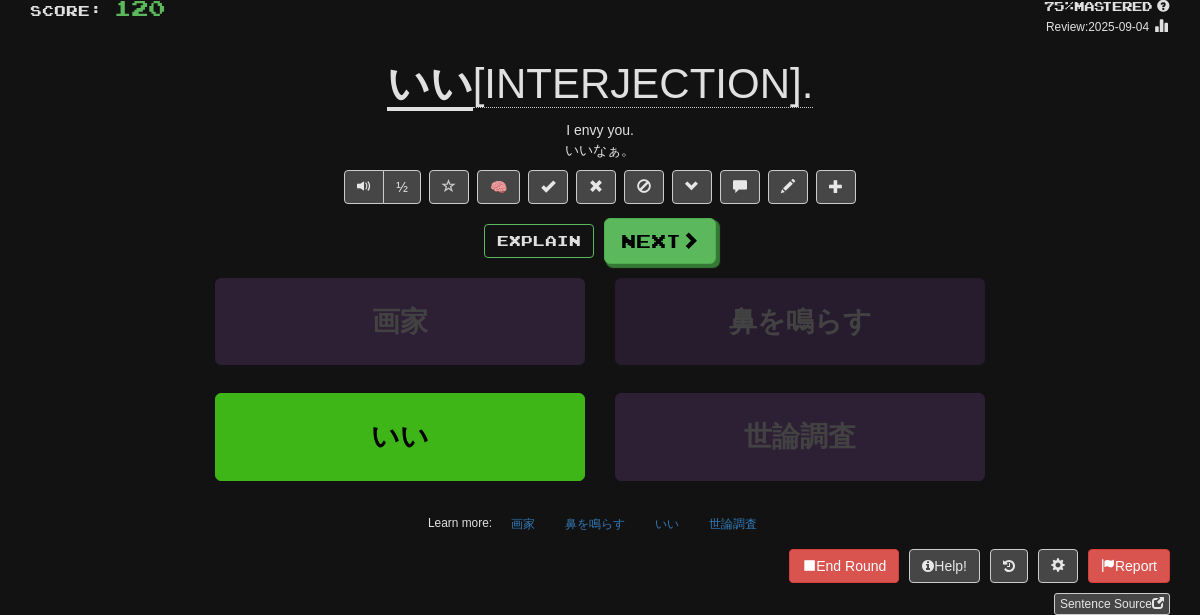 scroll, scrollTop: 197, scrollLeft: 0, axis: vertical 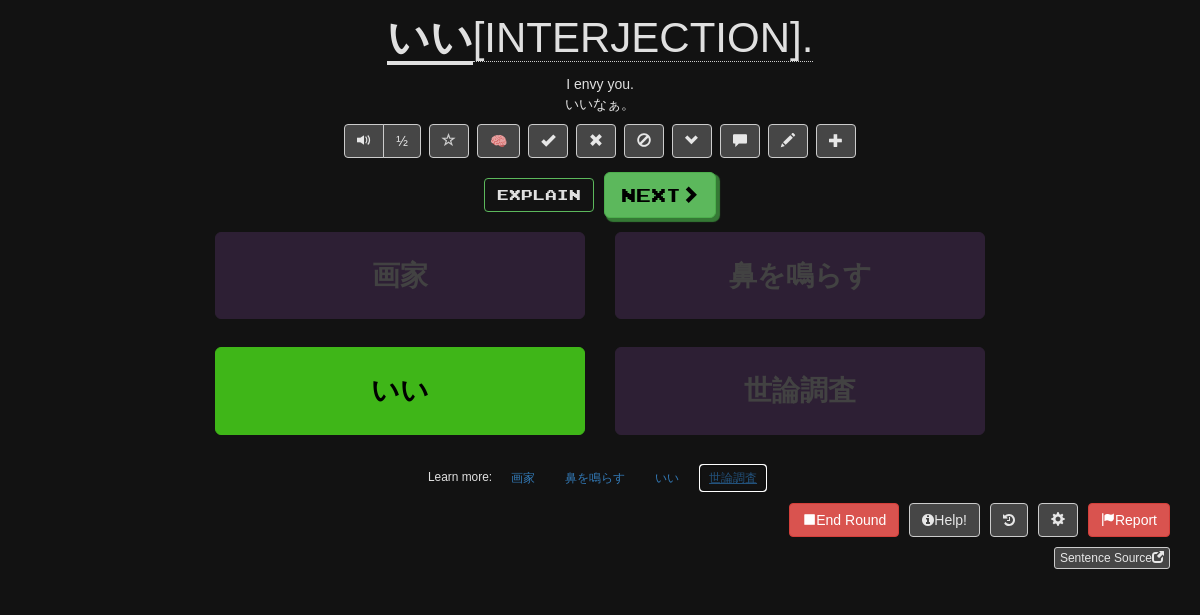 click on "世論調査" at bounding box center [733, 478] 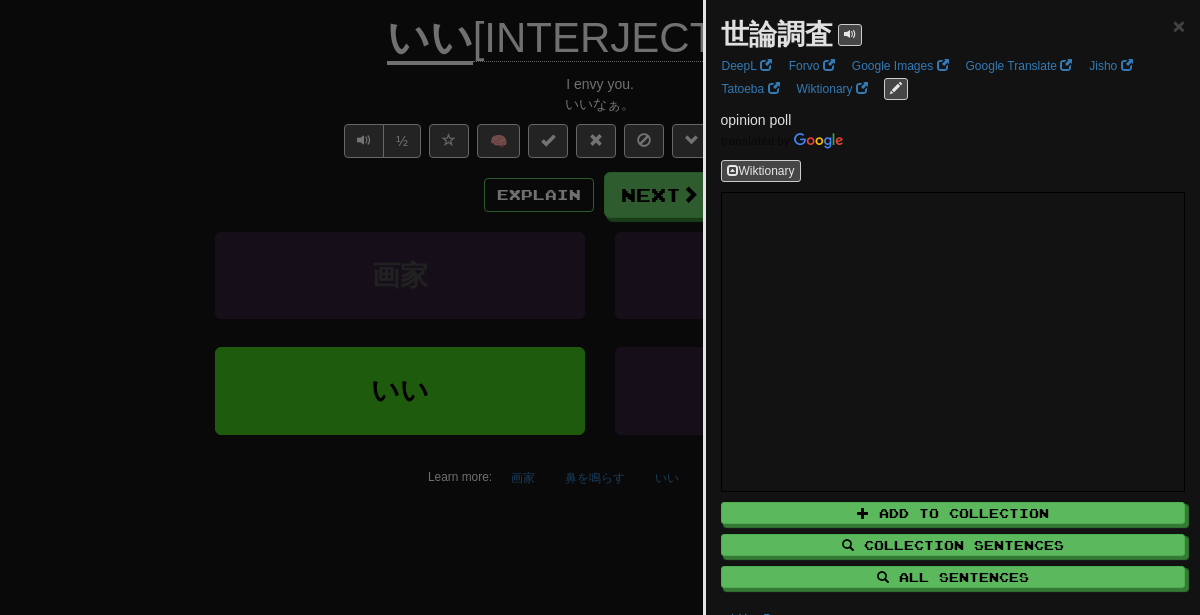 click at bounding box center (600, 307) 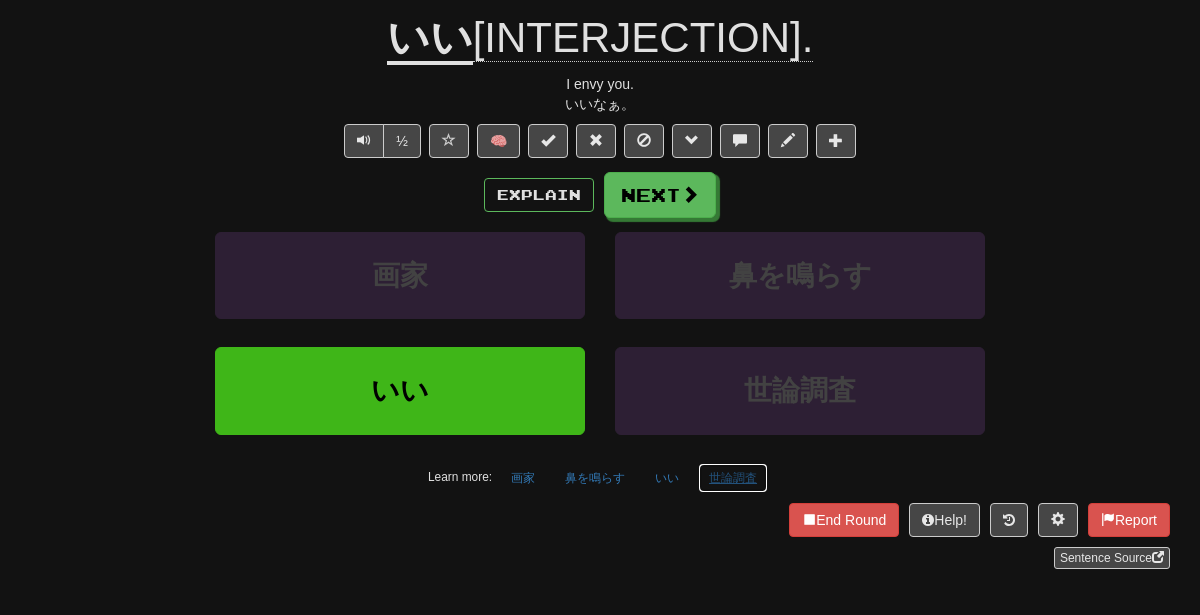 click on "世論調査" at bounding box center (733, 478) 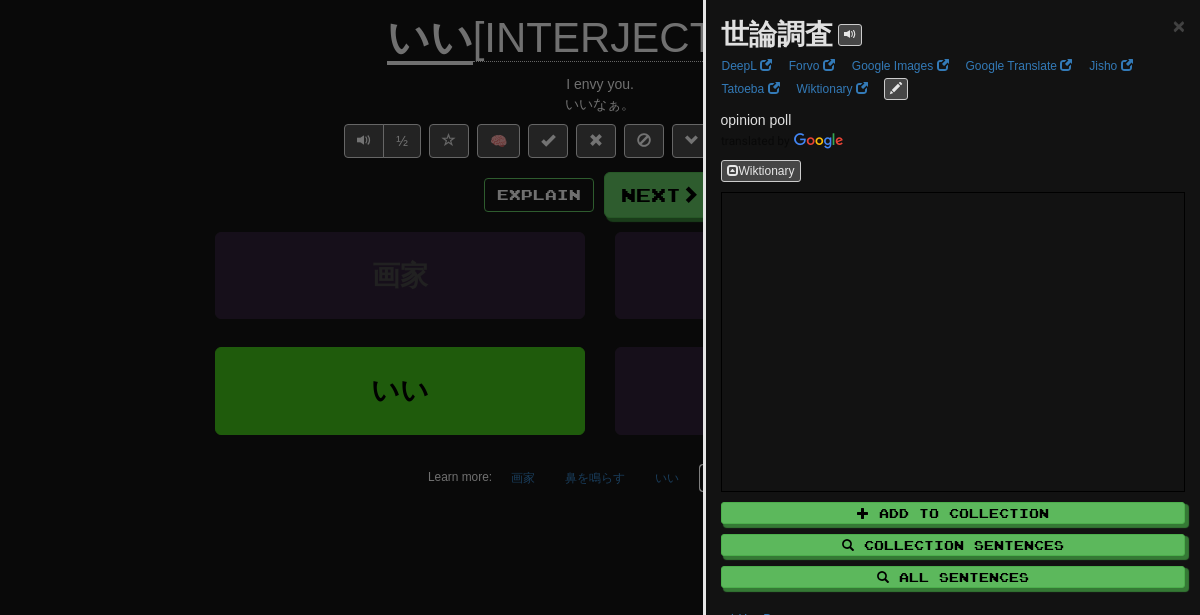 type 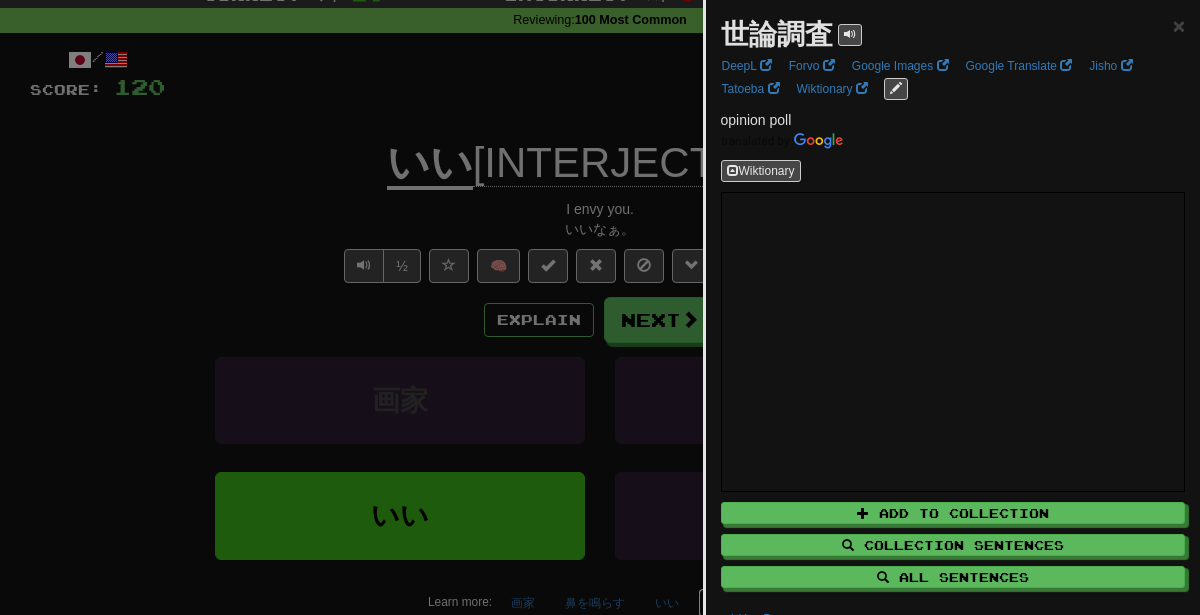 scroll, scrollTop: 76, scrollLeft: 0, axis: vertical 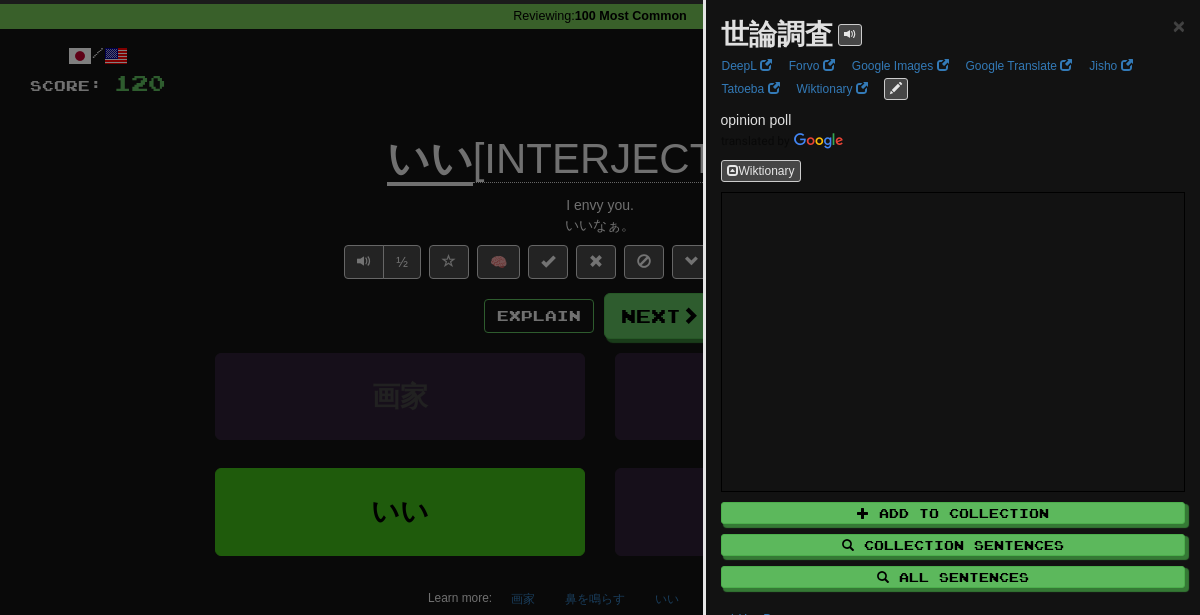 click at bounding box center (600, 307) 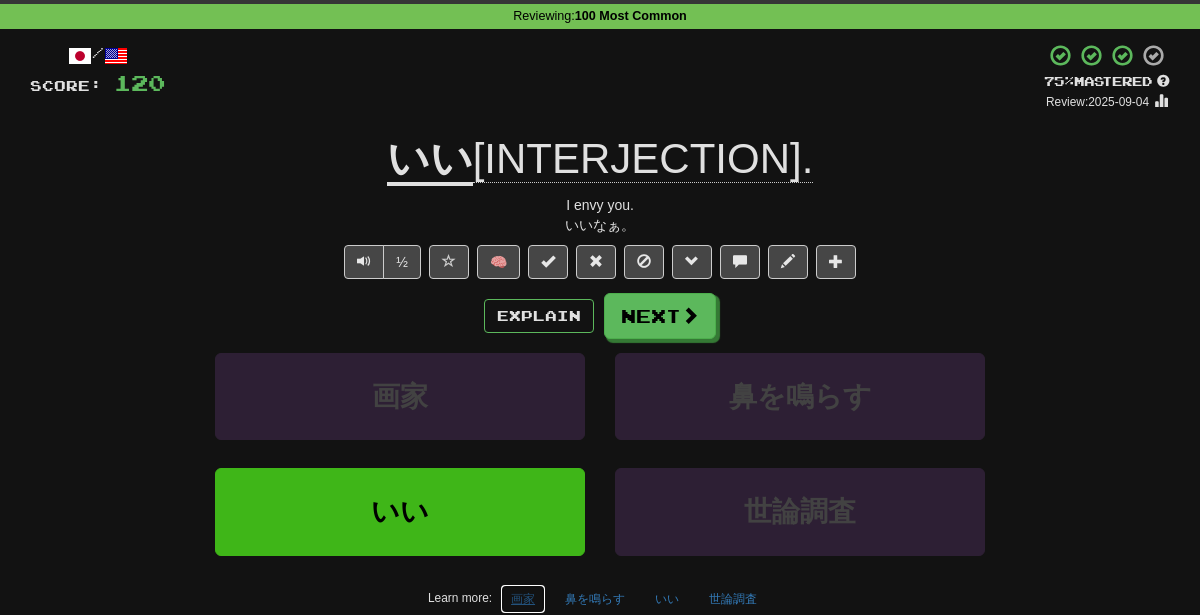 click on "画家" at bounding box center (523, 599) 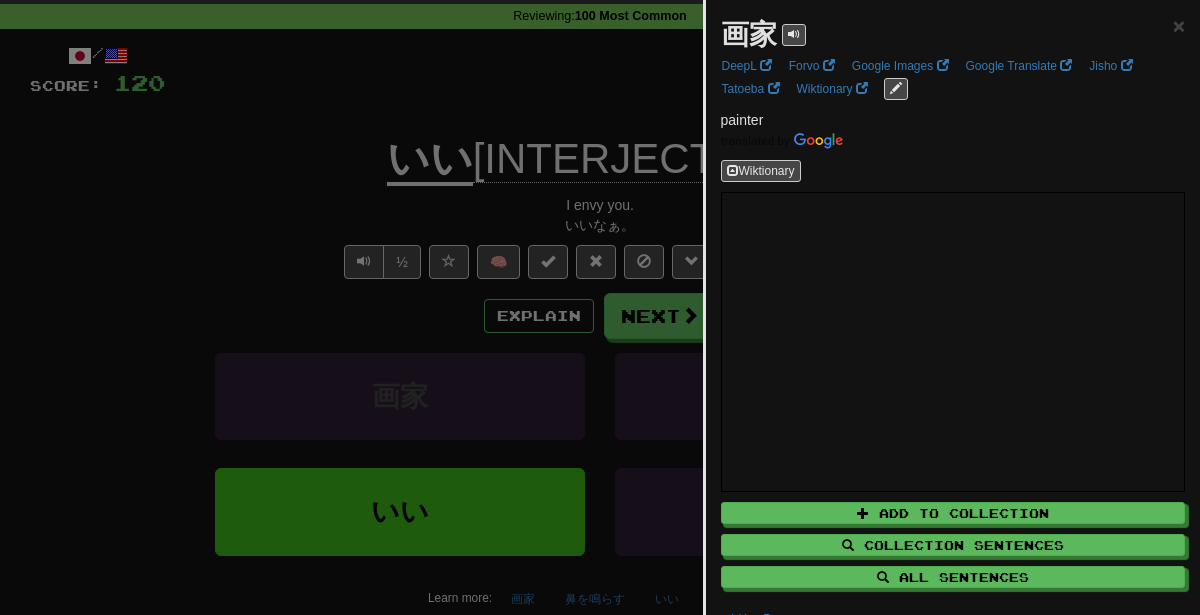 click at bounding box center [600, 307] 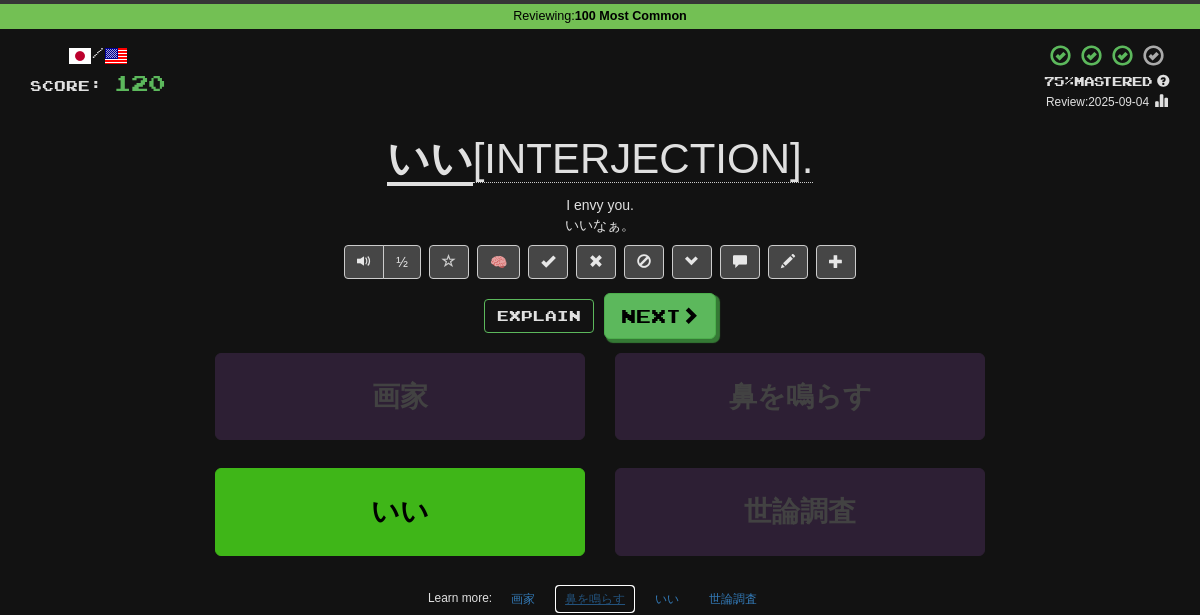 click on "鼻を鳴らす" at bounding box center (595, 599) 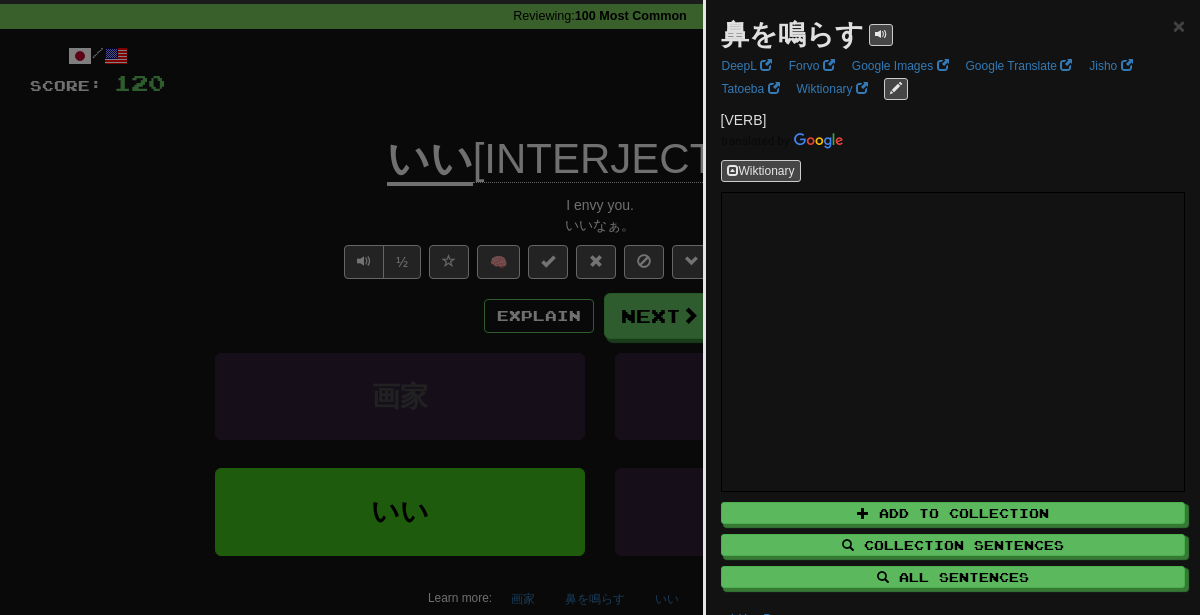 click at bounding box center (600, 307) 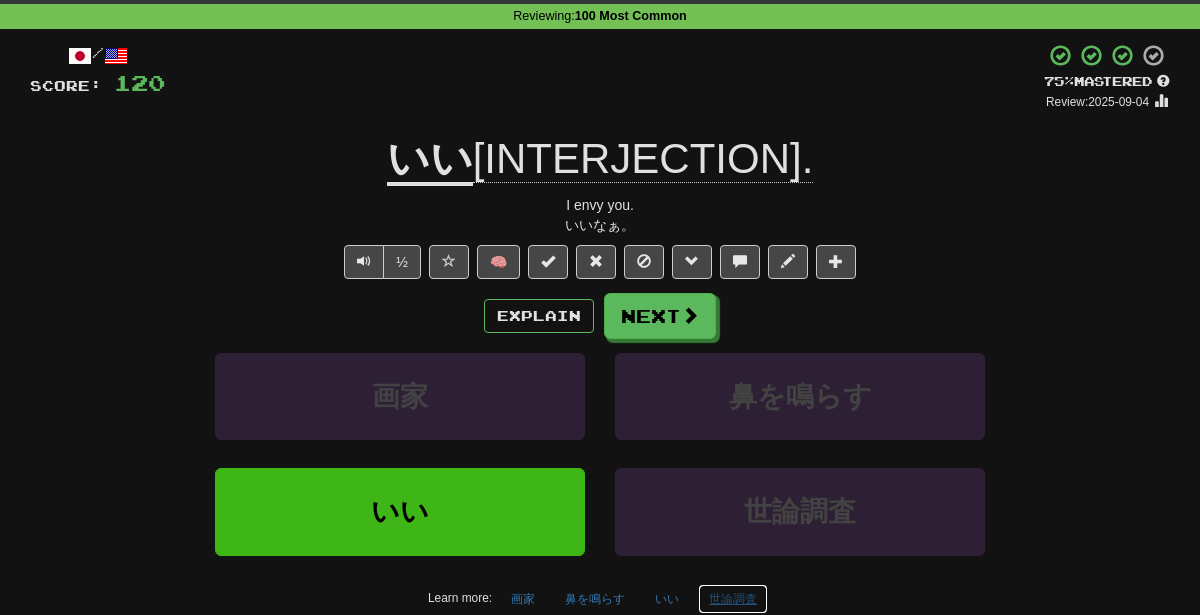 click on "世論調査" at bounding box center (733, 599) 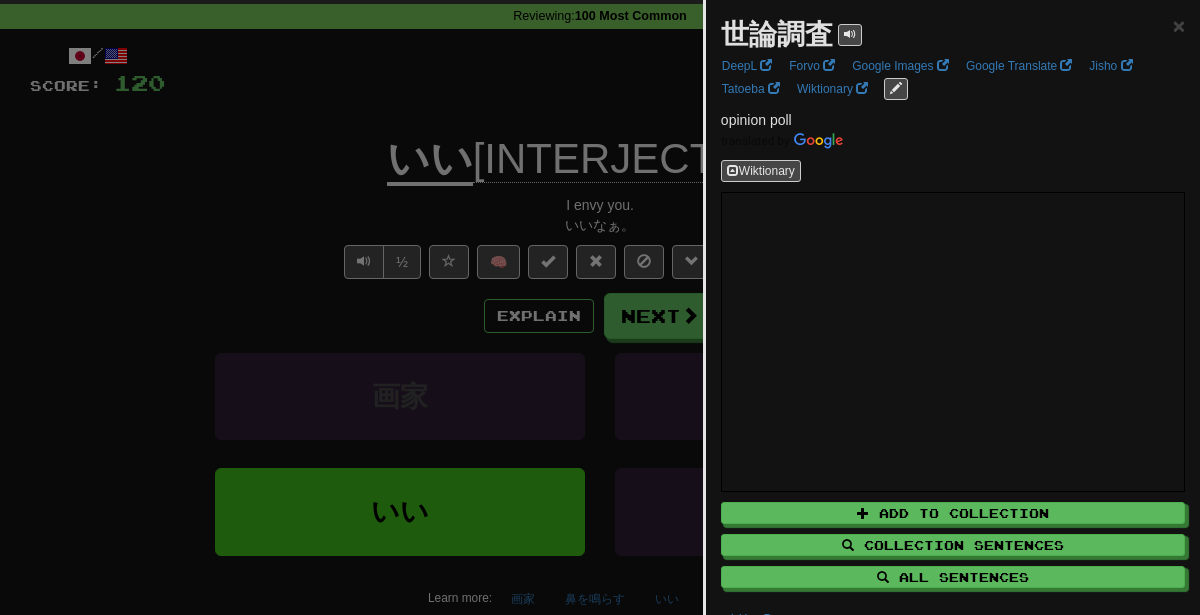 click at bounding box center [600, 307] 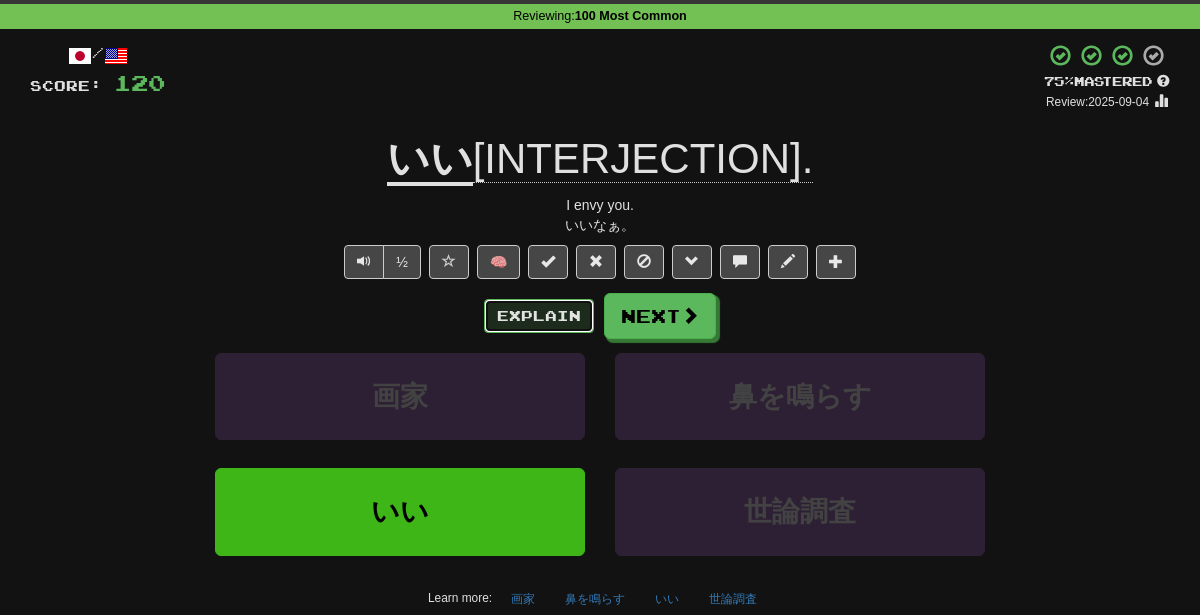 click on "Explain" at bounding box center (539, 316) 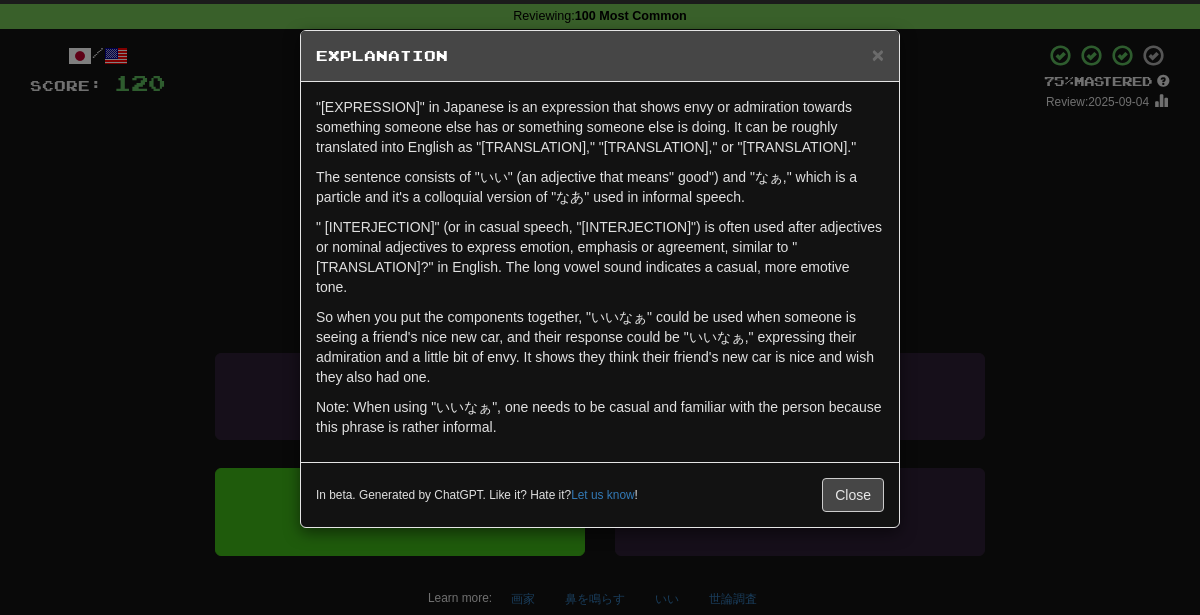 click on "× Explanation "いいなぁ" in Japanese is an expression that shows envy or admiration towards something someone else has or something someone else is doing. It can be roughly translated into English as "That's nice," "Lucky you," or "I envy you."
The sentence consists of "いい" (an adjective that means" good") and "なぁ," which is a particle and it's a colloquial version of "なあ" used in informal speech.
"なあ" (or in casual speech, "なぁ") is often used after adjectives or nominal adjectives to express emotion, emphasis or agreement, similar to "isn't it?" in English. The long vowel sound indicates a casual, more emotive tone.
So when you put the components together, "いいなぁ" could be used when someone is seeing a friend's nice new car, and their response could be "いいなぁ," expressing their admiration and a little bit of envy. It shows they think their friend's new car is nice and wish they also had one.
In beta. Generated by ChatGPT. Like it? Hate it?  Let us know ! Close" at bounding box center [600, 307] 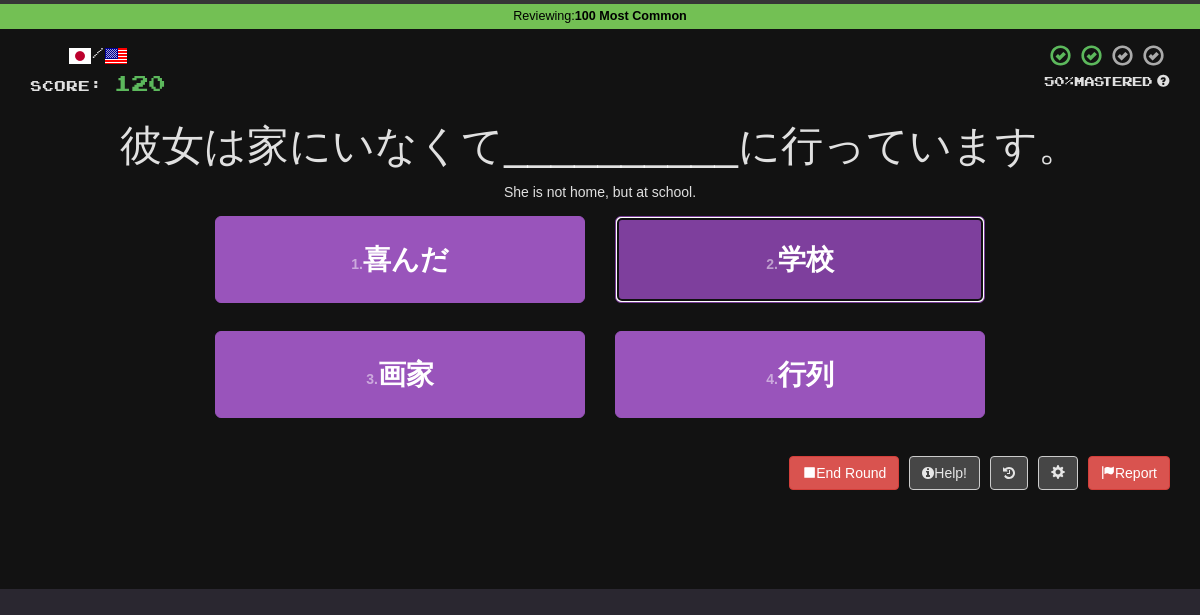 click on "2 .  学校" at bounding box center [800, 259] 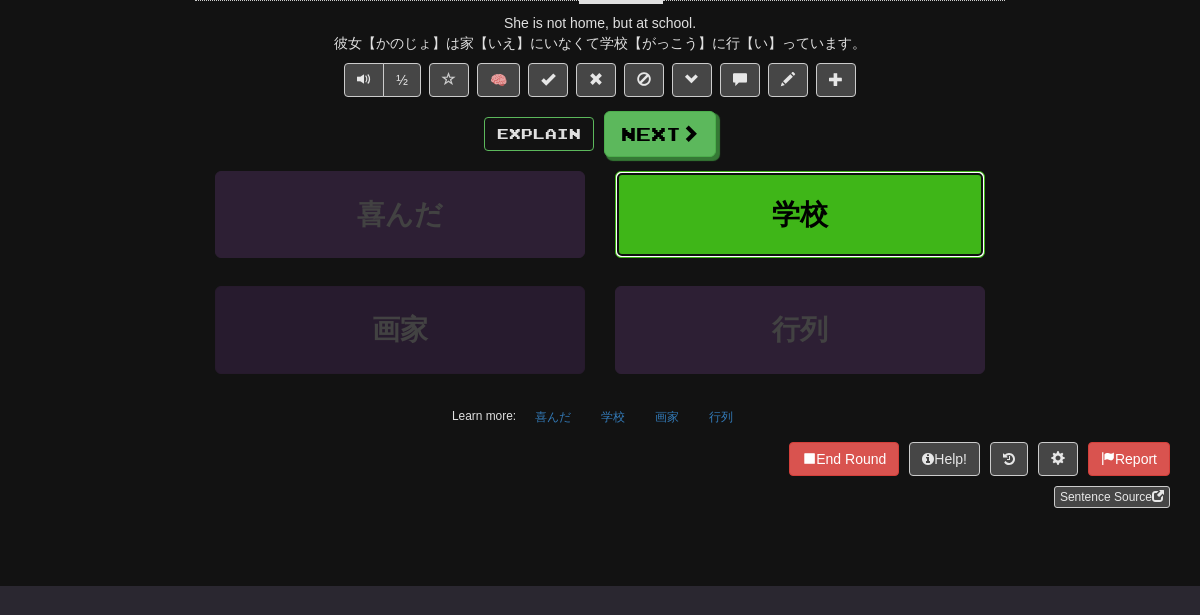 scroll, scrollTop: 258, scrollLeft: 0, axis: vertical 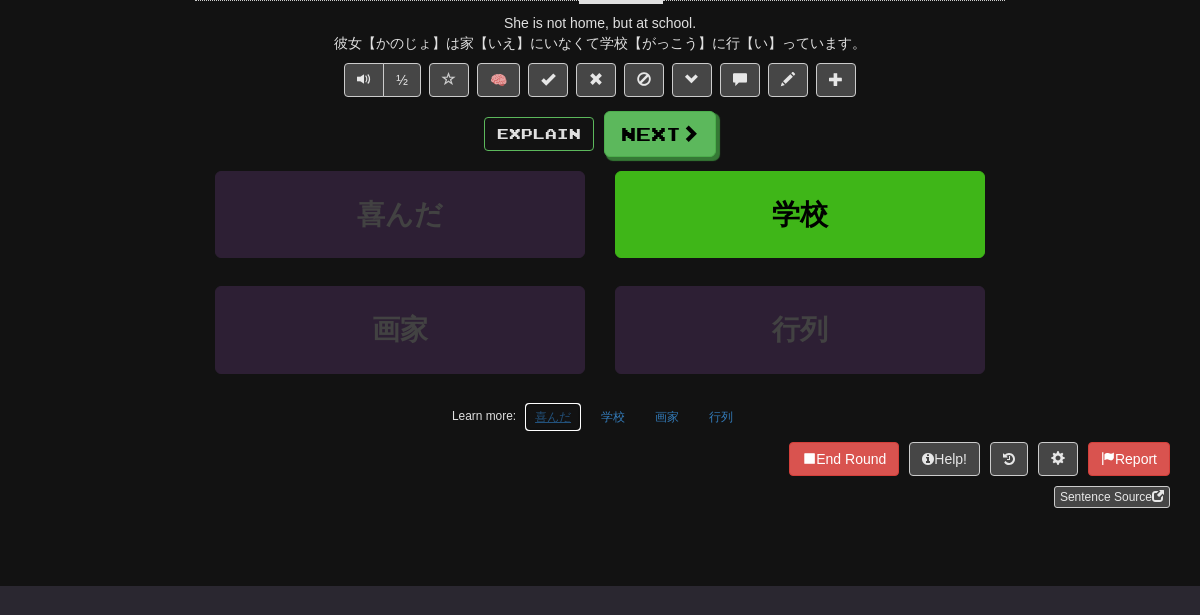 click on "喜んだ" at bounding box center (553, 417) 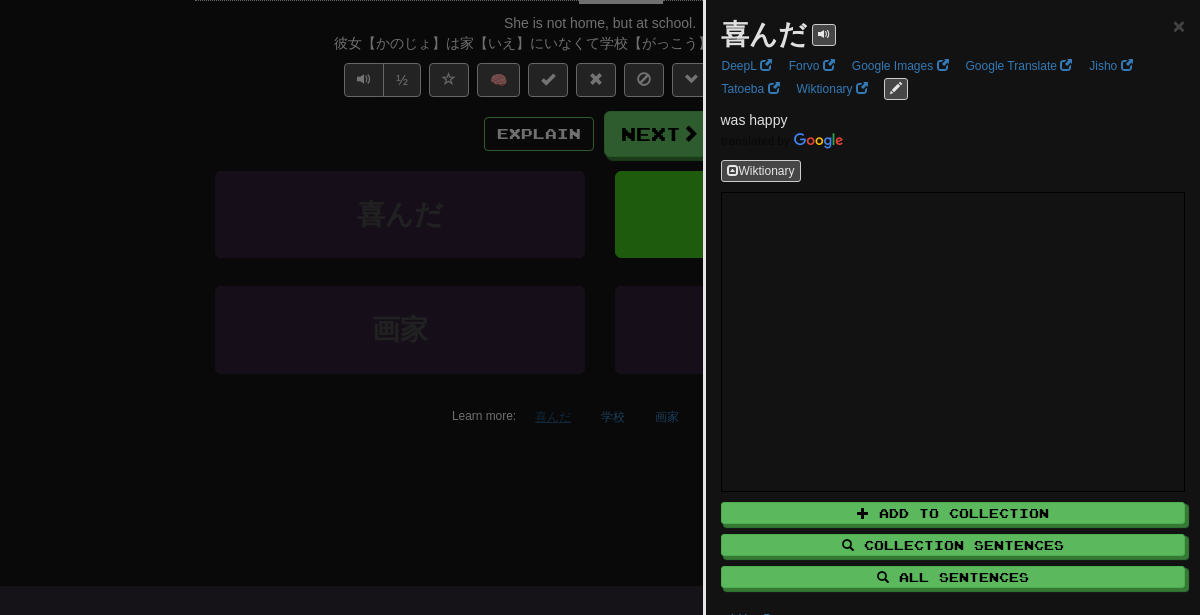 click at bounding box center (600, 307) 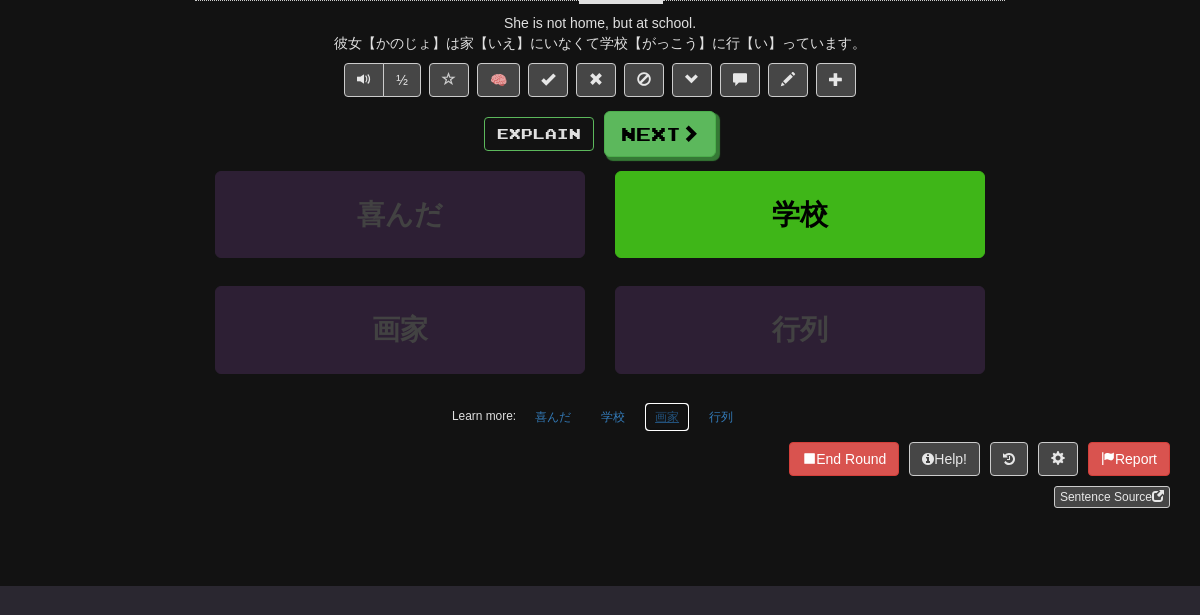 click on "画家" at bounding box center [667, 417] 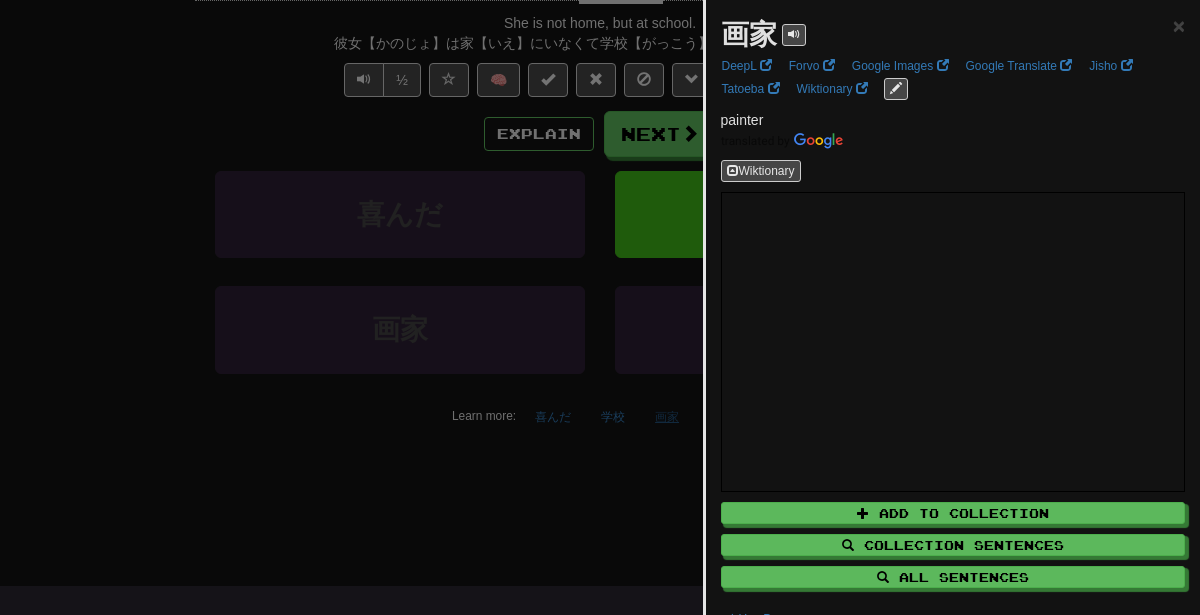 click at bounding box center (600, 307) 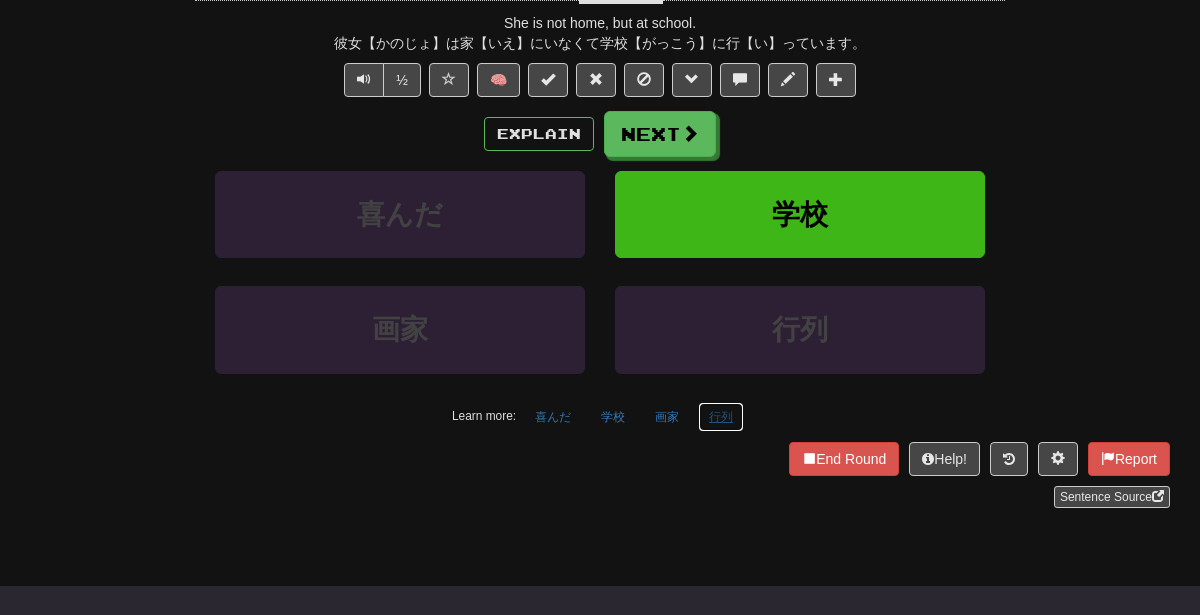 click on "行列" at bounding box center [721, 417] 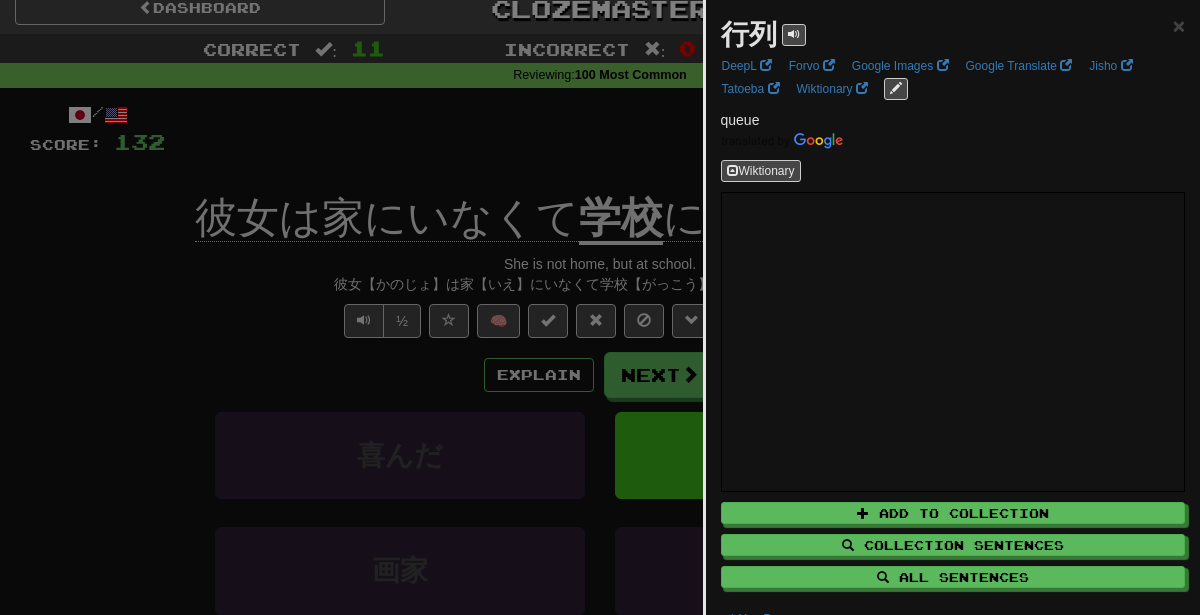 scroll, scrollTop: 5, scrollLeft: 0, axis: vertical 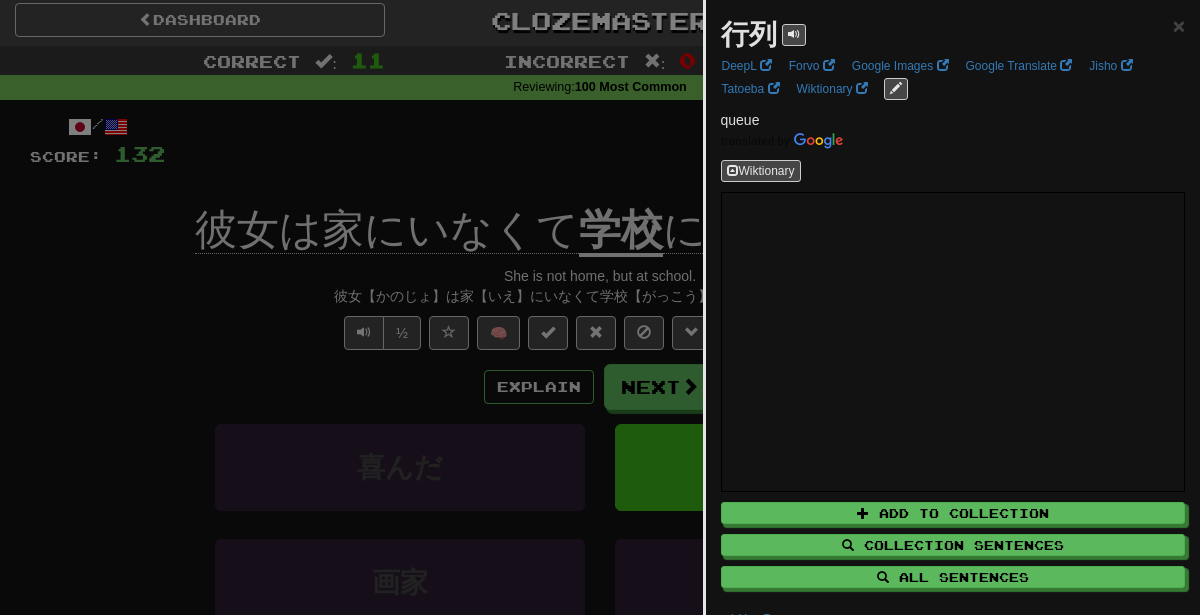 click at bounding box center (600, 307) 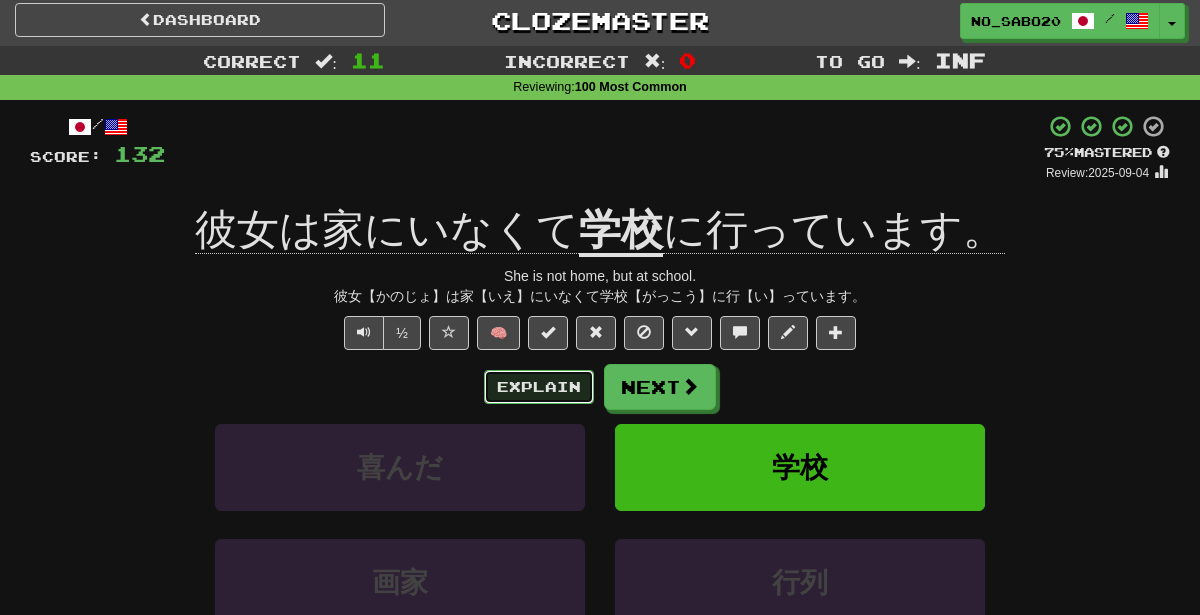 click on "Explain" at bounding box center (539, 387) 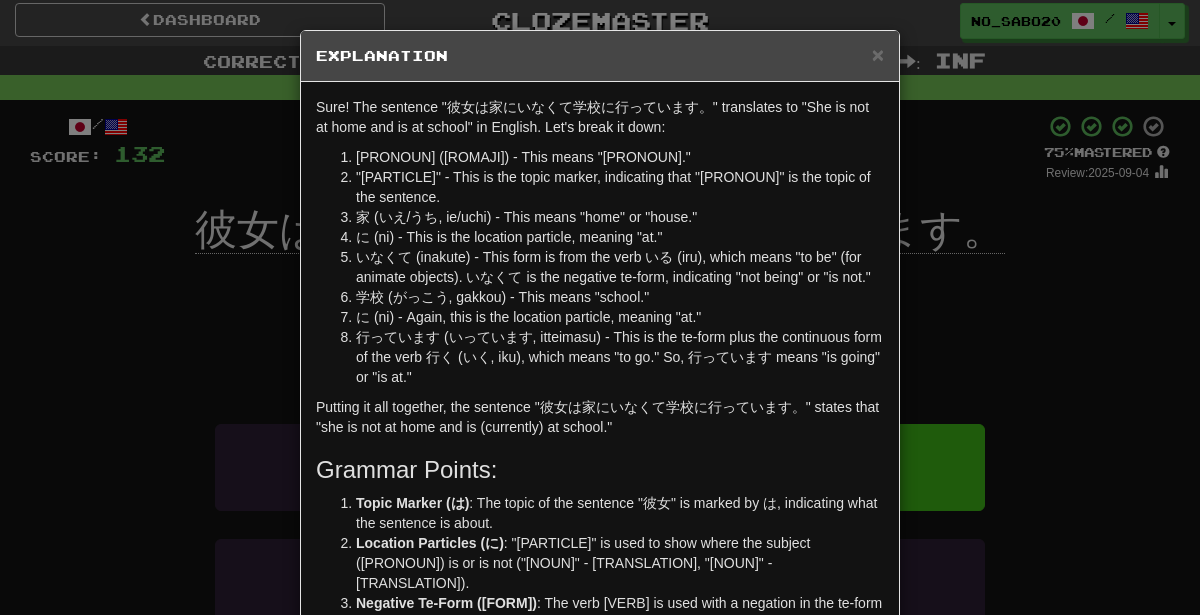 click on "× Explanation Sure! The sentence "[PRONOUN] [PARTICLE] [NOUN] [PARTICLE] [VERB_NEGATIVE_TE] [NOUN] [PARTICLE] [VERB_CONTINUOUS]." translates to "[PRONOUN] [NEGATION] [LOCATION] and is [LOCATION]" in English. Let's break it down:
[PRONOUN] ([ROMAJI]) - This means "[PRONOUN]."
[PARTICLE] (wa) - This is the topic marker, indicating that "[PRONOUN]" is the topic of the sentence.
[NOUN] ([ROMAJI]) - This means "[TRANSLATION]" or "[TRANSLATION]."
[PARTICLE] - This is the particle that indicates location or direction. Here, it means "[PREPOSITION]" or "[PREPOSITION]."
[VERB_NEGATIVE_TE] - This form is from the verb [VERB], which means "[TRANSLATION]" (for animate objects). [VERB_NEGATIVE_TE] is the negative te-form, indicating "[TRANSLATION]" or "[TRANSLATION]."
[NOUN] ([ROMAJI]) - This means "[TRANSLATION]."
[PARTICLE] - Again, this is the location particle, meaning "[PREPOSITION]."
[VERB_CONTINUOUS] ([ROMAJI]) - This is the te-form plus the continuous form of the verb [VERB] ([ROMAJI]), which means "[TRANSLATION]." So, [VERB_CONTINUOUS] means "[TRANSLATION]" or "[TRANSLATION]."
Grammar Points:" at bounding box center (600, 307) 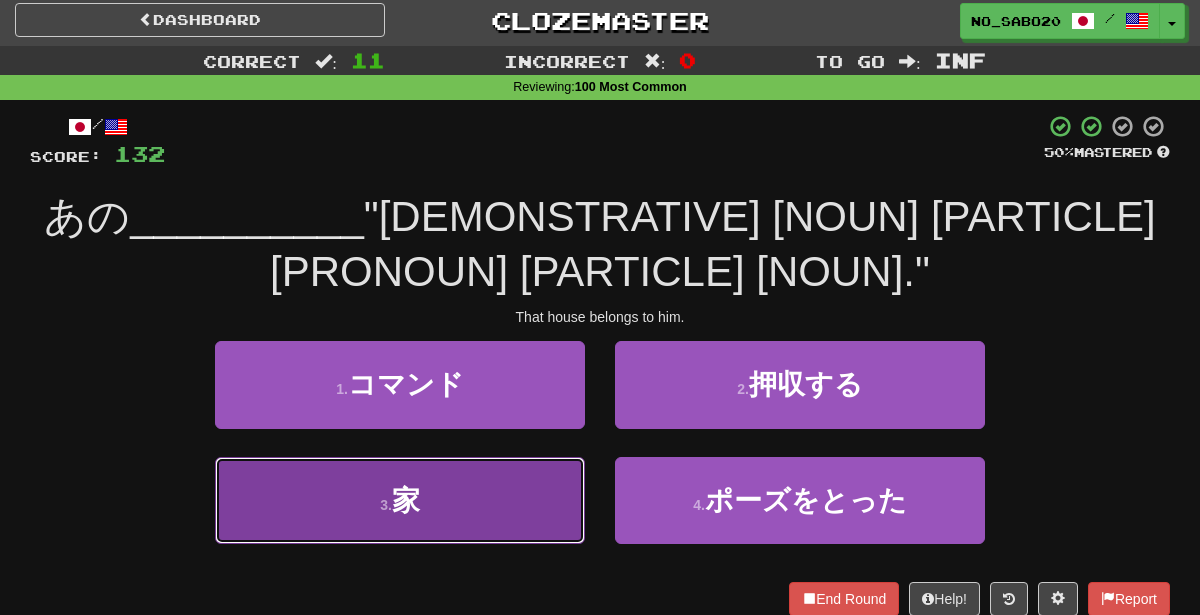 click on "3 .  家" at bounding box center (400, 500) 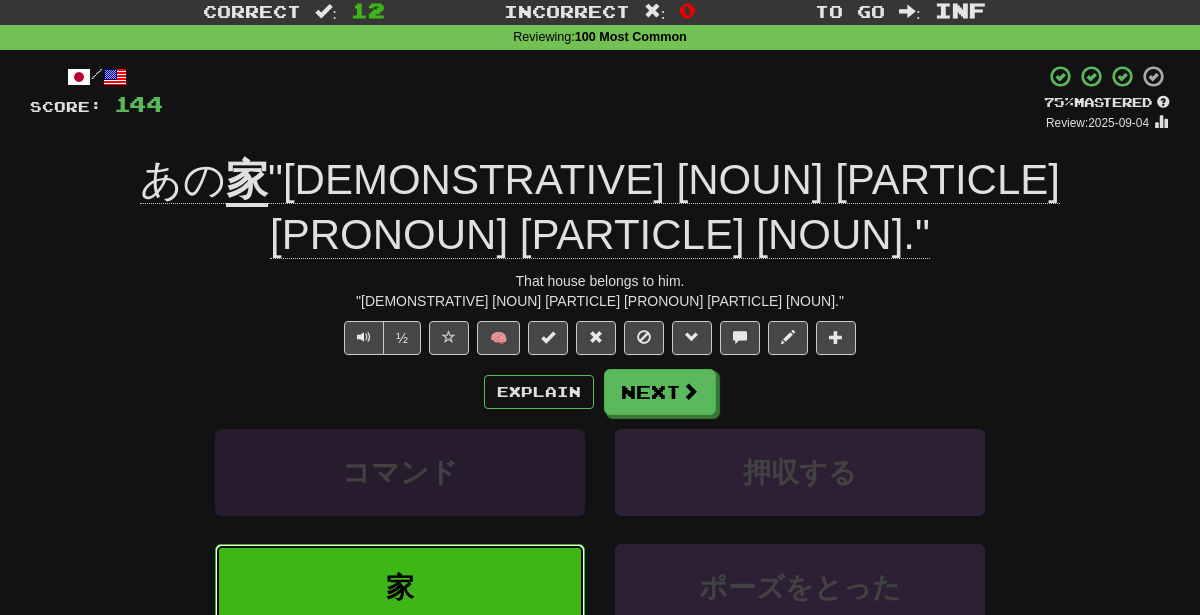 scroll, scrollTop: 139, scrollLeft: 0, axis: vertical 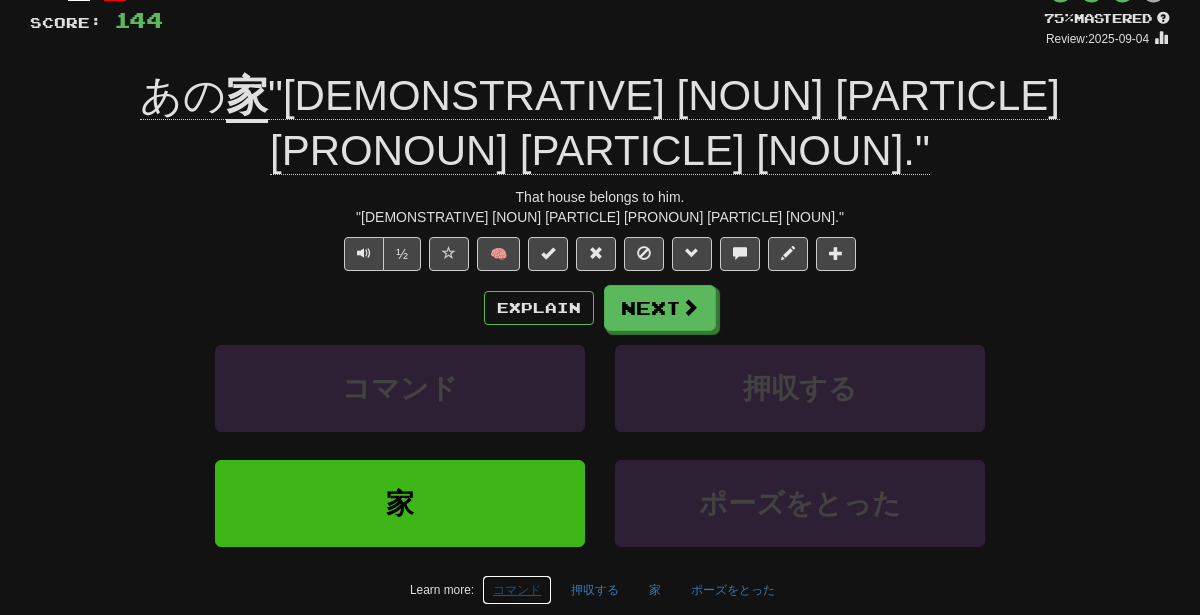 click on "コマンド" at bounding box center [517, 590] 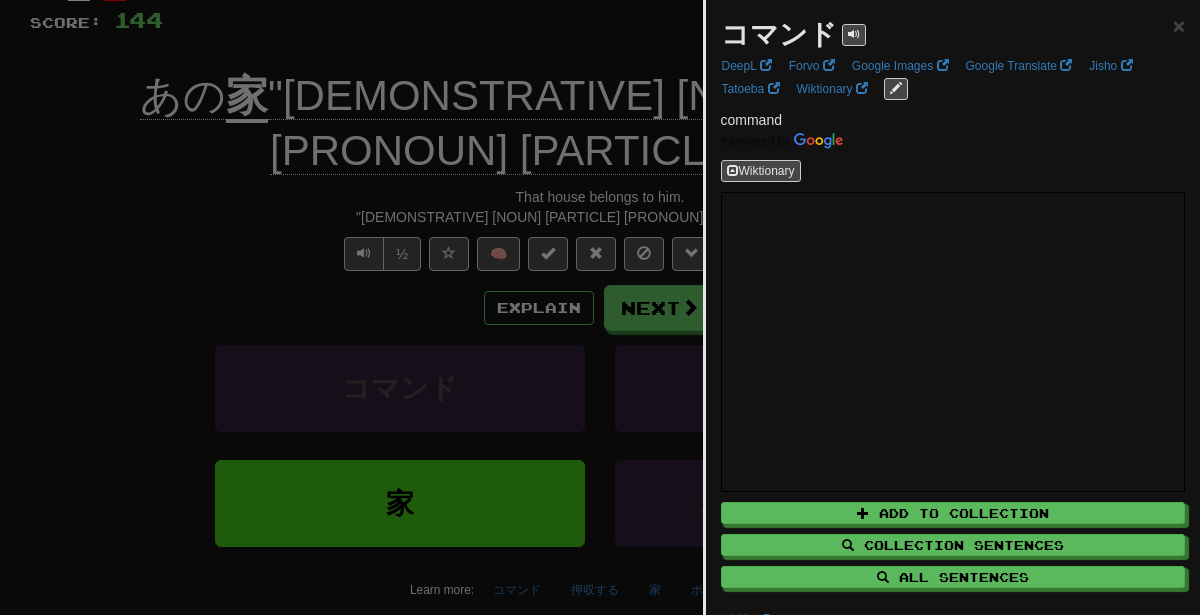 click at bounding box center (600, 307) 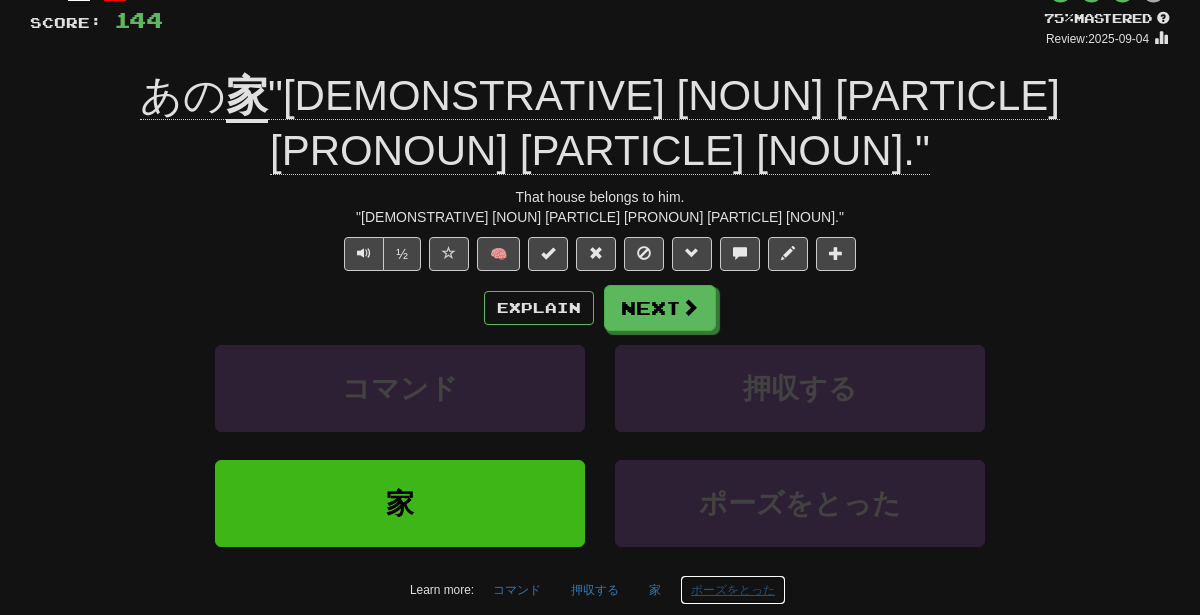 click on "ポーズをとった" at bounding box center (733, 590) 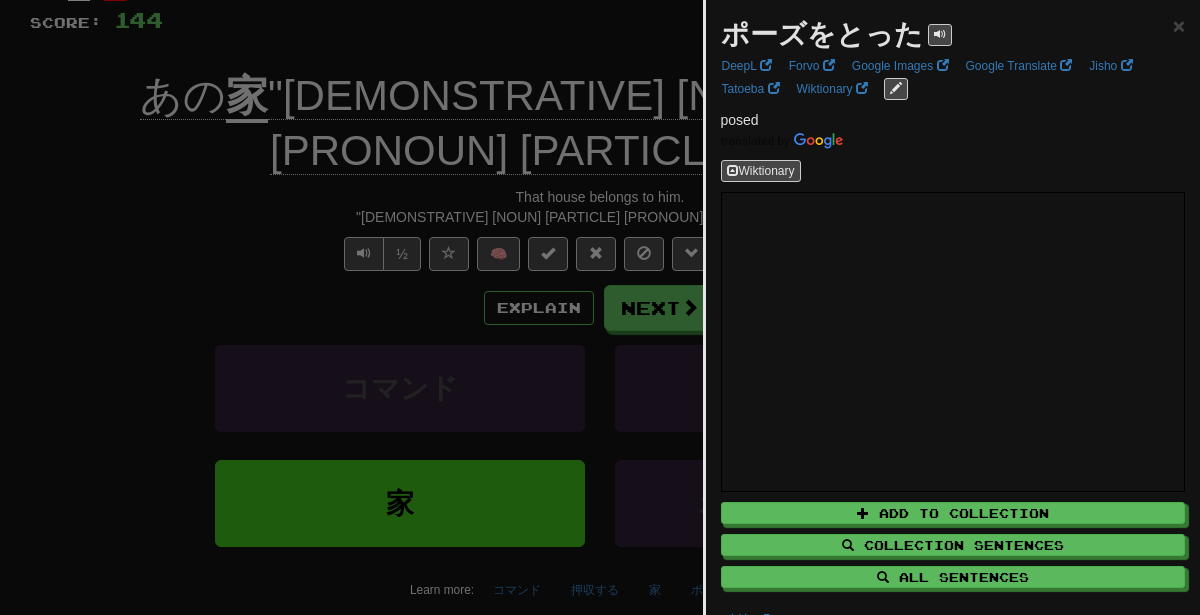 click at bounding box center [600, 307] 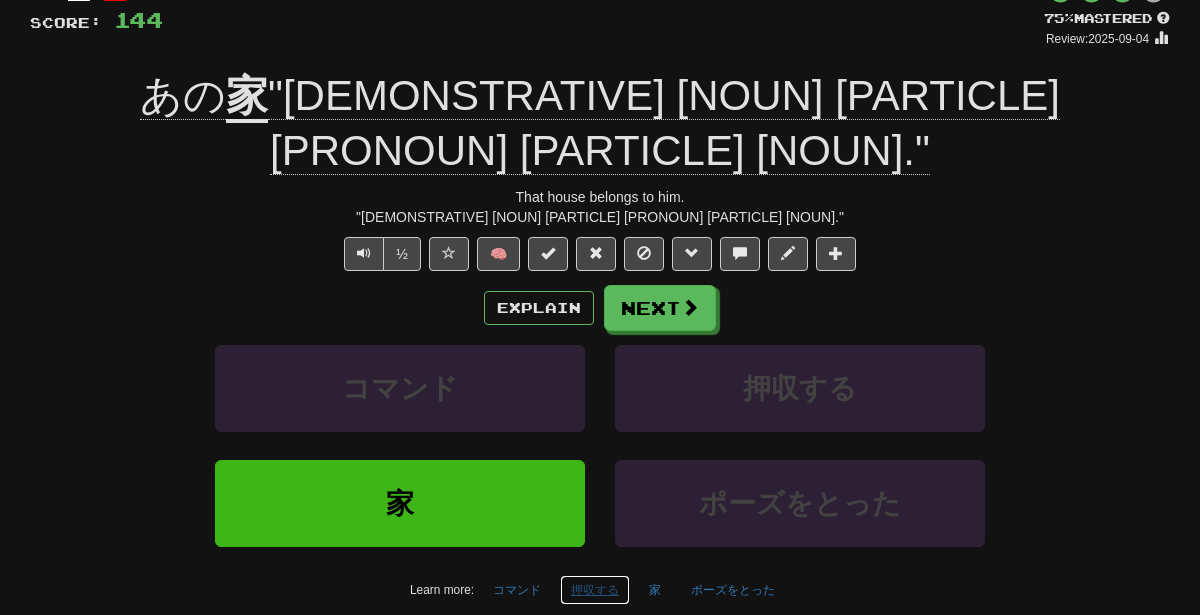 click on "押収する" at bounding box center [595, 590] 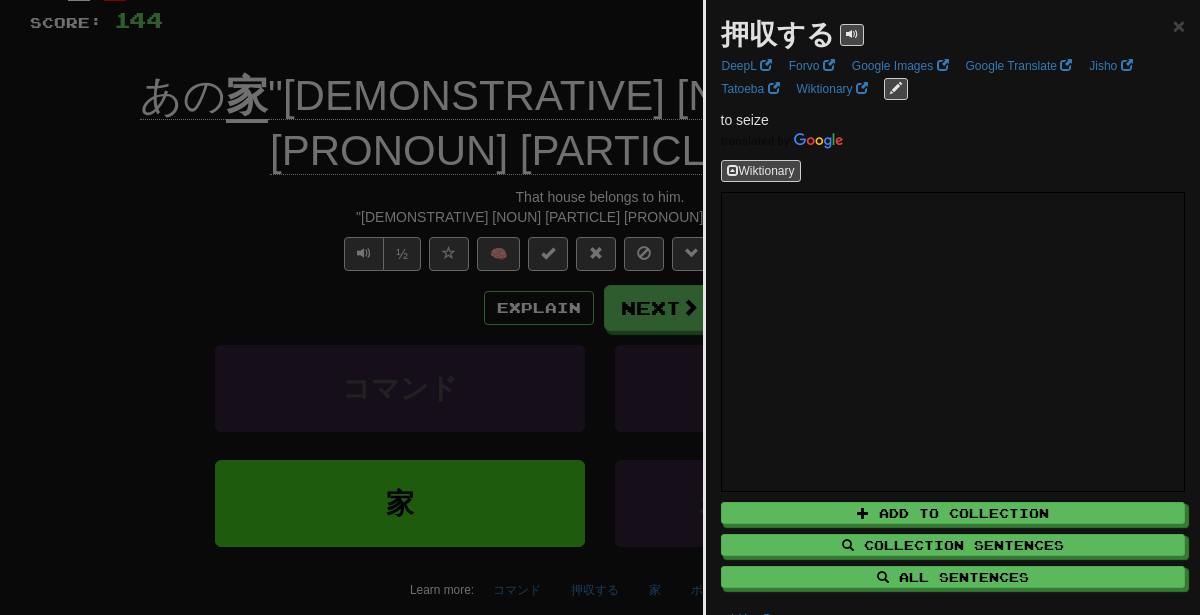 click at bounding box center [600, 307] 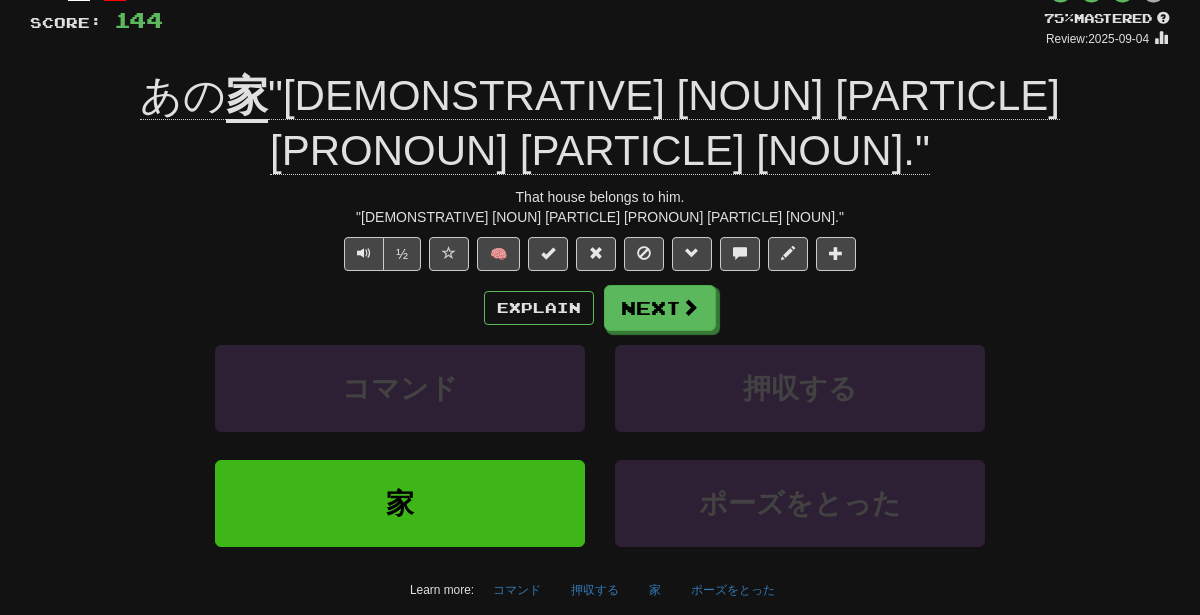 scroll, scrollTop: 86, scrollLeft: 0, axis: vertical 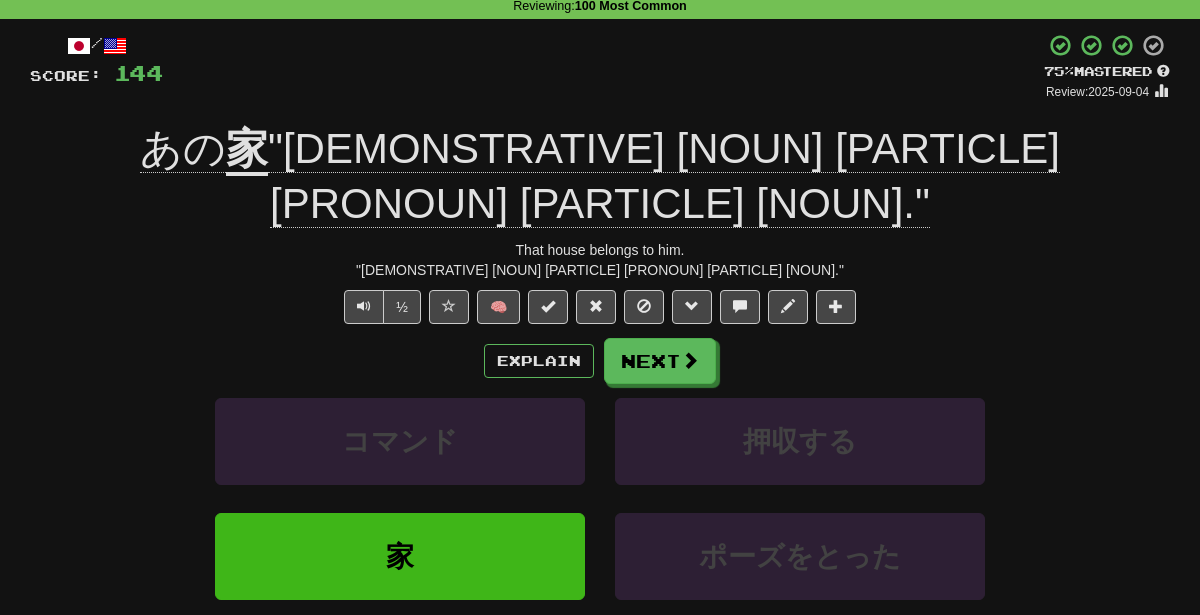 click on "コマンド" at bounding box center (517, 643) 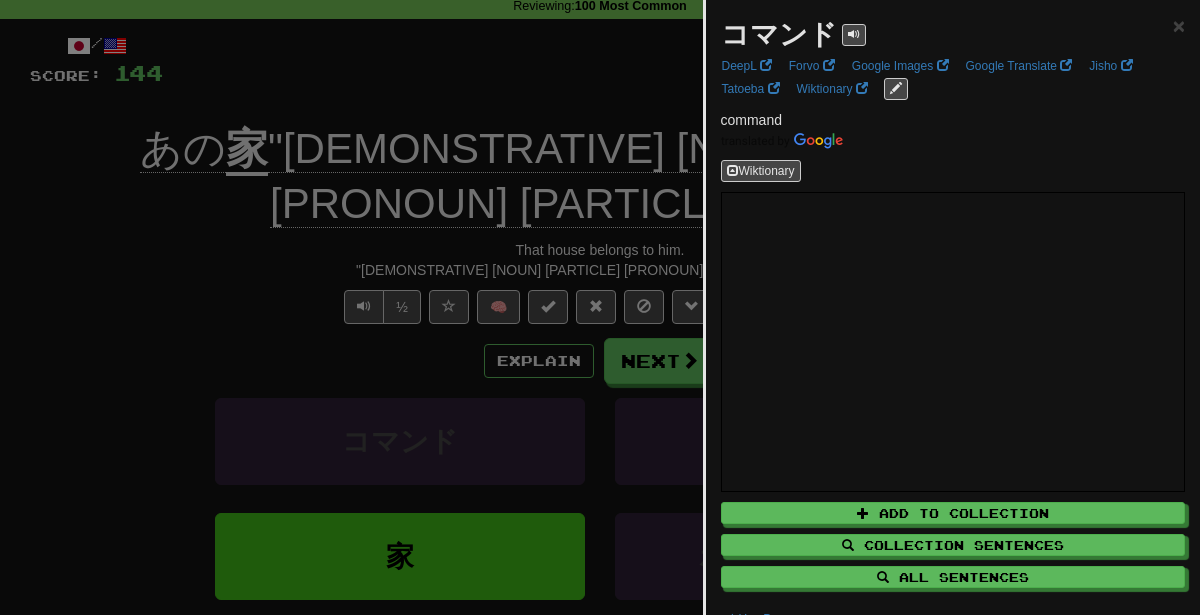 click at bounding box center [600, 307] 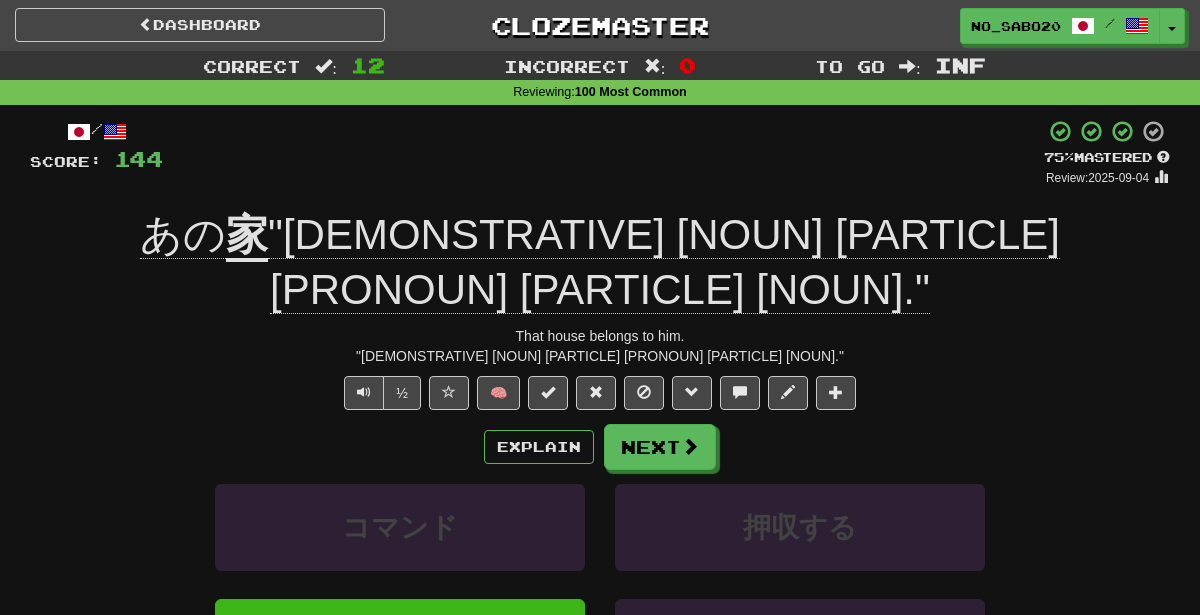 scroll, scrollTop: 47, scrollLeft: 0, axis: vertical 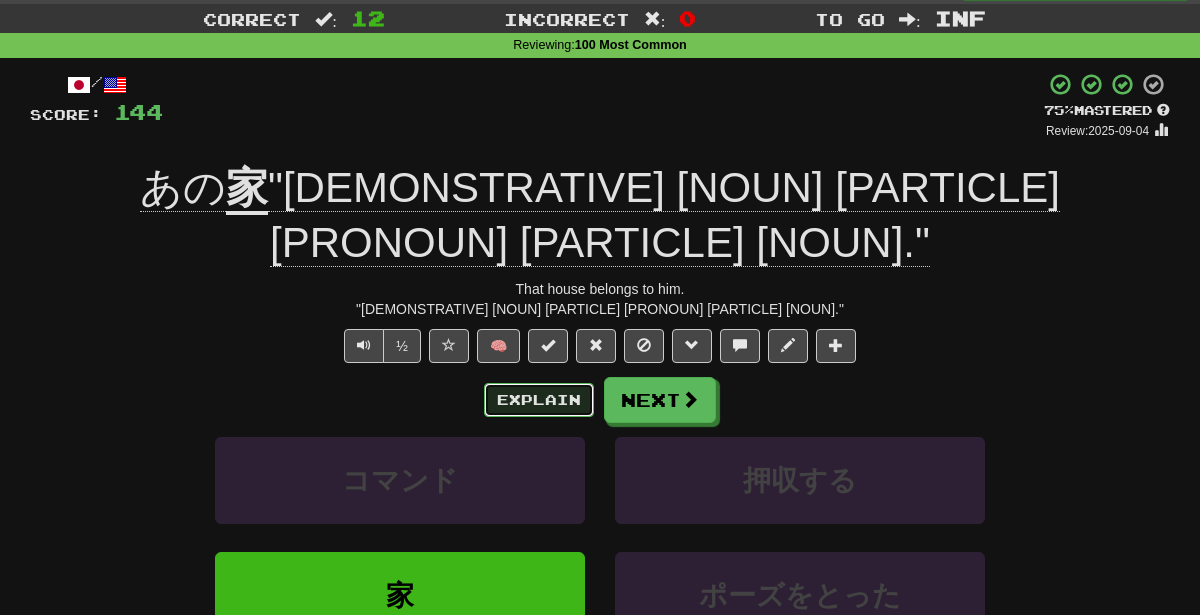 click on "Explain" at bounding box center [539, 400] 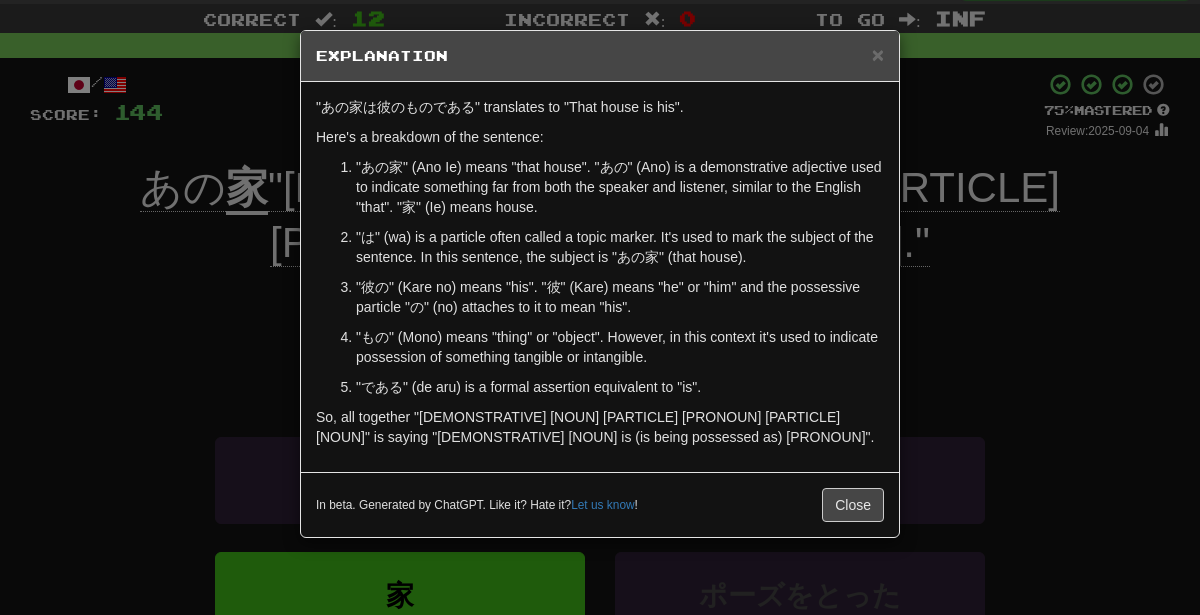 click on "× Explanation Sure! The sentence "[DEMONSTRATIVE] [NOUN] [PARTICLE] [PRONOUN] [PARTICLE] [NOUN] [PARTICLE] [NOUN] [PARTICLE] [VERB_CONTINUOUS]." translates to "[PRONOUN] [NEGATION] [LOCATION] and is [LOCATION]" in English. Let's break it down:
[PRONOUN] ([ROMAJI]) - This means "[PRONOUN]."
[PARTICLE] (wa) - This is the topic marker, indicating that "[PRONOUN]" is the topic of the sentence.
[NOUN] ([ROMAJI]) - This means "[TRANSLATION]" or "[TRANSLATION]."
[PARTICLE] - This is the particle that indicates location or direction. Here, it means "[PREPOSITION]" or "[PREPOSITION]."
[VERB_NEGATIVE_TE] - This form is from the verb [VERB], which means "[TRANSLATION]" (for animate objects). [VERB_NEGATIVE_TE] is the negative te-form, indicating "[TRANSLATION]" or "[TRANSLATION]."
[NOUN] ([ROMAJI]) - This means "[TRANSLATION]."
[PARTICLE] - Again, this is the location particle, meaning "[PREPOSITION]."
[VERB_CONTINUOUS] ([ROMAJI]) - This is the te-form plus the continuous form of the verb [VERB] ([ROMAJI]), which means "[TRANSLATION]." So, [VERB_CONTINUOUS] means "[TRANSLATION]" or "[TRANSLATION]."
Grammar Points:" at bounding box center (600, 307) 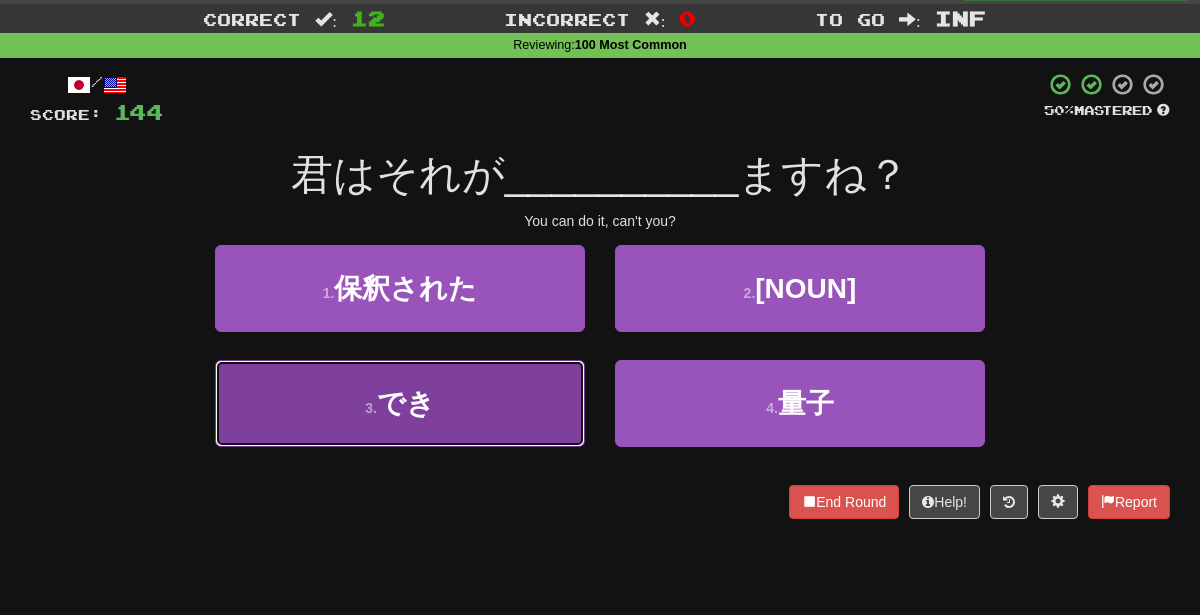 click on "3 .  でき" at bounding box center [400, 403] 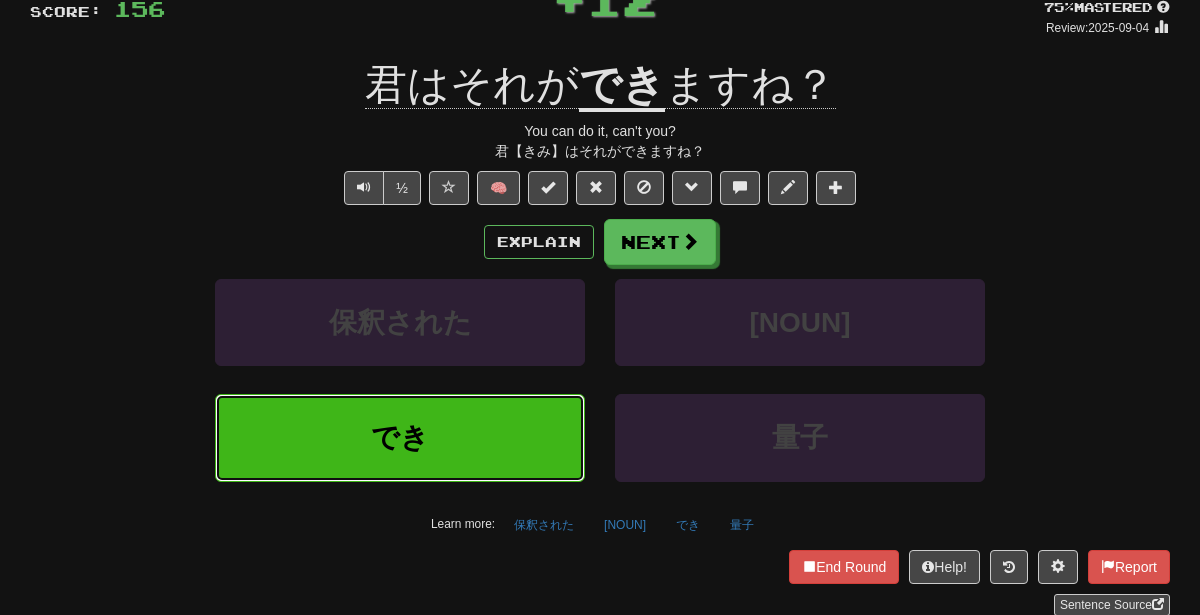 scroll, scrollTop: 156, scrollLeft: 0, axis: vertical 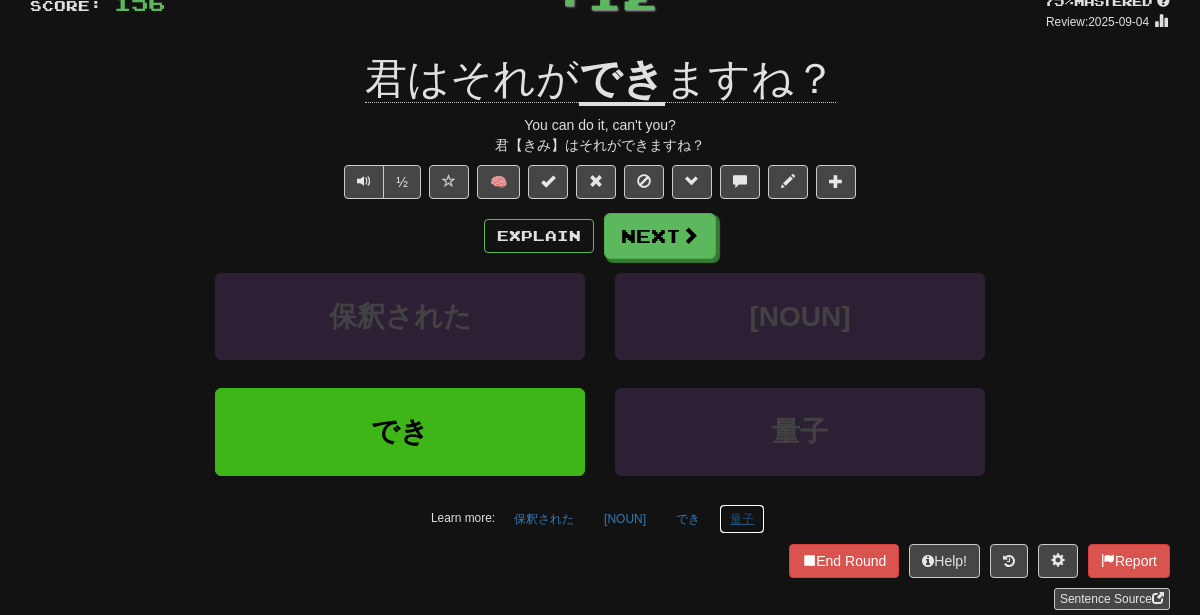 click on "量子" at bounding box center (742, 519) 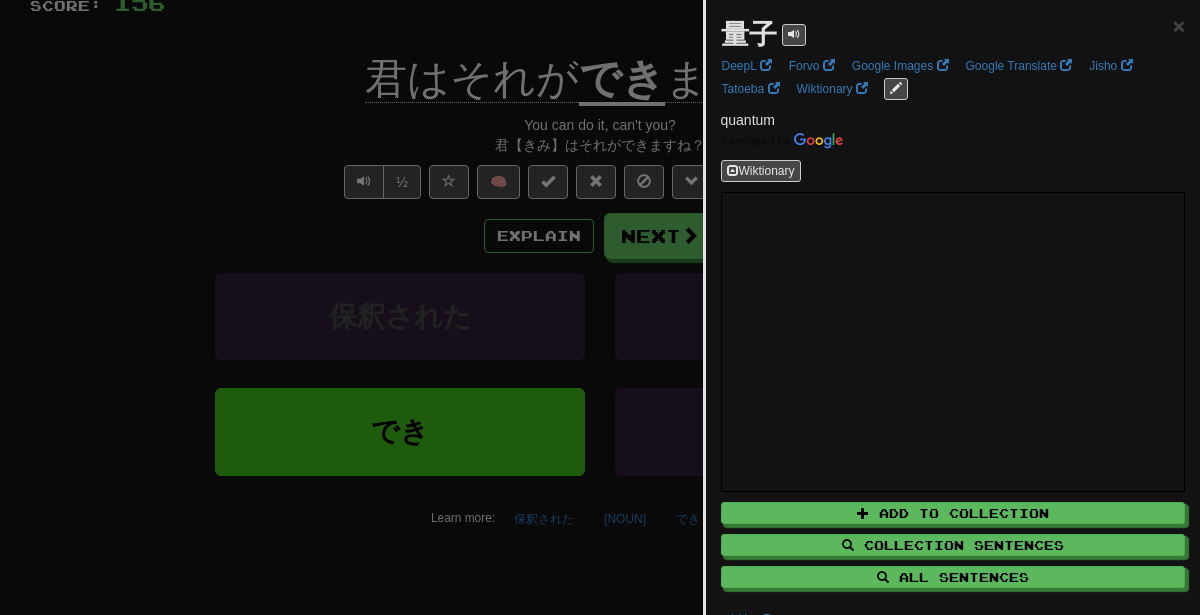 click at bounding box center [600, 307] 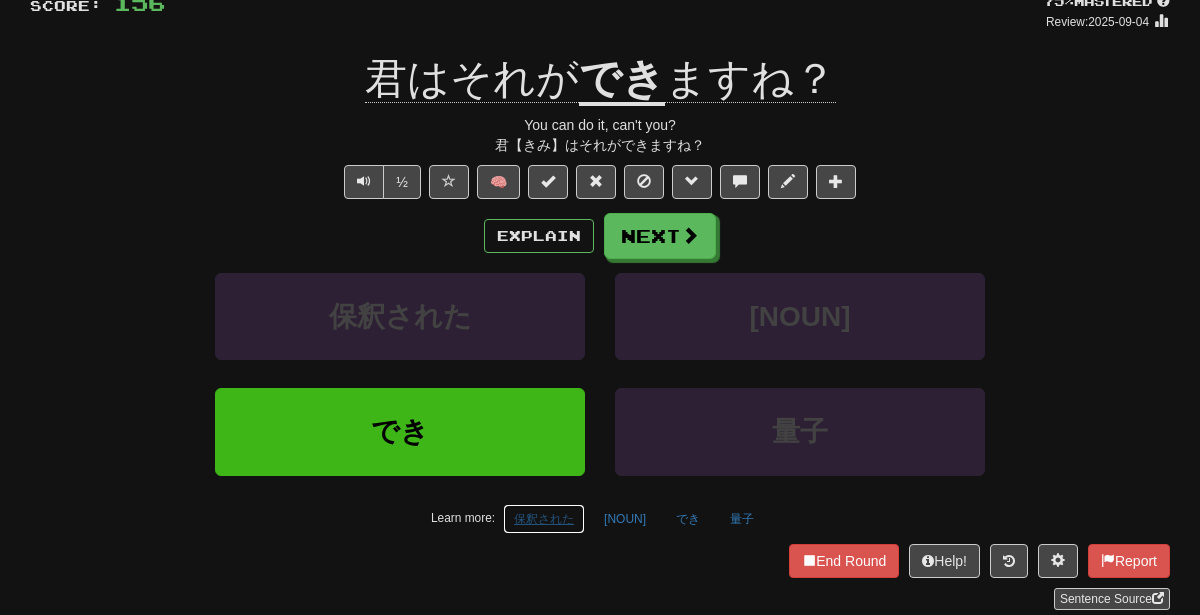click on "保釈された" at bounding box center [544, 519] 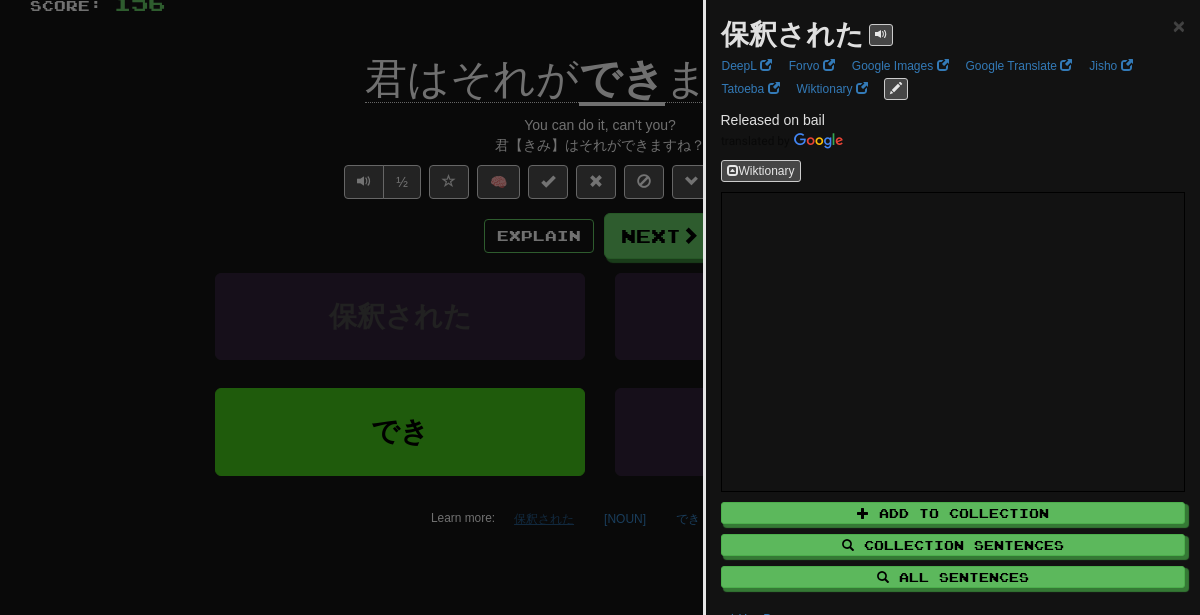 click at bounding box center [600, 307] 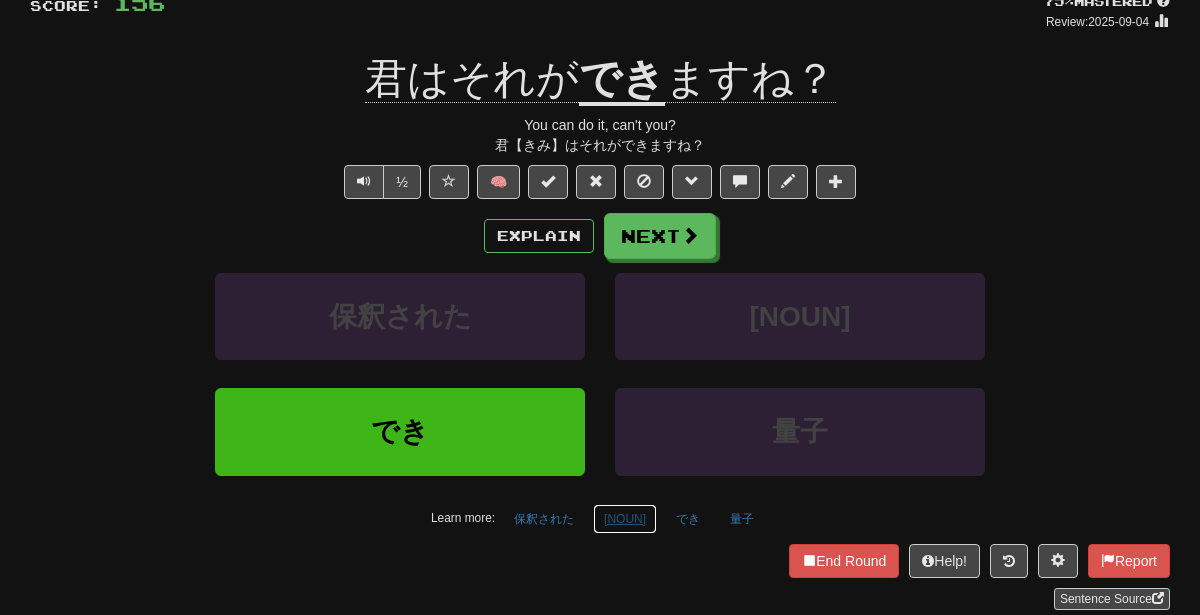 click on "[NOUN]" at bounding box center (625, 519) 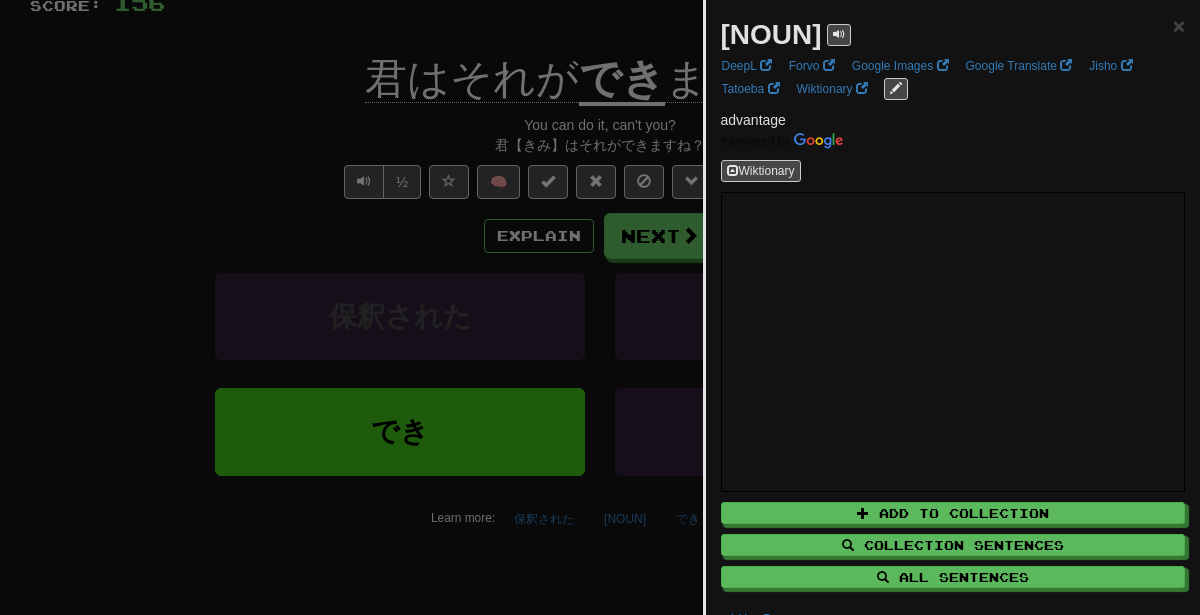 click at bounding box center (600, 307) 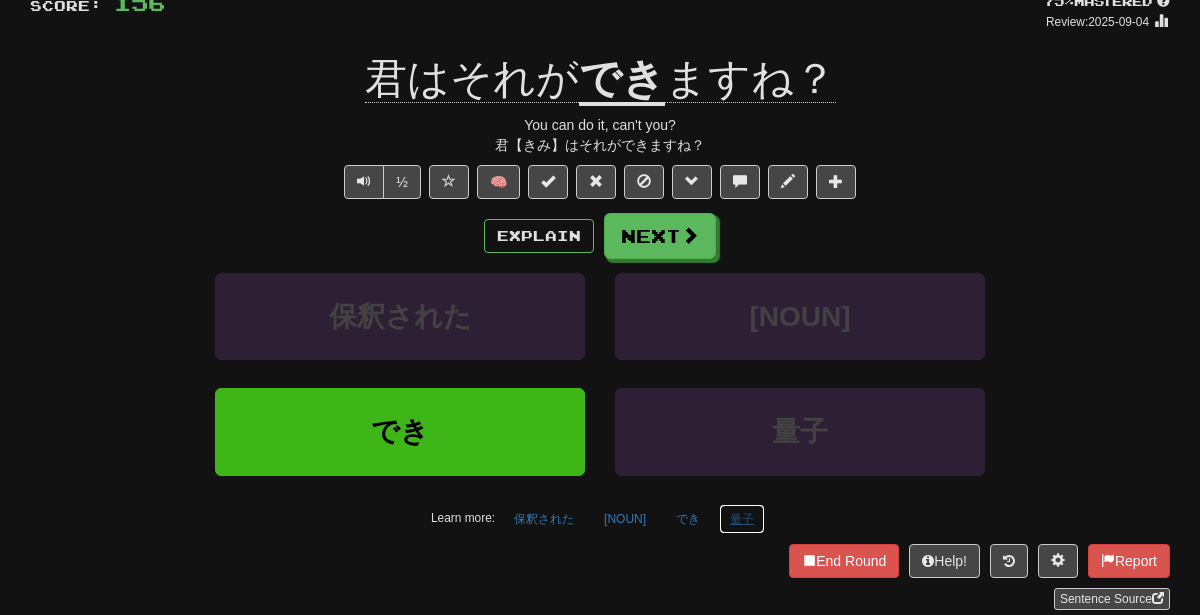 click on "量子" at bounding box center (742, 519) 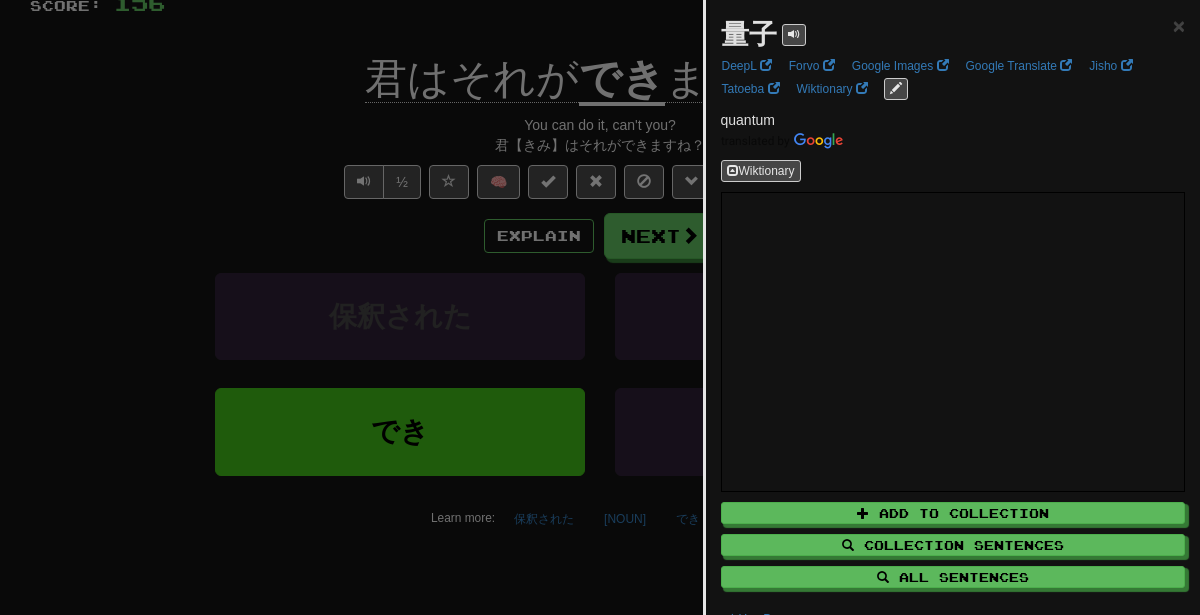 scroll, scrollTop: 148, scrollLeft: 0, axis: vertical 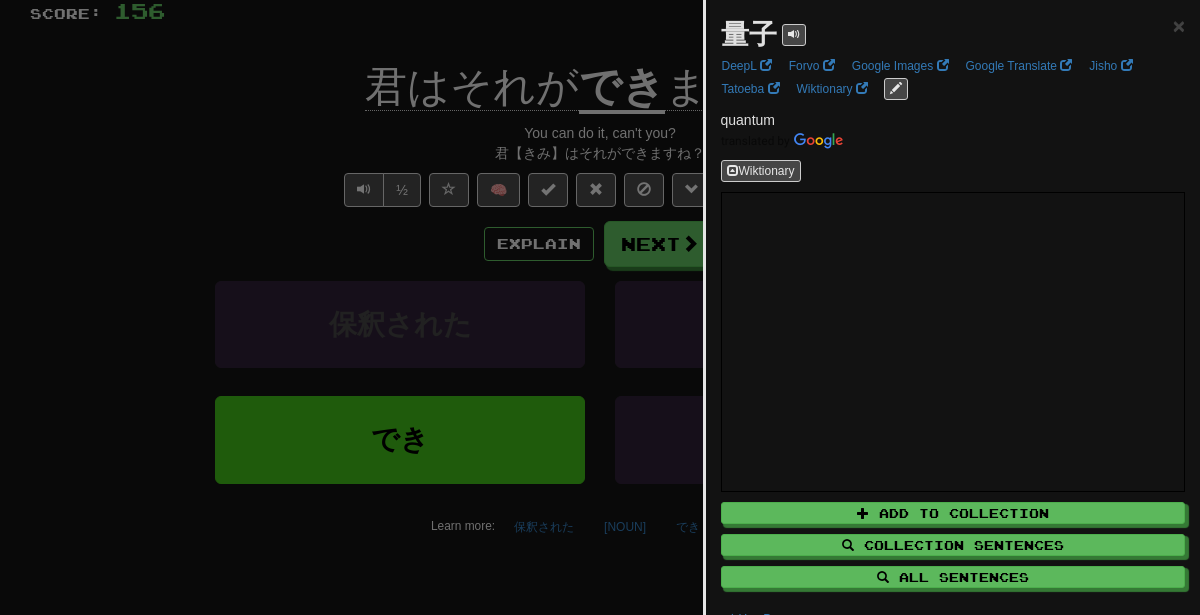 click at bounding box center (600, 307) 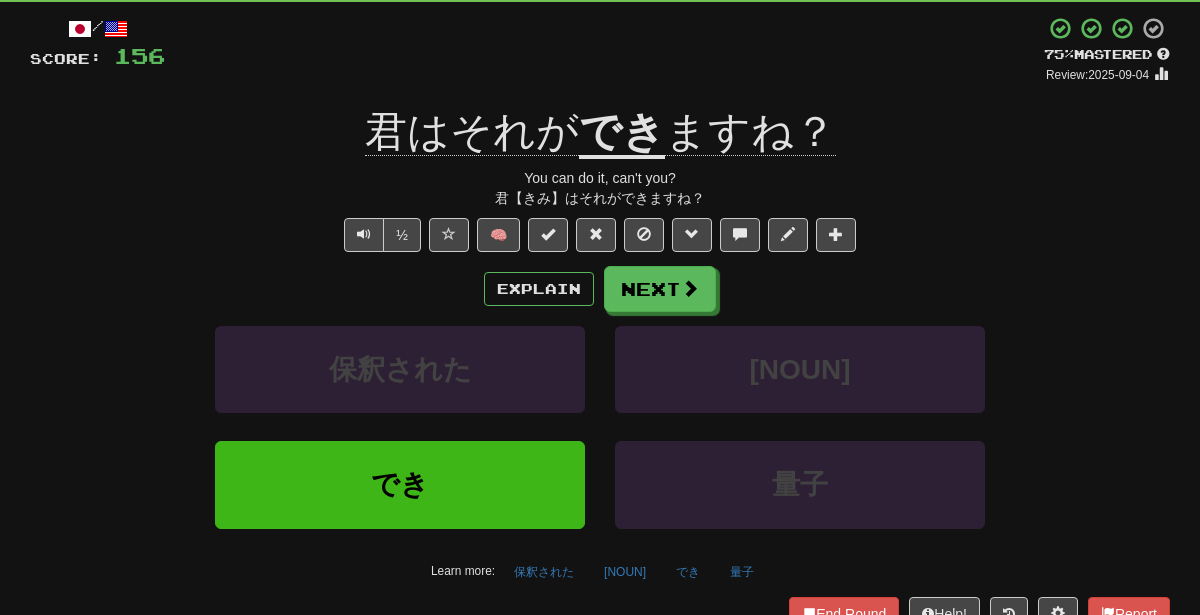 scroll, scrollTop: 91, scrollLeft: 0, axis: vertical 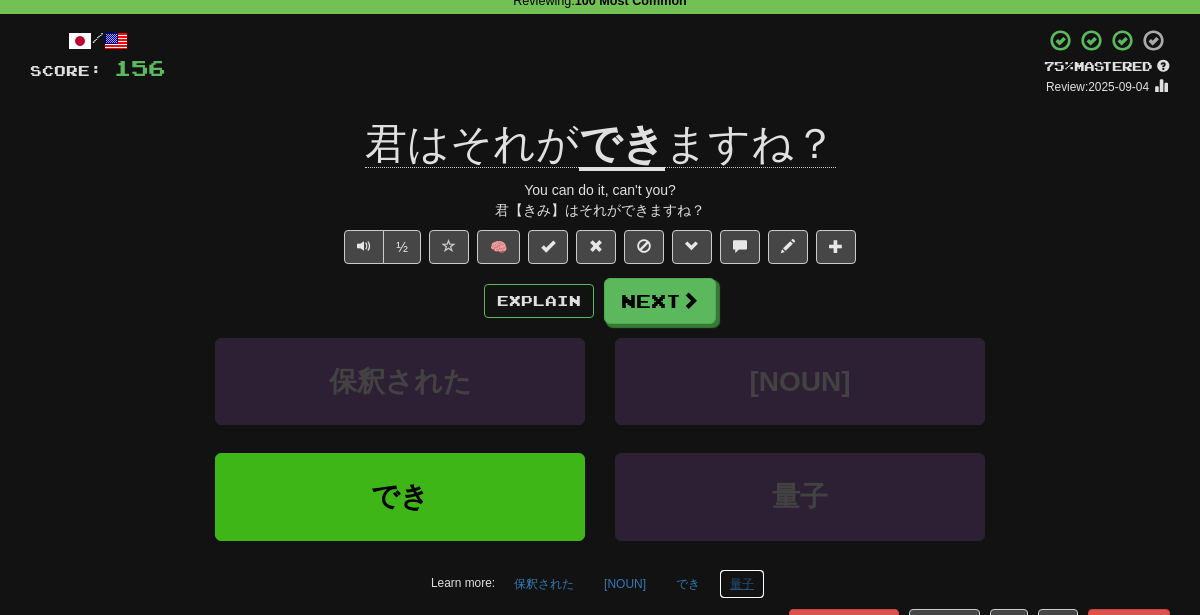 click on "量子" at bounding box center (742, 584) 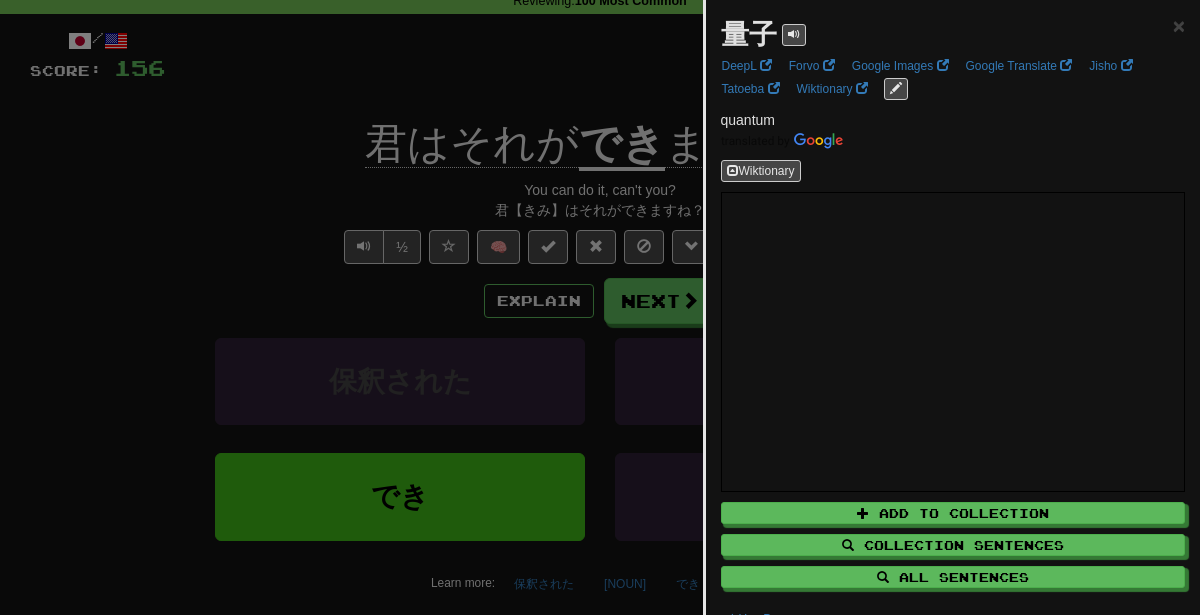 click at bounding box center [600, 307] 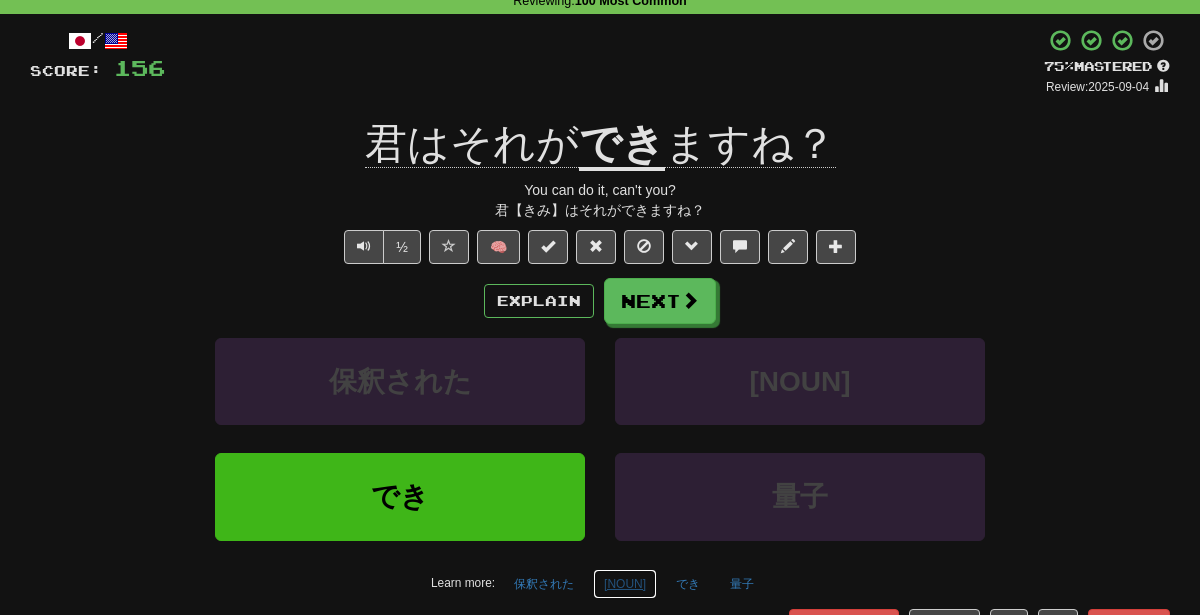 click on "[NOUN]" at bounding box center (625, 584) 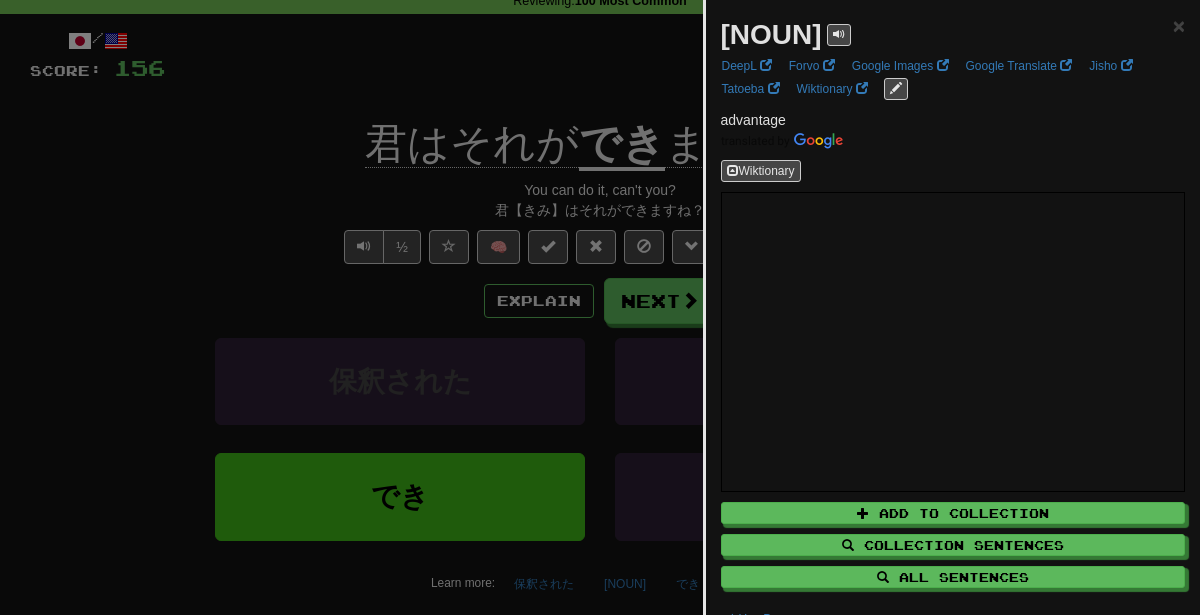 click at bounding box center (600, 307) 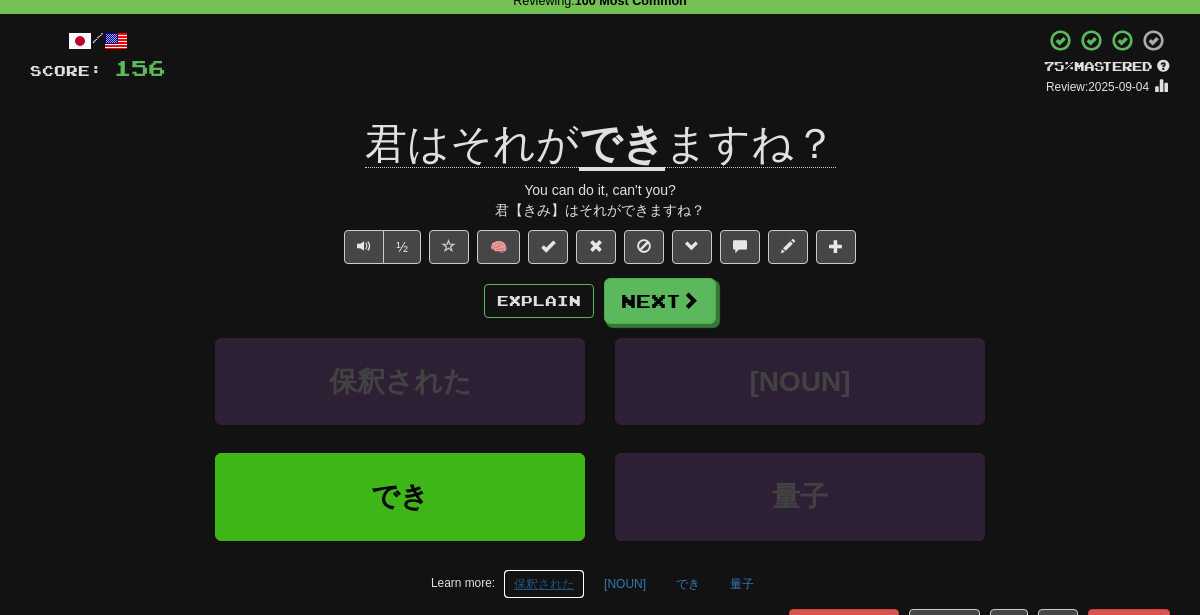 click on "保釈された" at bounding box center (544, 584) 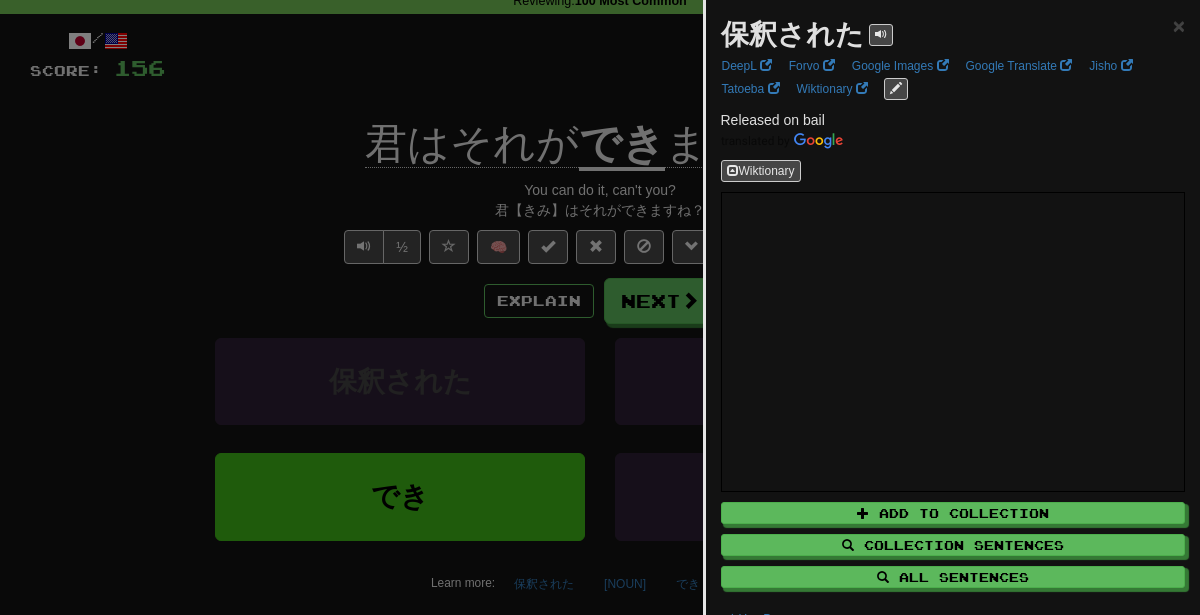 click at bounding box center [600, 307] 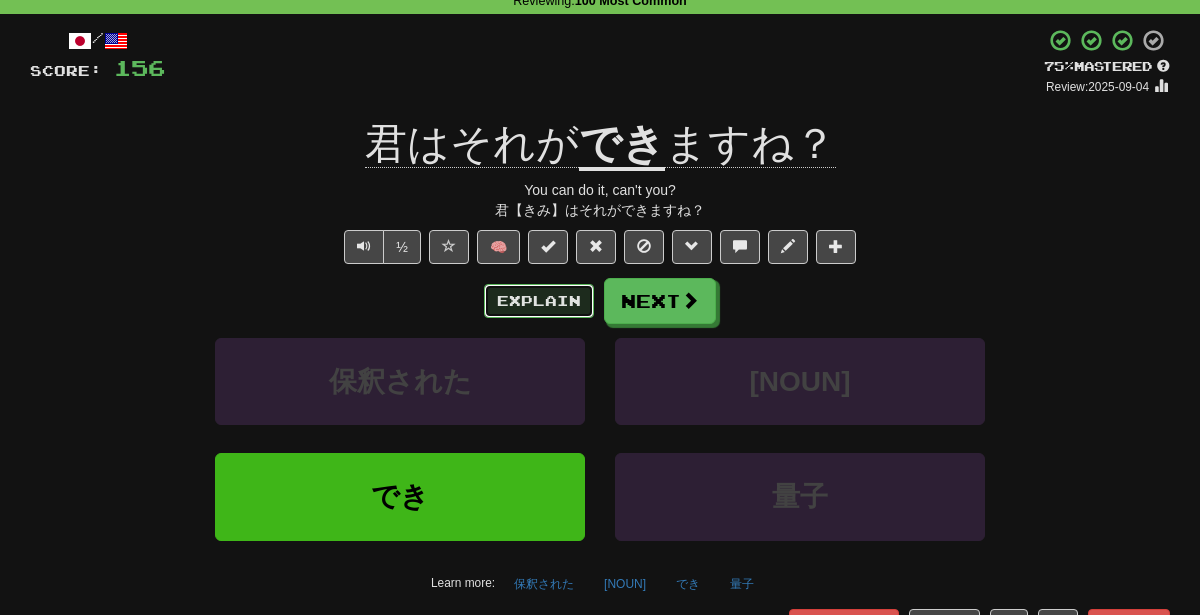click on "Explain" at bounding box center [539, 301] 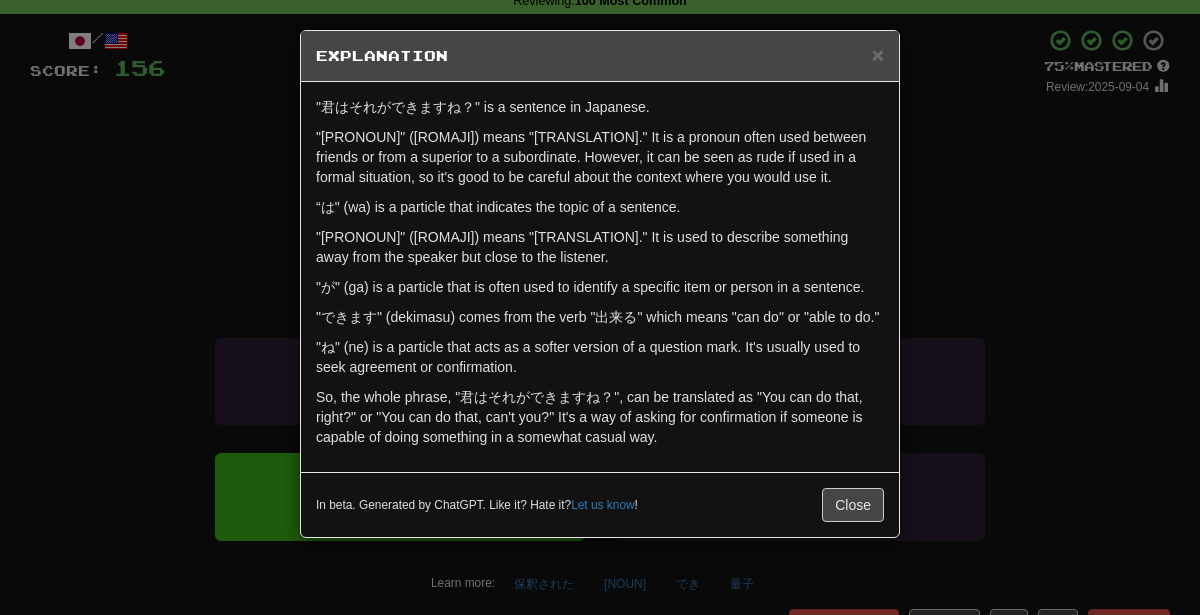 click on "× Explanation "君はそれができますね？" is a sentence in Japanese.
"君” (kimi) means "you." It is a pronoun often used between friends or from a superior to a subordinate. However, it can be seen as rude if used in a formal situation, so it's good to be careful about the context where you would use it.
“は" (wa) is a particle that indicates the topic of a sentence.
"それ" (sore) means "that." It is used to describe something away from the speaker but close to the listener.
"が" (ga) is a particle that is often used to identify a specific item or person in a sentence.
"できます" (dekimasu) comes from the verb "出来る" which means "can do" or "able to do."
"ね" (ne) is a particle that acts as a softer version of a question mark. It's usually used to seek agreement or confirmation.
In beta. Generated by ChatGPT. Like it? Hate it?  Close" at bounding box center (600, 307) 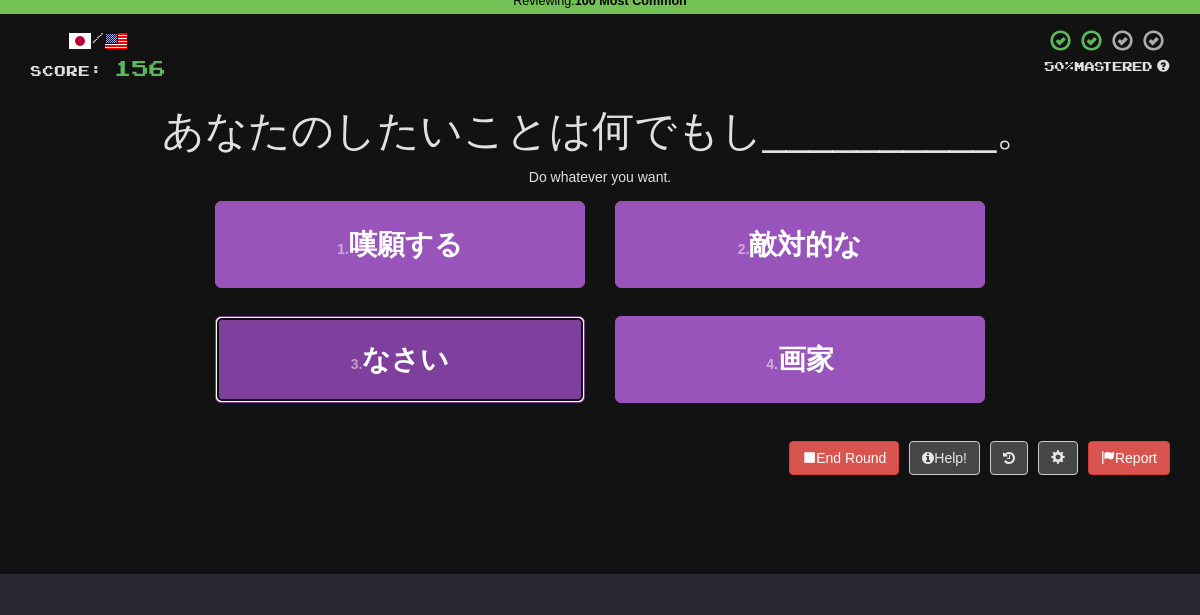 click on "3 .  なさい" at bounding box center [400, 359] 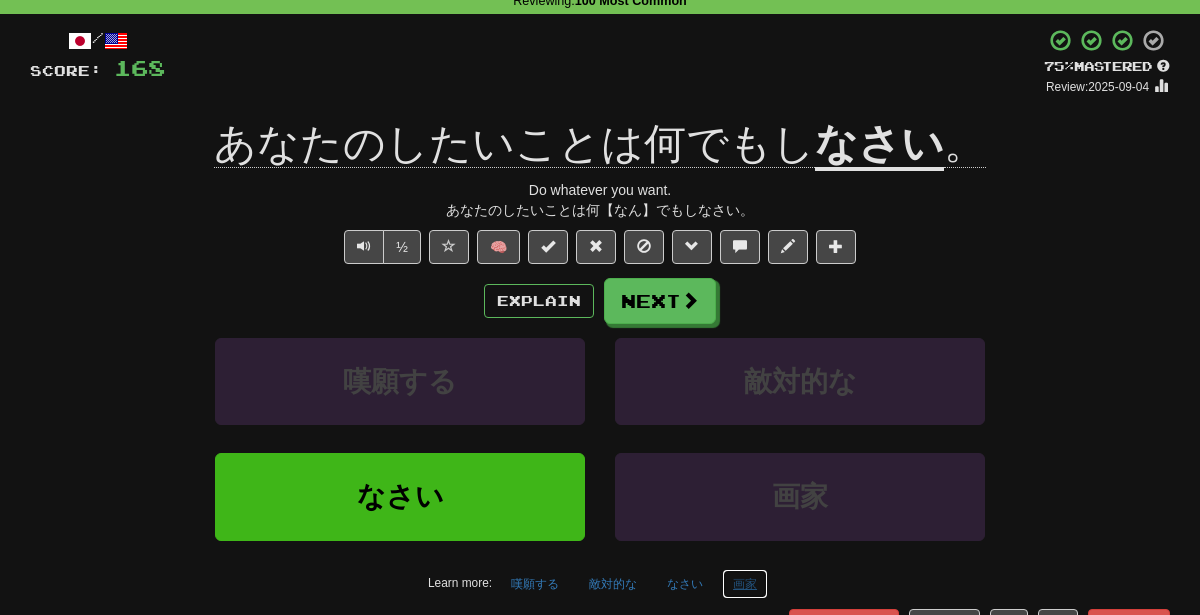 click on "画家" at bounding box center (745, 584) 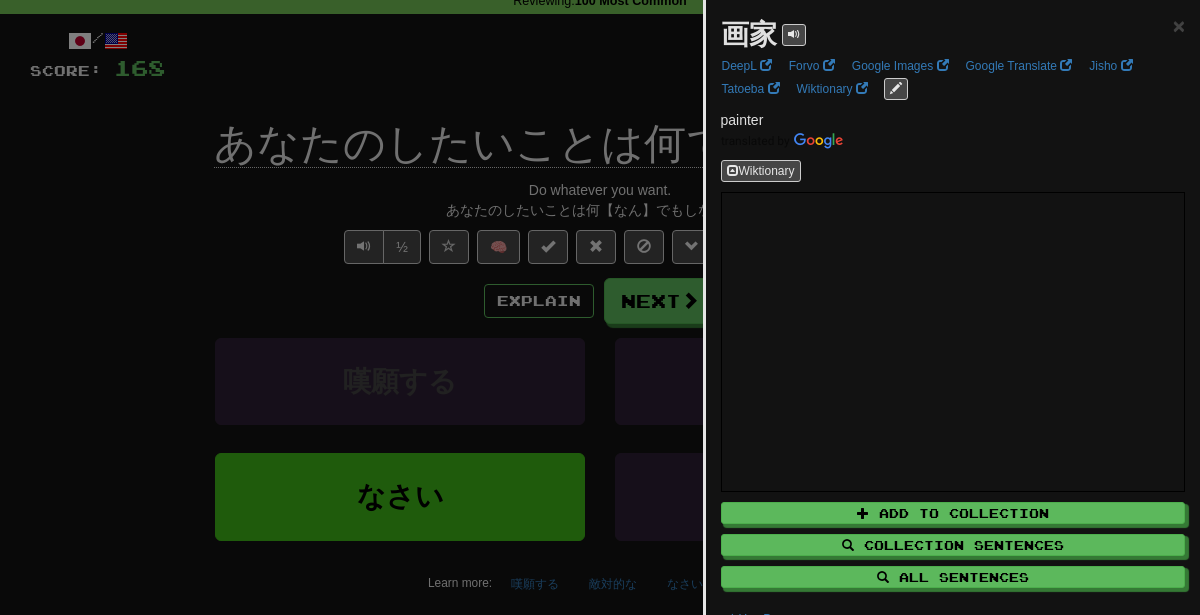 click at bounding box center (600, 307) 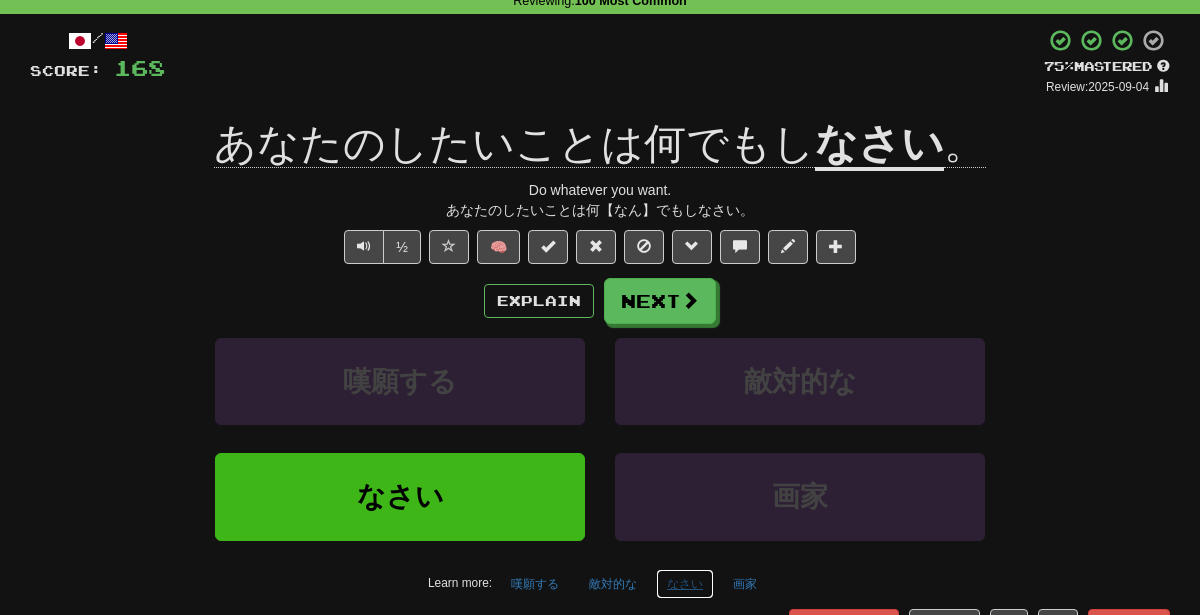 click on "なさい" at bounding box center [685, 584] 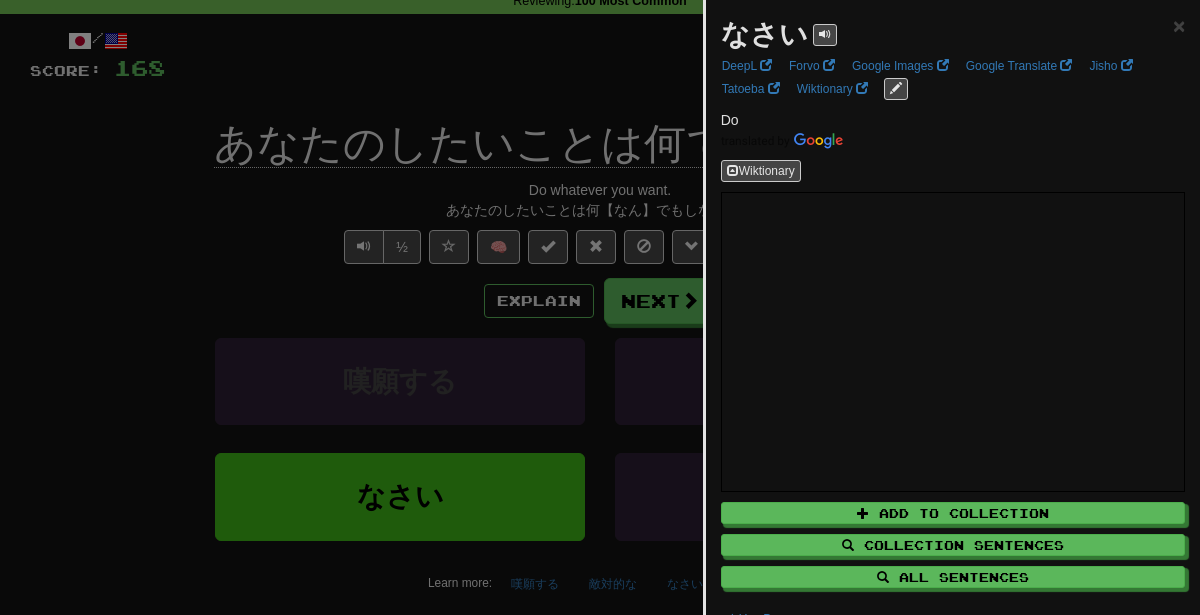 click at bounding box center (600, 307) 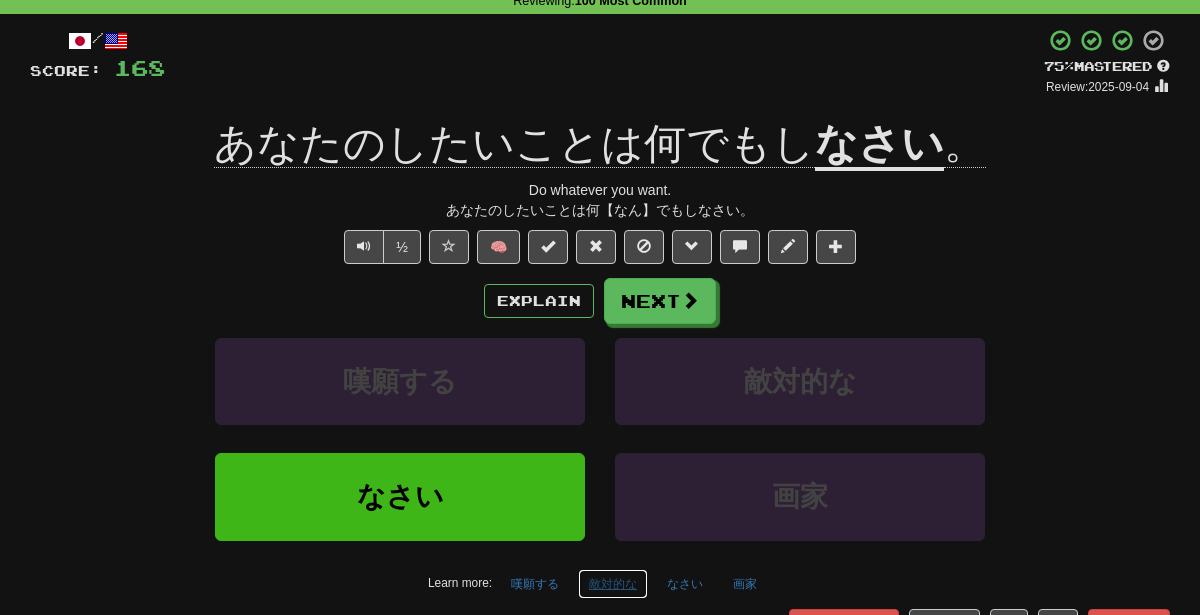 click on "敵対的な" at bounding box center [613, 584] 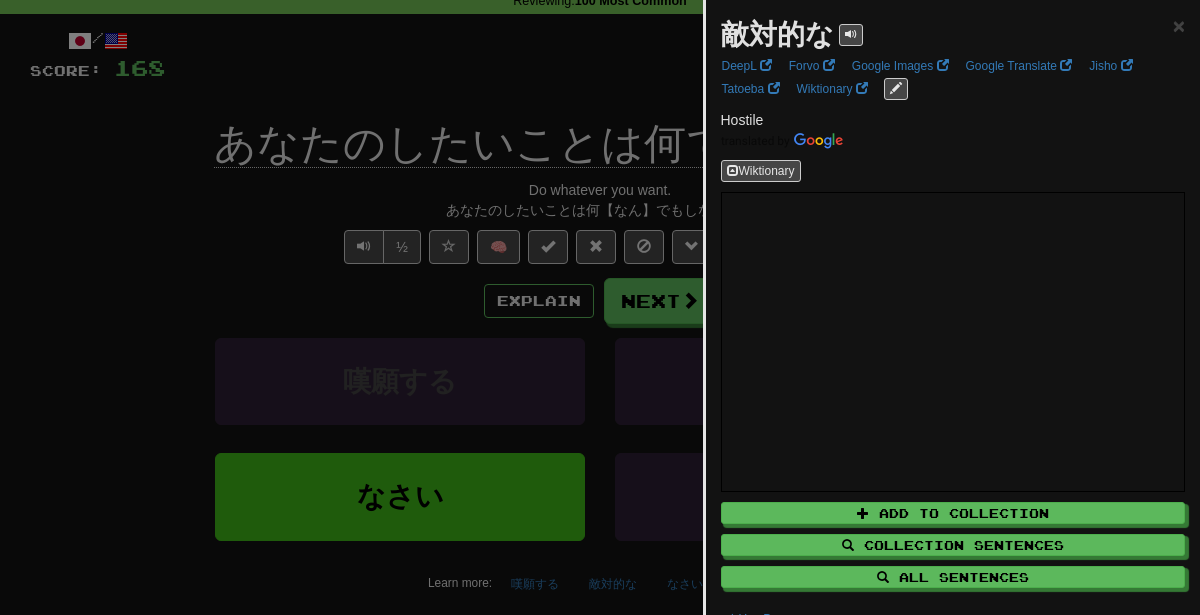 click at bounding box center [600, 307] 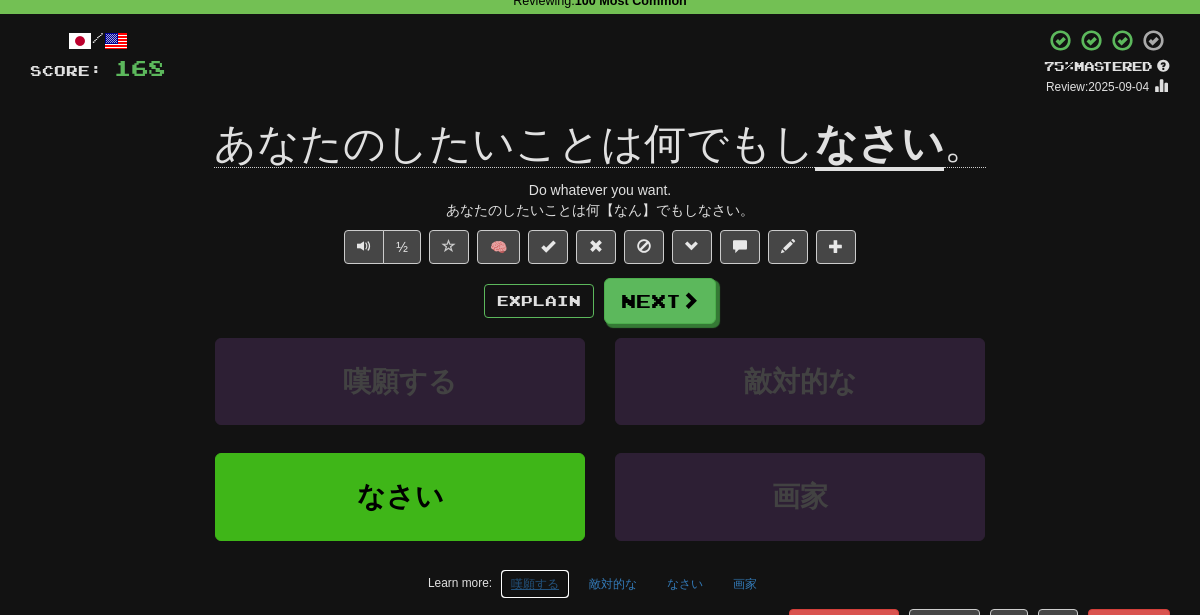 click on "嘆願する" at bounding box center [535, 584] 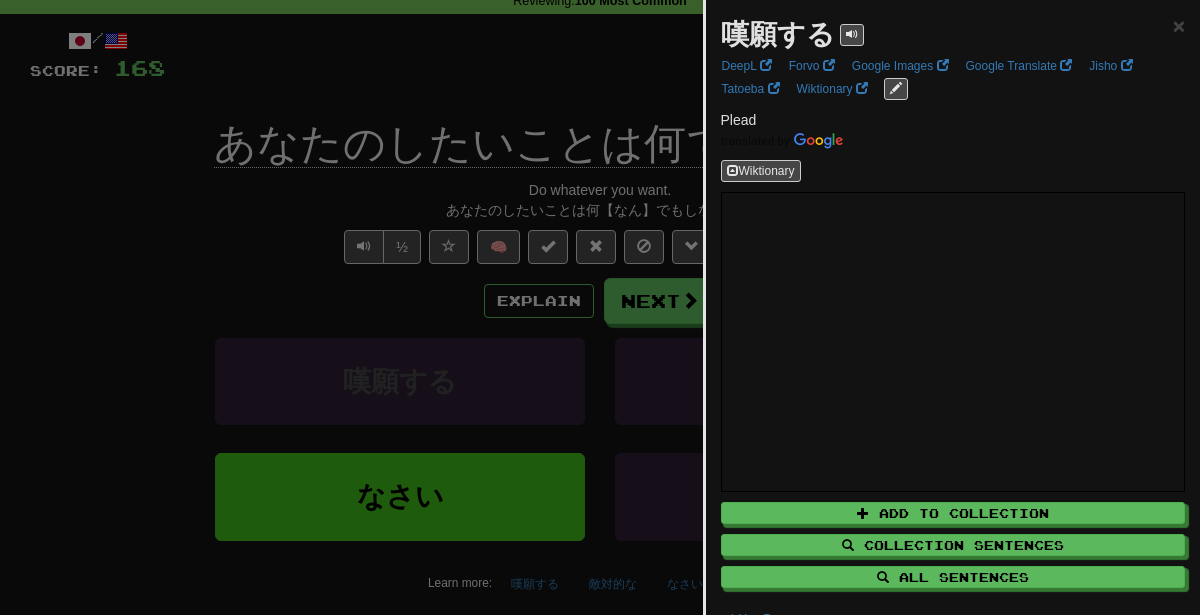 click at bounding box center (600, 307) 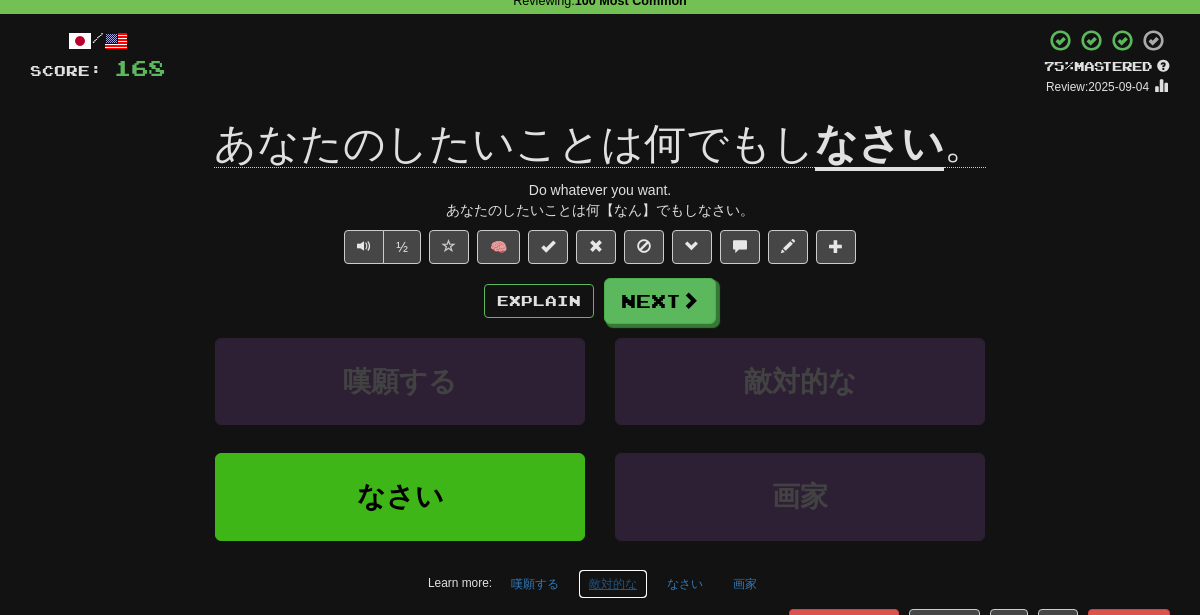 click on "敵対的な" at bounding box center [613, 584] 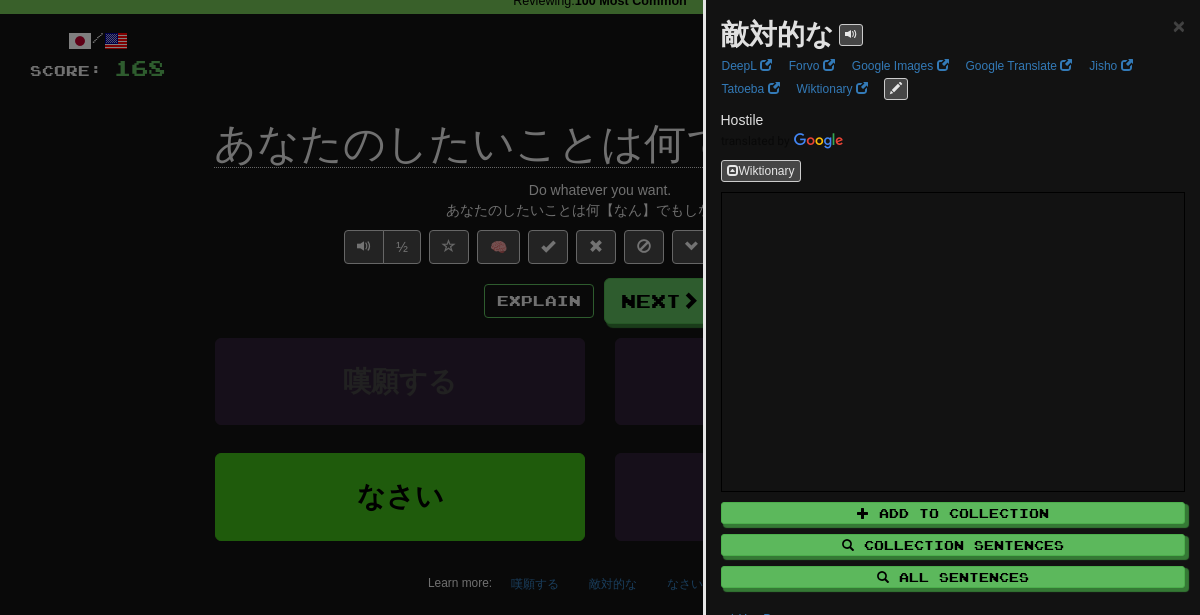 click at bounding box center (600, 307) 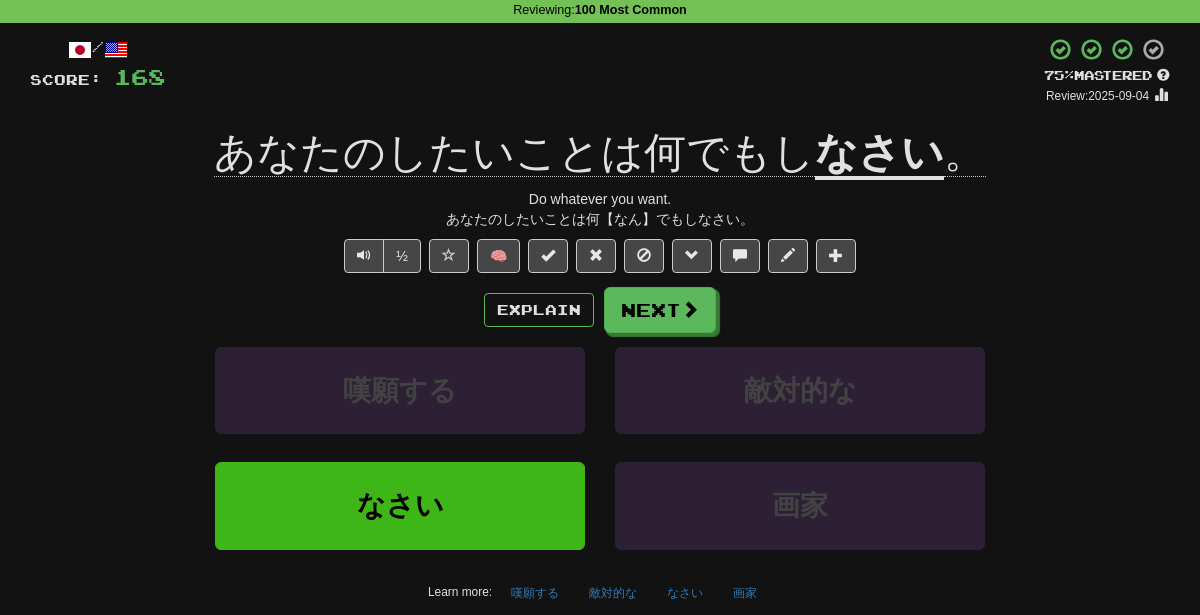 scroll, scrollTop: 81, scrollLeft: 0, axis: vertical 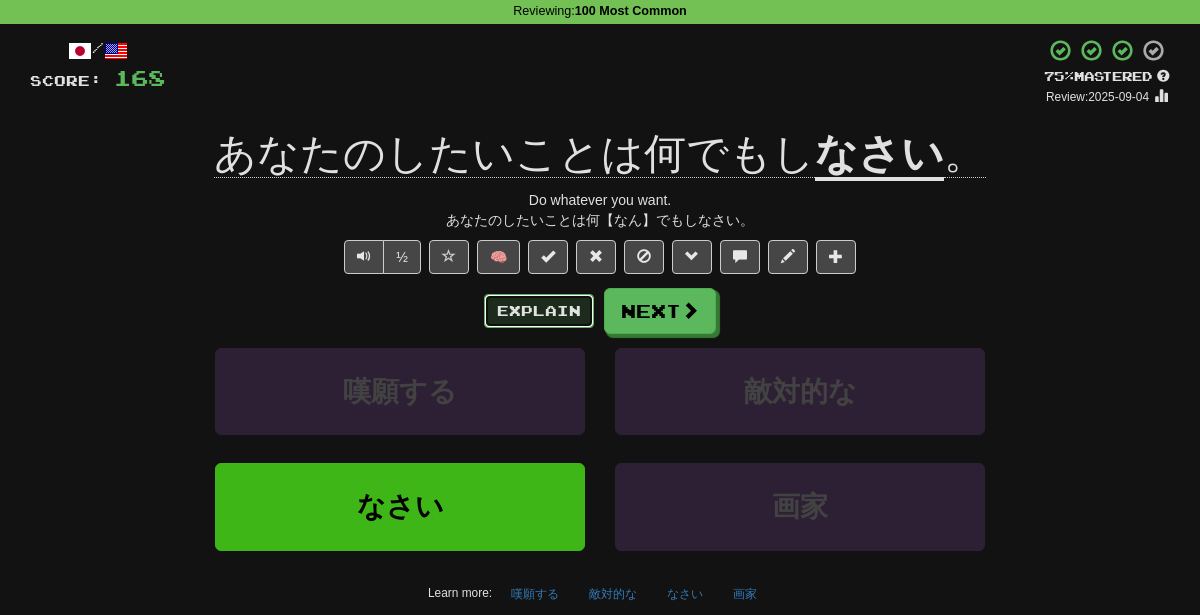 click on "Explain" at bounding box center [539, 311] 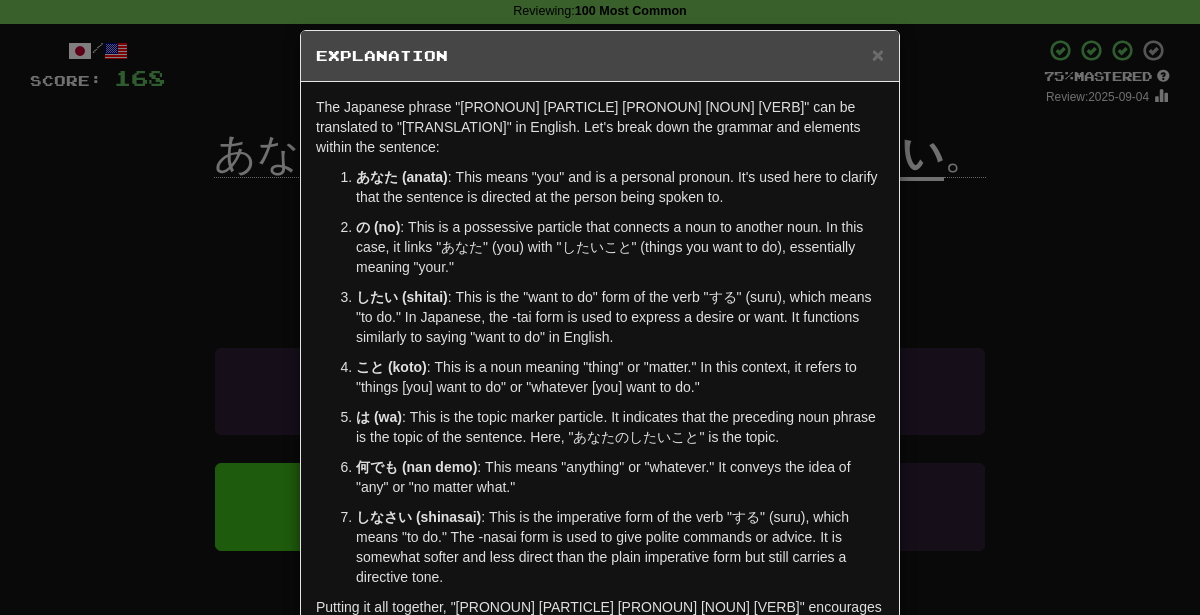 click on "× Explanation The Japanese phrase "あなたのしたいことは何でもしなさい" can be translated to "Do whatever you want to do" in English. Let's break down the grammar and elements within the sentence:
あなた (anata) : This means "you" and is a personal pronoun. It's used here to clarify that the sentence is directed at the person being spoken to.
の (no) : This is a possessive particle that connects a noun to another noun. In this case, it links "あなた" (you) with "したいこと" (things you want to do), essentially meaning "your."
したい (shitai) : This is the "want to do" form of the verb "する" (suru), which means "to do." In Japanese, the -tai form is used to express a desire or want. It functions similarly to saying "want to do" in English.
こと (koto) : This is a noun meaning "thing" or "matter." In this context, it refers to "things [you] want to do" or "whatever [you] want to do."
は (wa)
何でも (nan demo)
Let us know !" at bounding box center [600, 307] 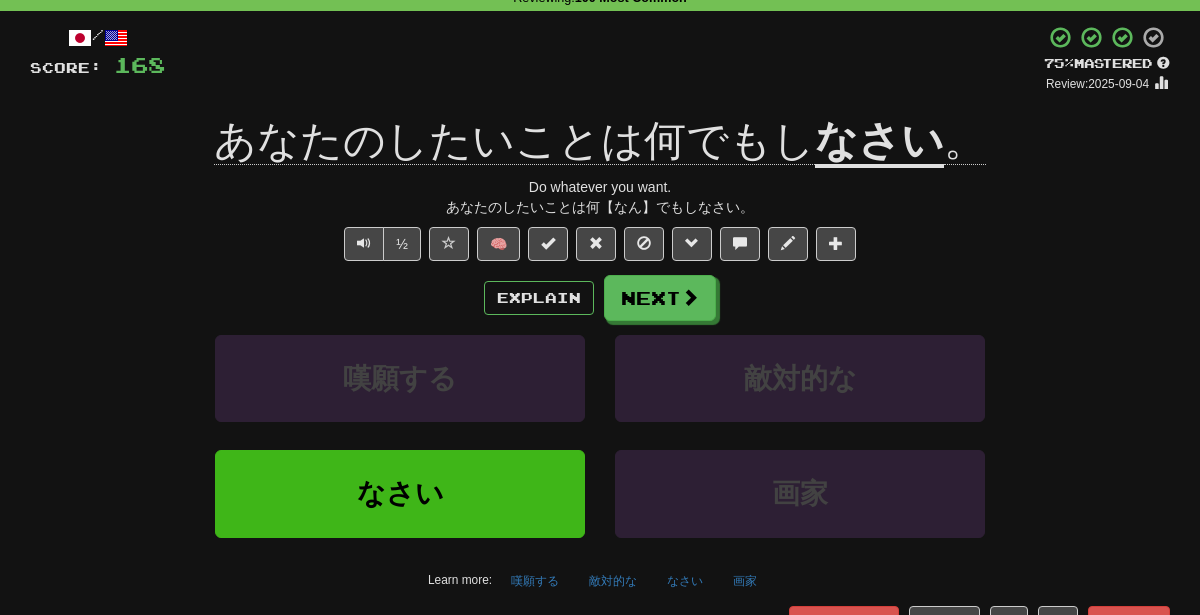 scroll, scrollTop: 96, scrollLeft: 0, axis: vertical 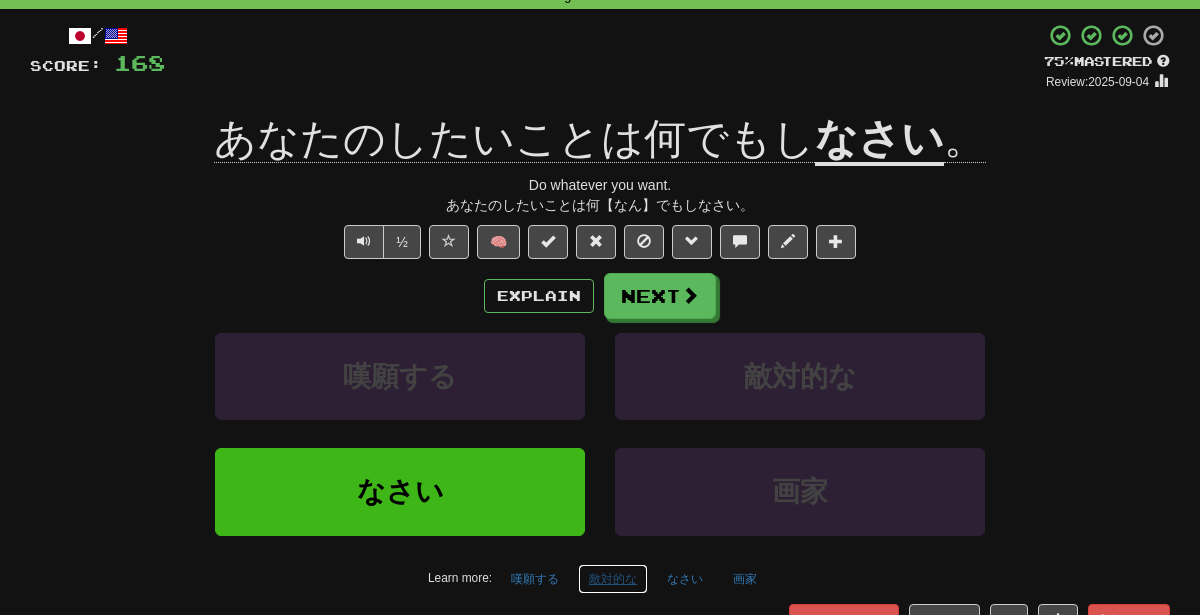 click on "敵対的な" at bounding box center (613, 579) 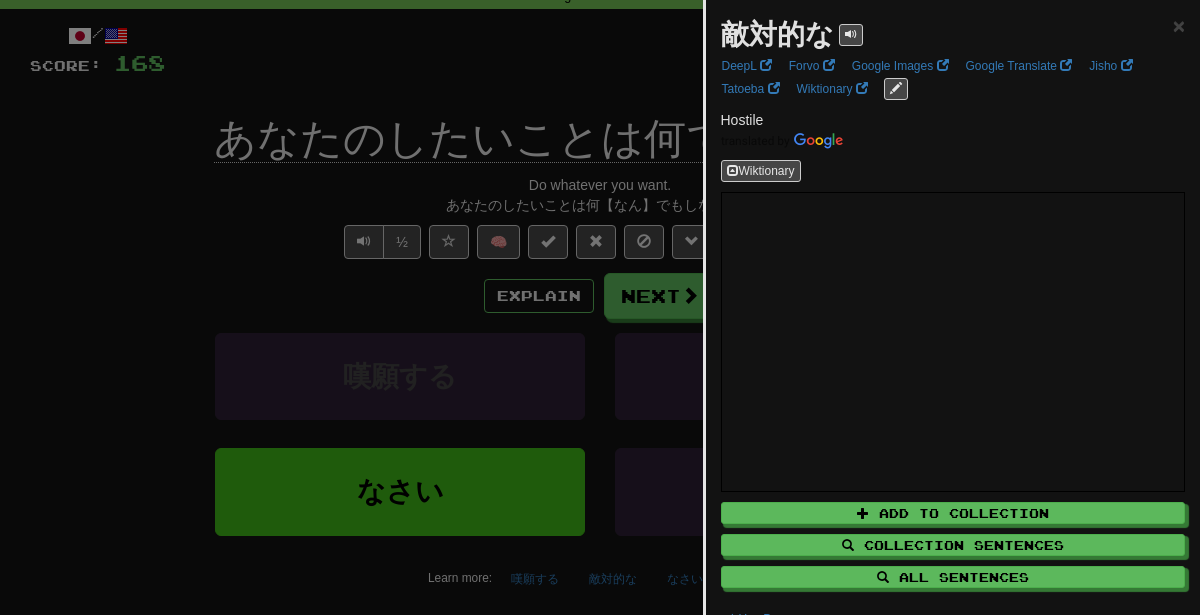 click at bounding box center [600, 307] 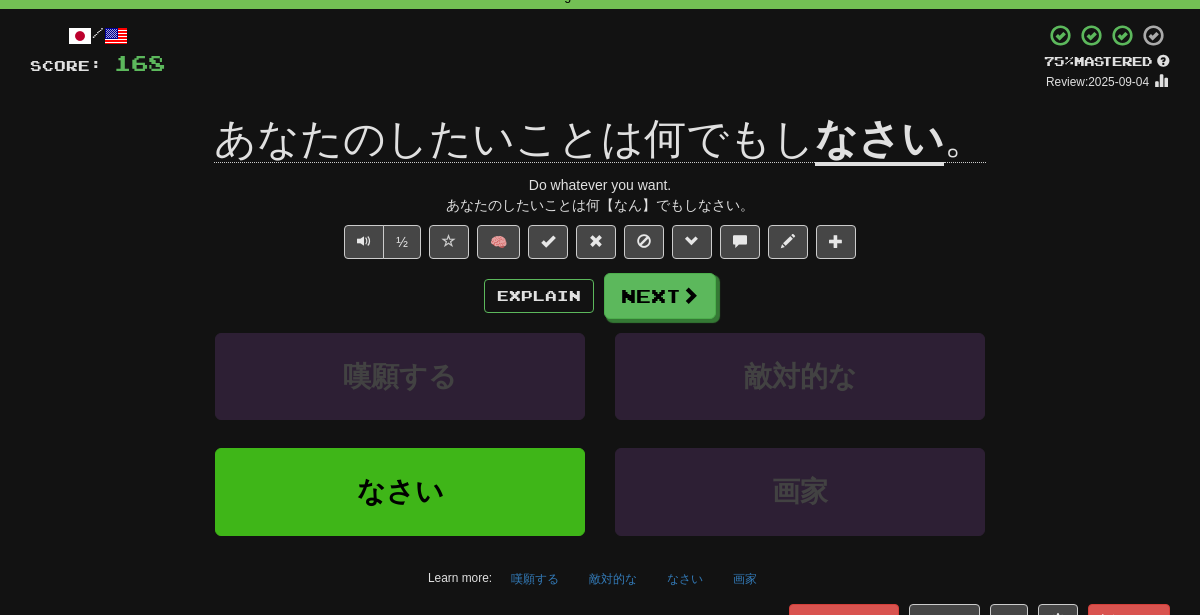scroll, scrollTop: 0, scrollLeft: 0, axis: both 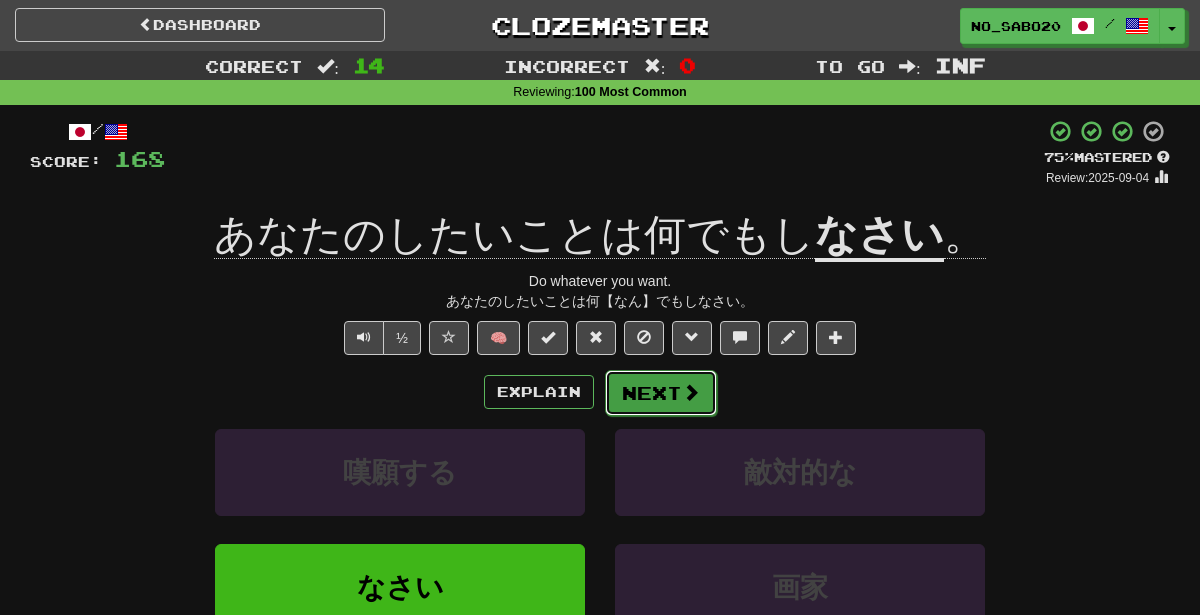 click on "Next" at bounding box center (661, 393) 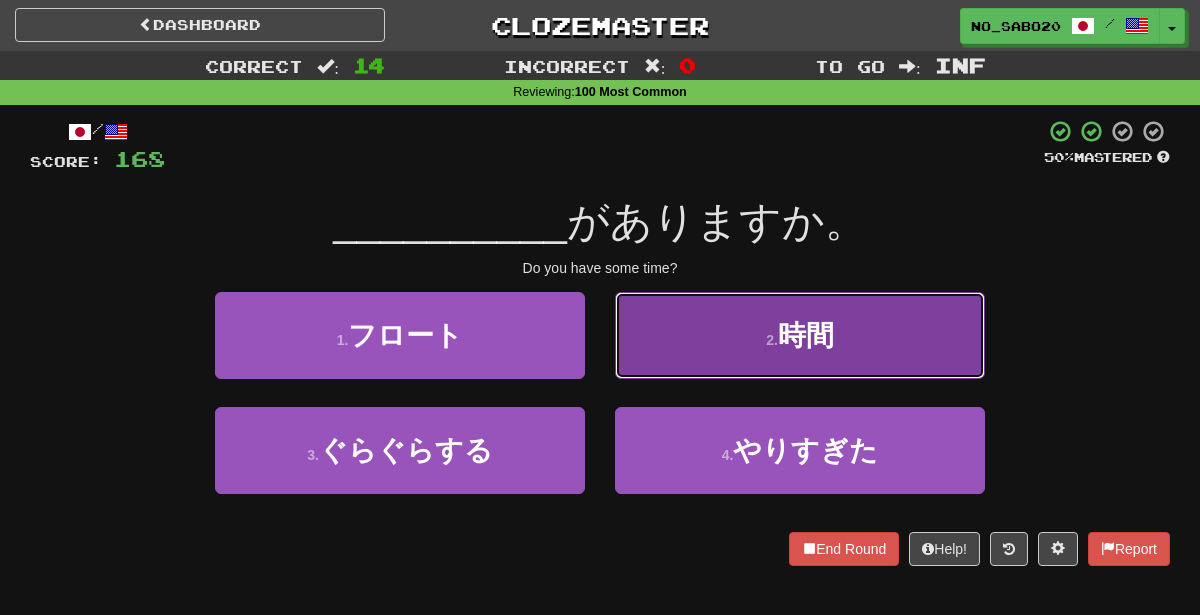 click on "2 .  時間" at bounding box center (800, 335) 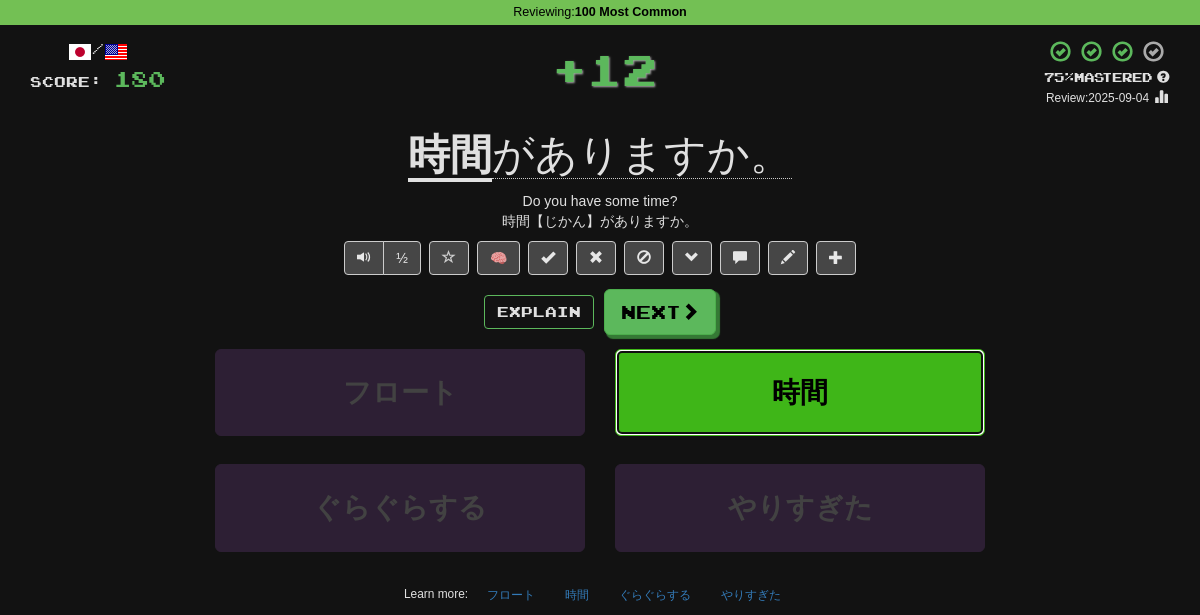 scroll, scrollTop: 90, scrollLeft: 0, axis: vertical 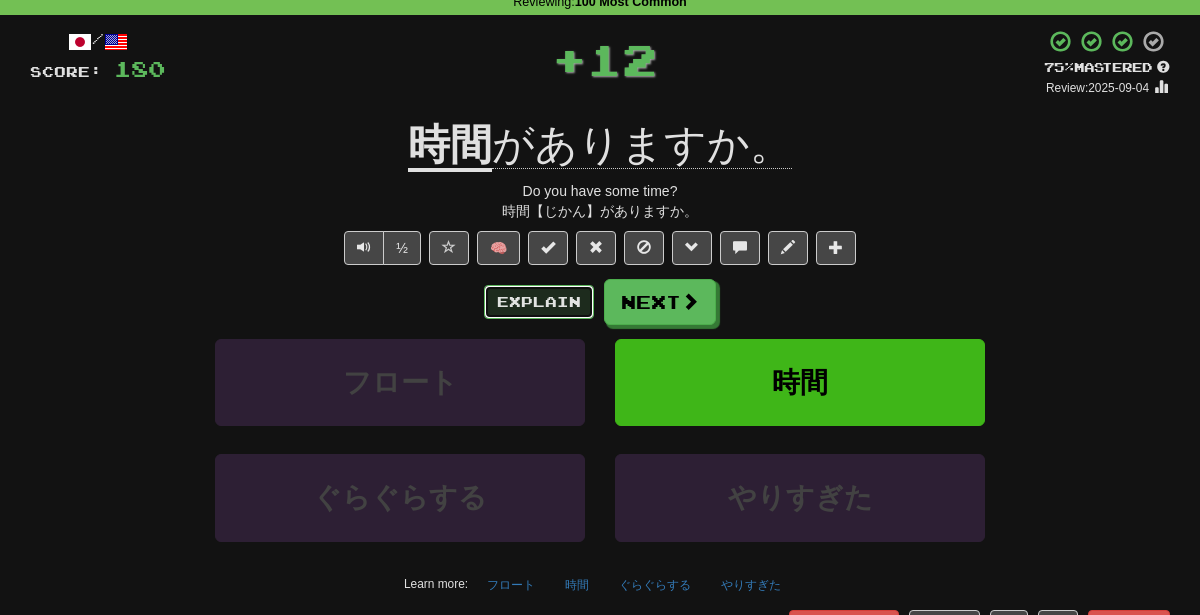 click on "Explain" at bounding box center (539, 302) 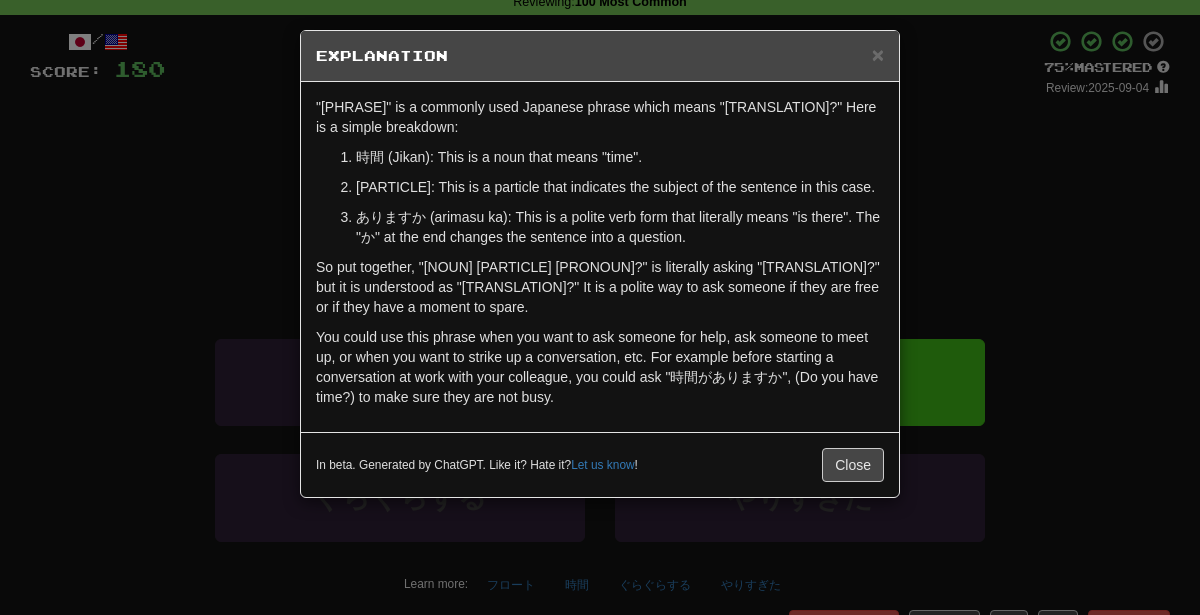 click on "× Explanation "時間がありますか。" is a commonly used Japanese phrase which means "Do you have time?" Here is a simple breakdown:
時間 (Jikan): This is a noun that means "time".
が (ga): This is a particle that indicates the subject of the sentence in this case.
ありますか (arimasu ka): This is a polite verb form that literally means "is there". The "か" at the end changes the sentence into a question.
So put together, "時間がありますか" is literally asking "Is there time?" but it is understood as "Do you have time?" It is a polite way to ask someone if they are free or if they have a moment to spare.
You could use this phrase when you want to ask someone for help, ask someone to meet up, or when you want to strike up a conversation, etc. For example before starting a conversation at work with your colleague, you could ask "時間がありますか", (Do you have time?) to make sure they are not busy. In beta. Generated by ChatGPT. Like it? Hate it?  !" at bounding box center (600, 307) 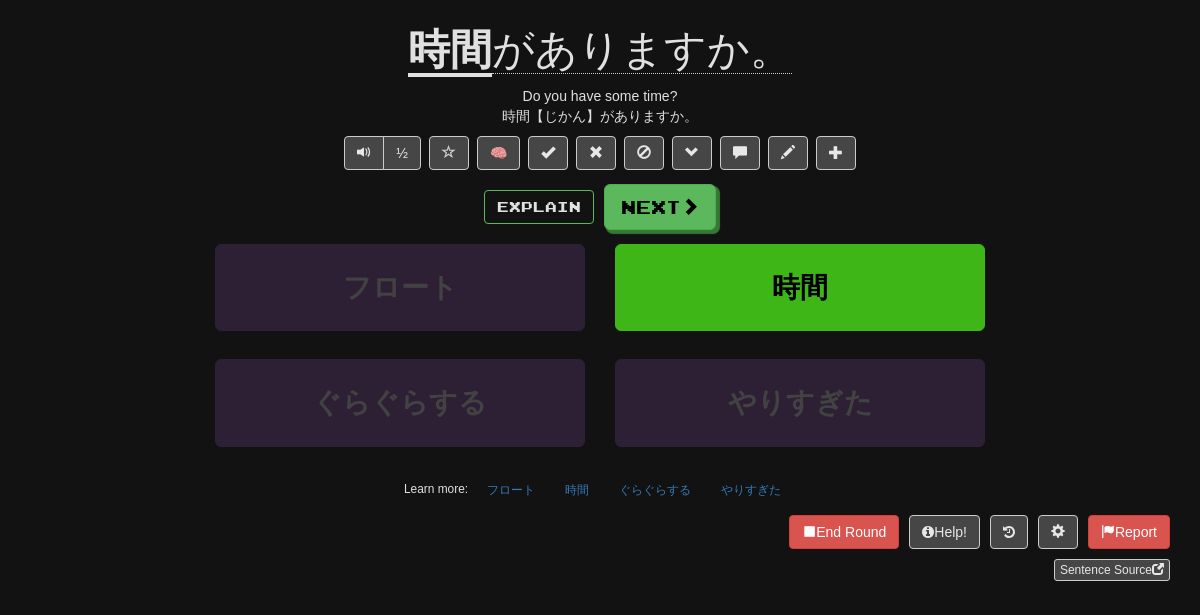 scroll, scrollTop: 193, scrollLeft: 0, axis: vertical 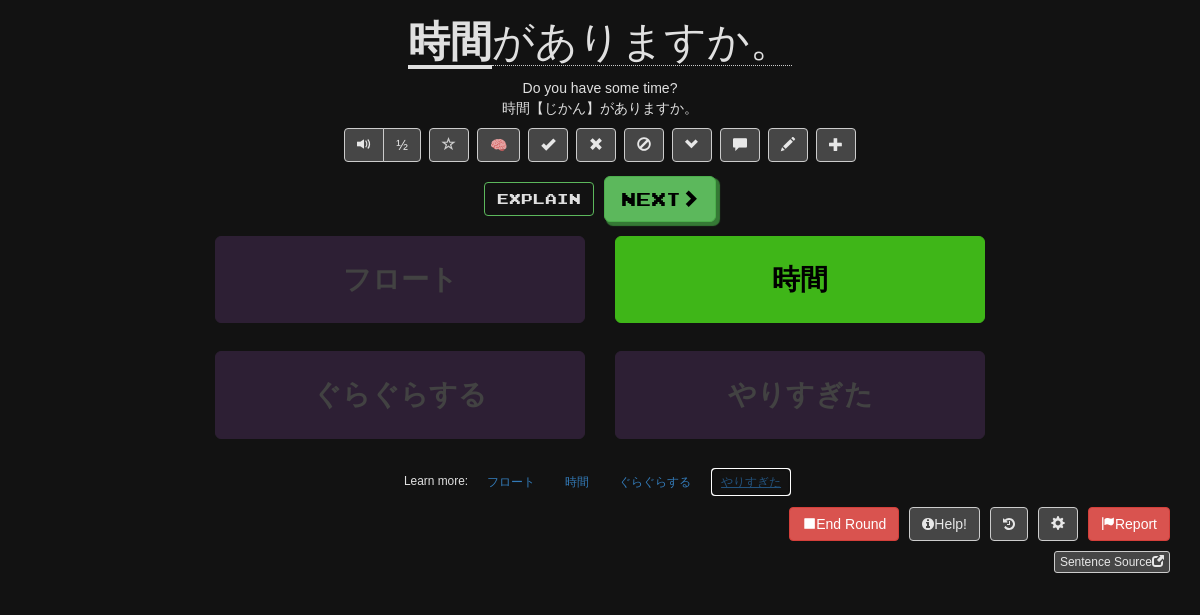 click on "やりすぎた" at bounding box center (751, 482) 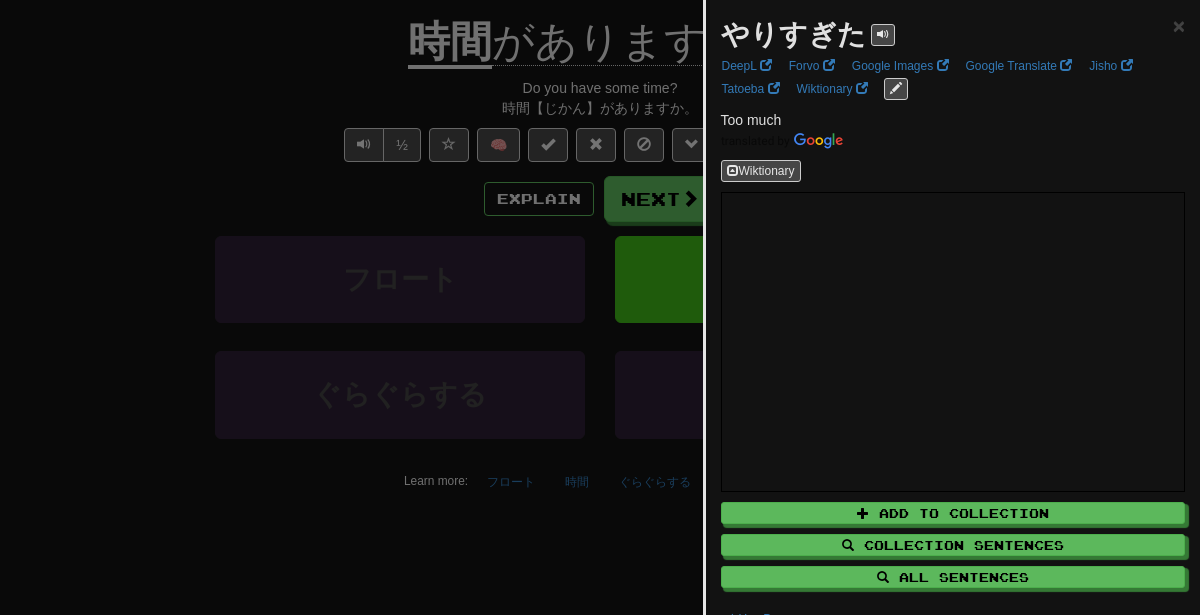 click at bounding box center (600, 307) 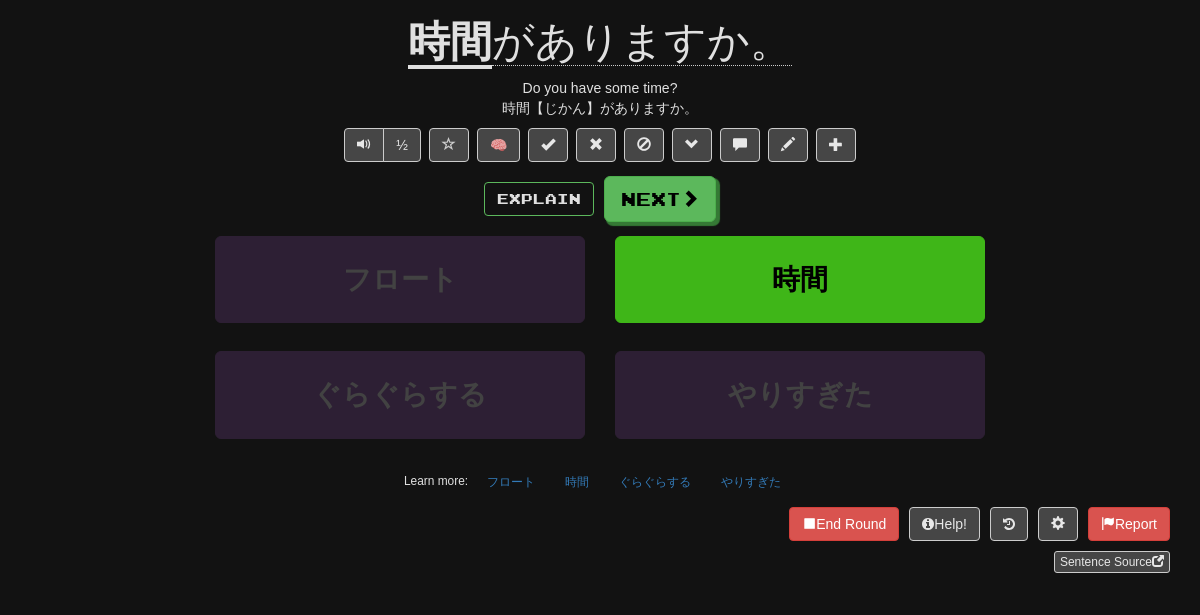click on "やりすぎた" at bounding box center [800, 408] 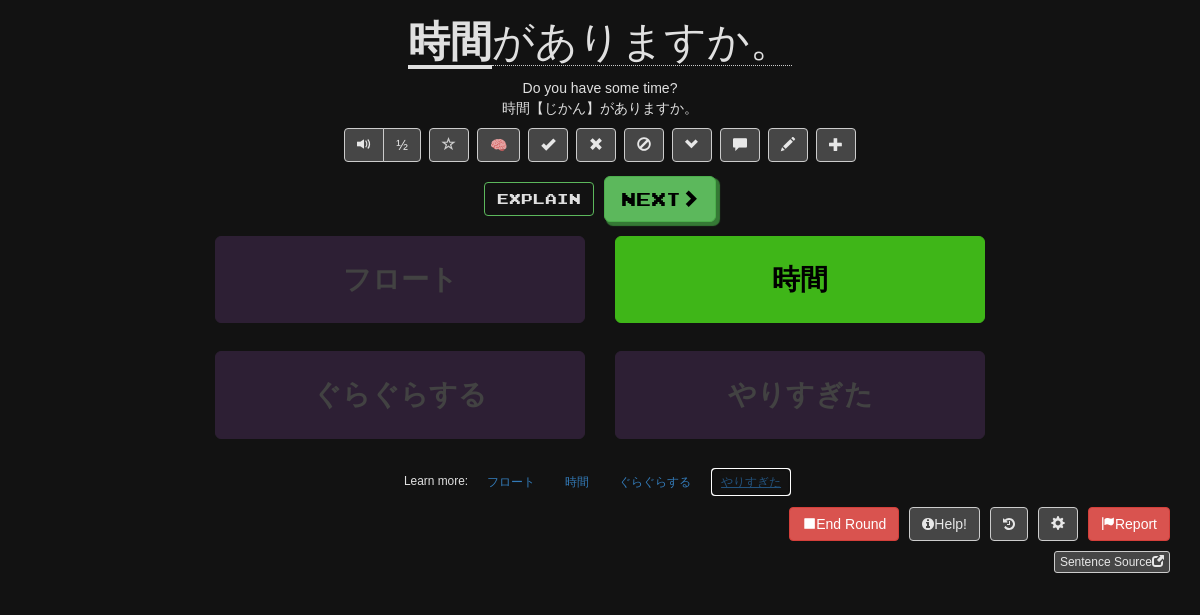 click on "やりすぎた" at bounding box center (751, 482) 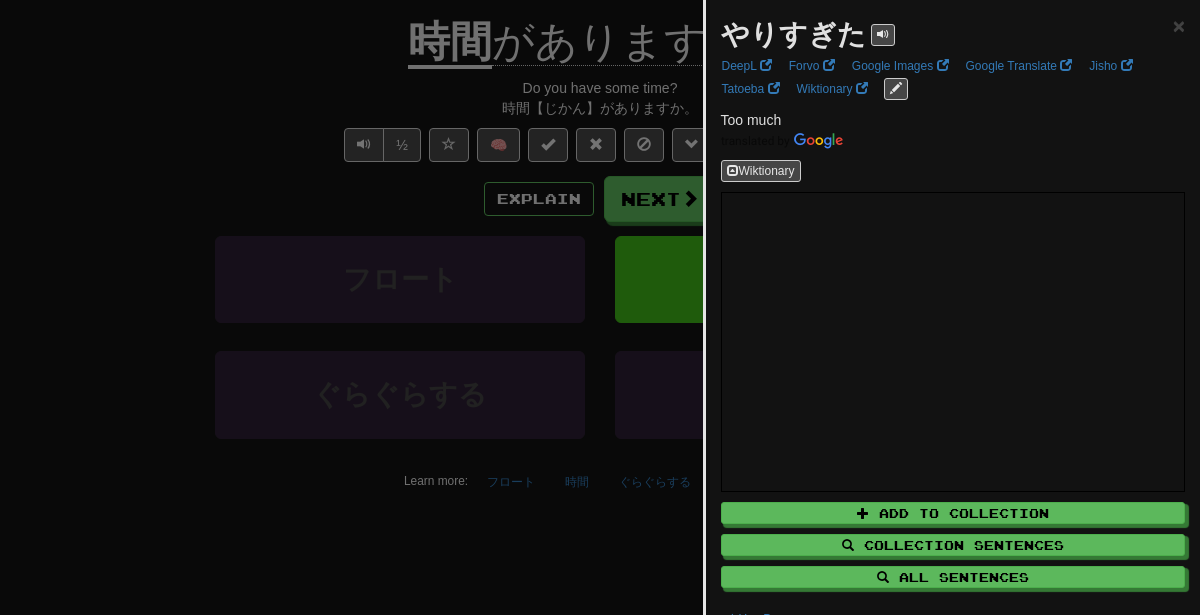 click at bounding box center (600, 307) 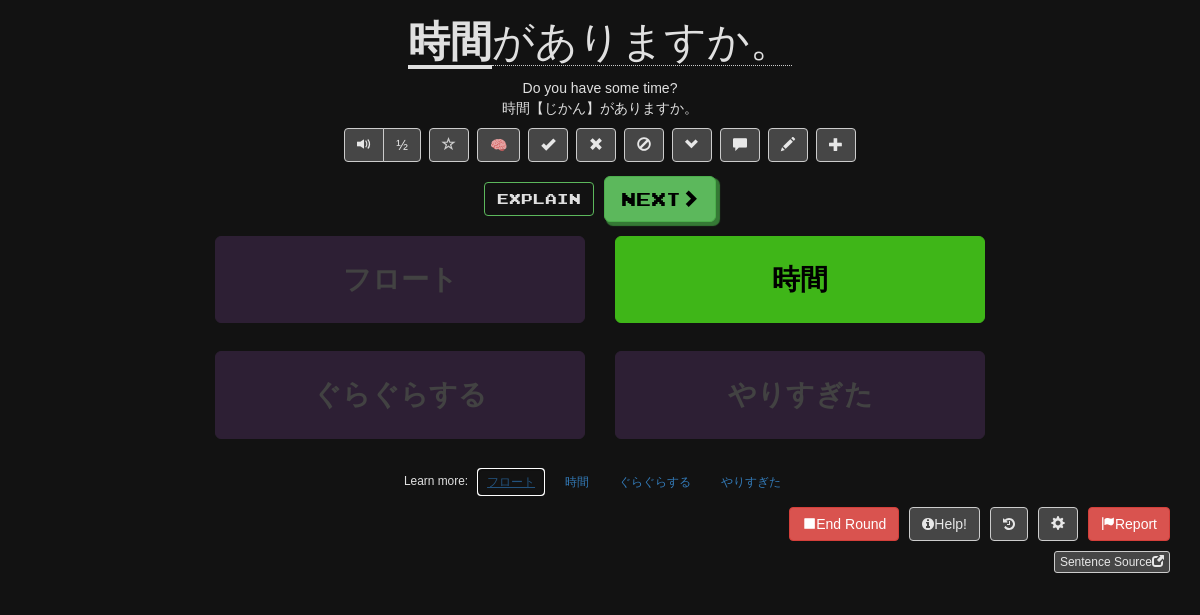 click on "フロート" at bounding box center (511, 482) 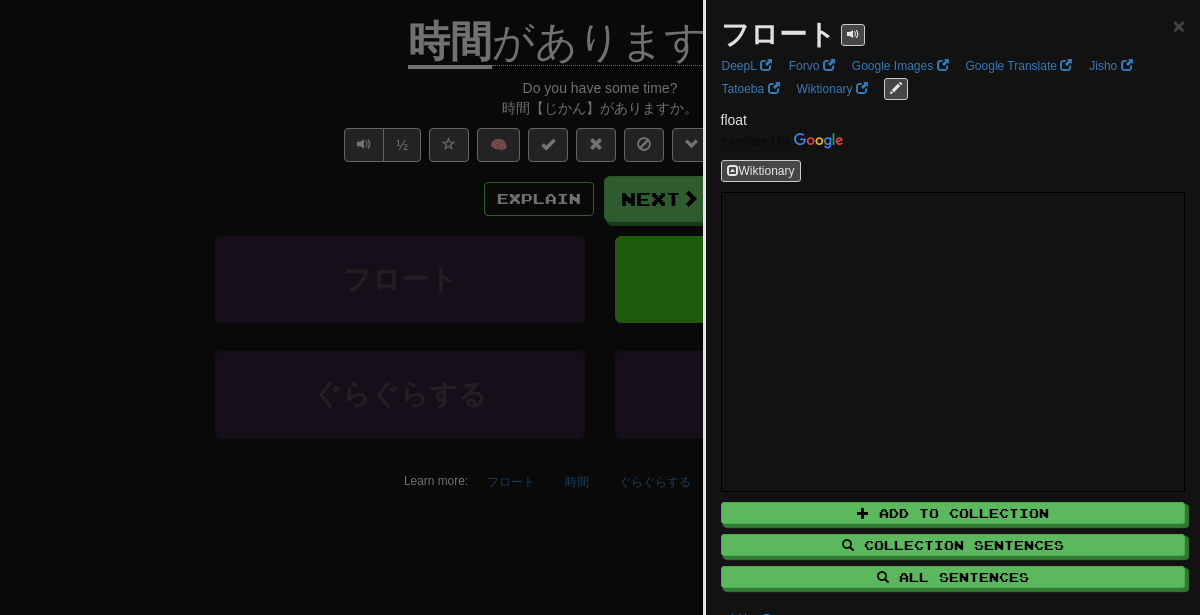 click at bounding box center (600, 307) 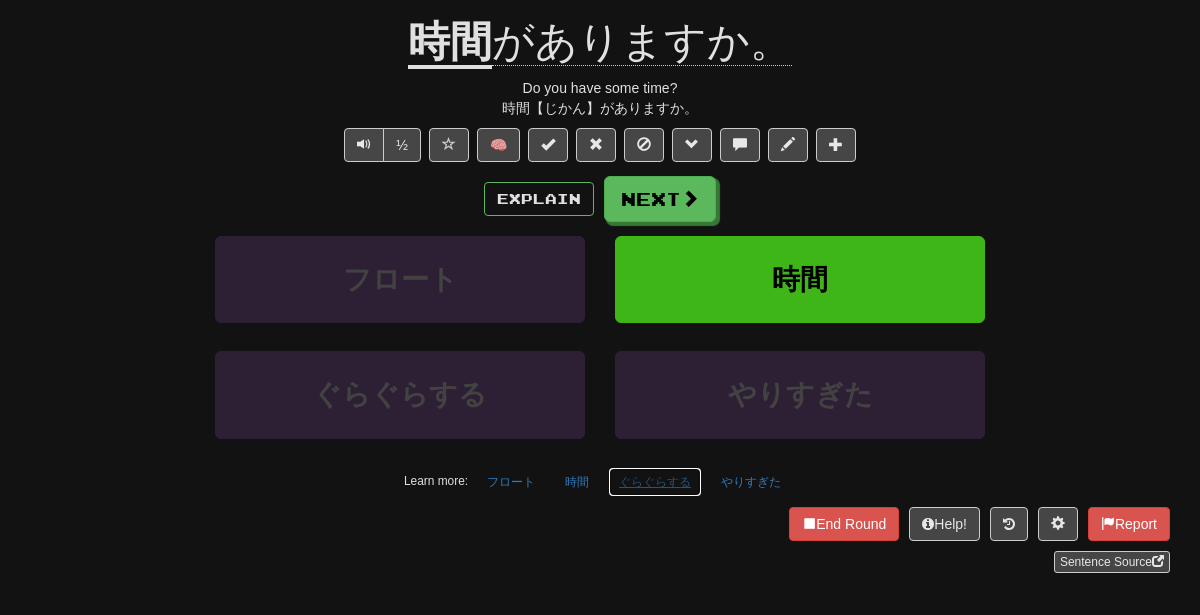 click on "ぐらぐらする" at bounding box center [655, 482] 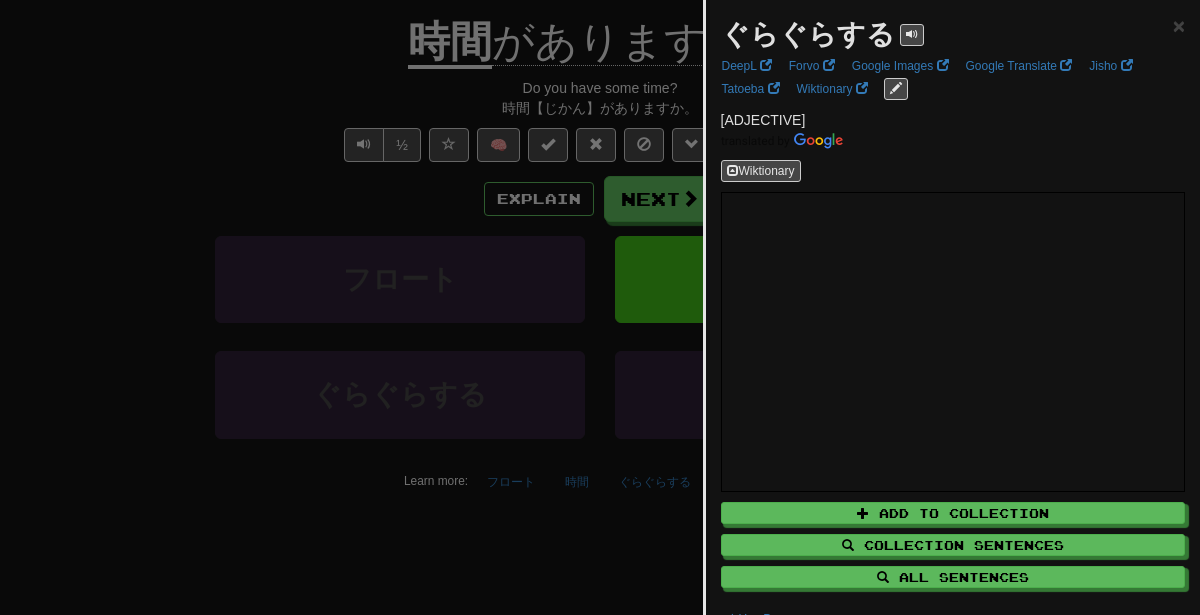 click at bounding box center (600, 307) 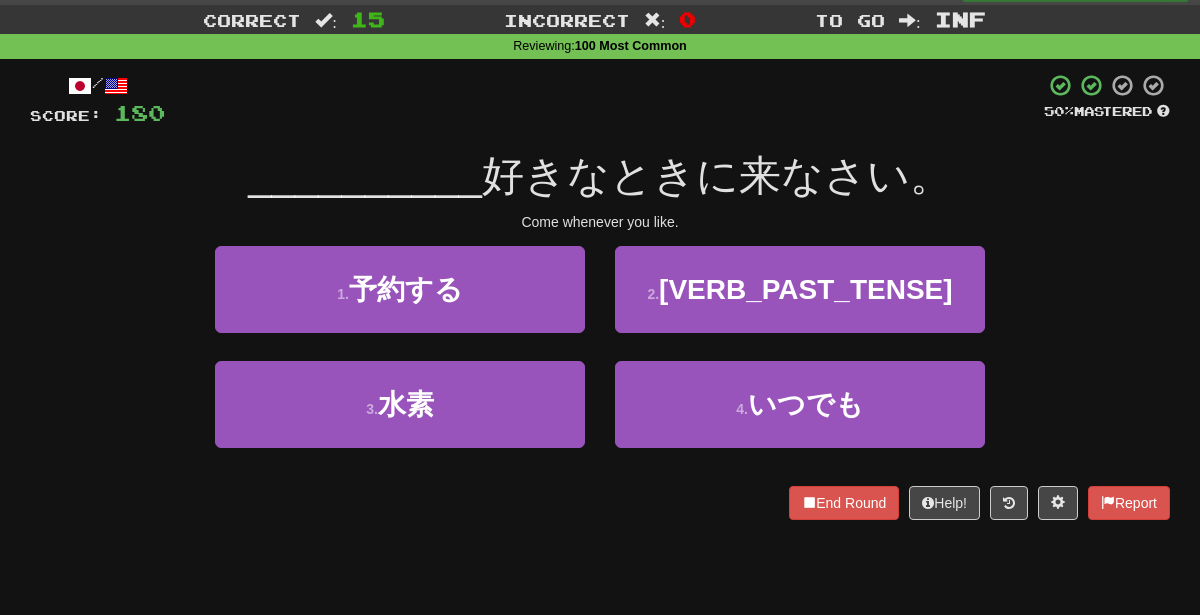 scroll, scrollTop: 48, scrollLeft: 0, axis: vertical 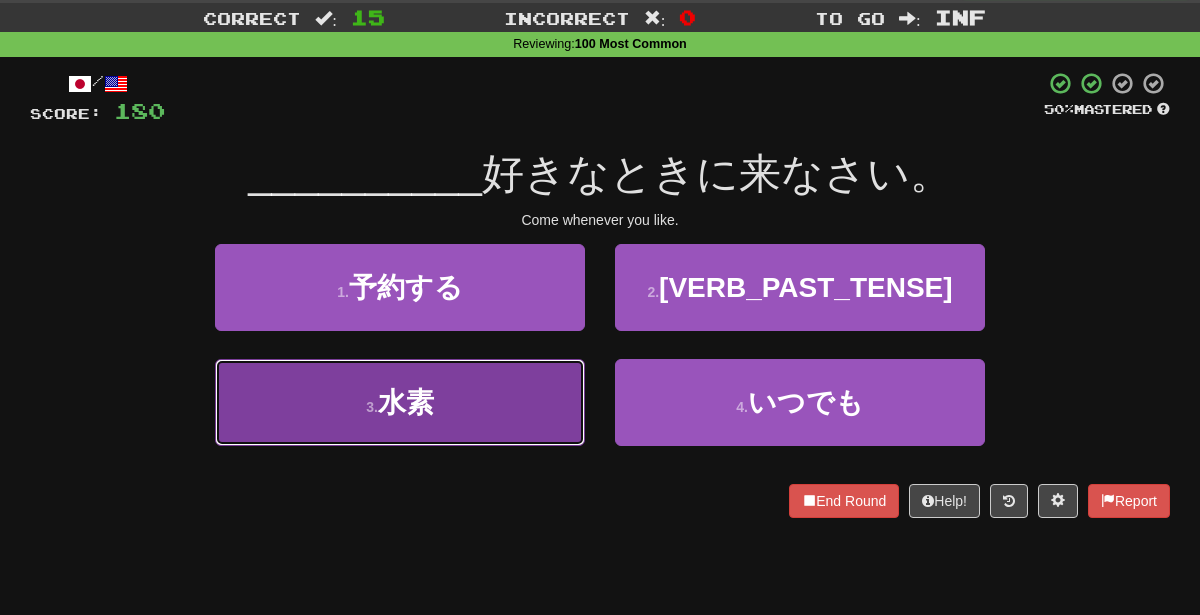 click on "3 .  水素" at bounding box center [400, 402] 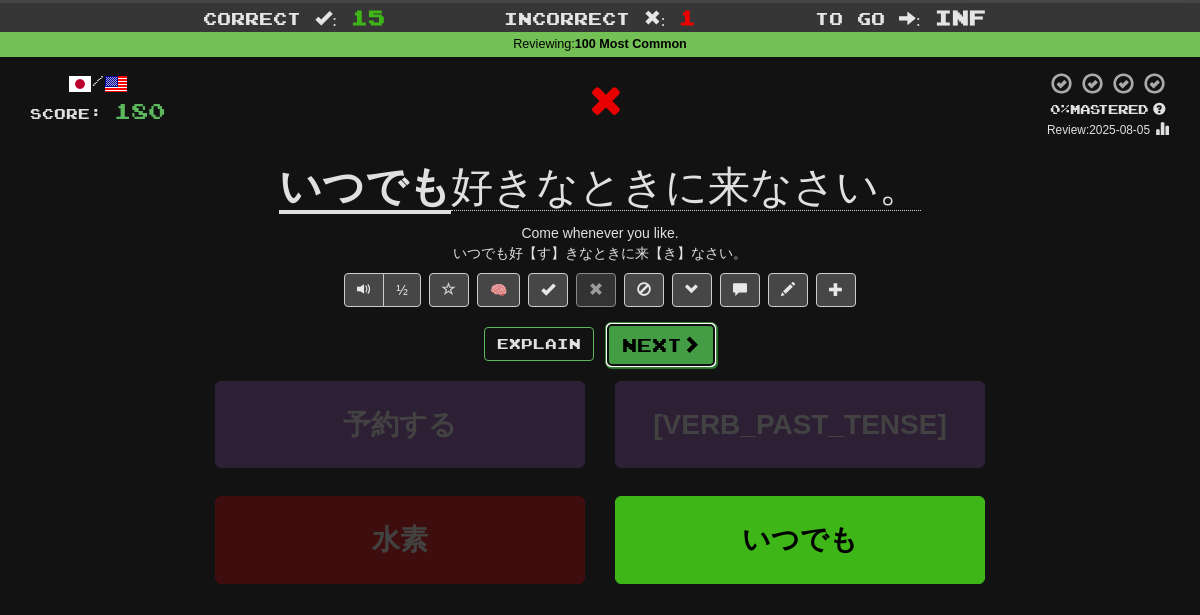 click at bounding box center (691, 344) 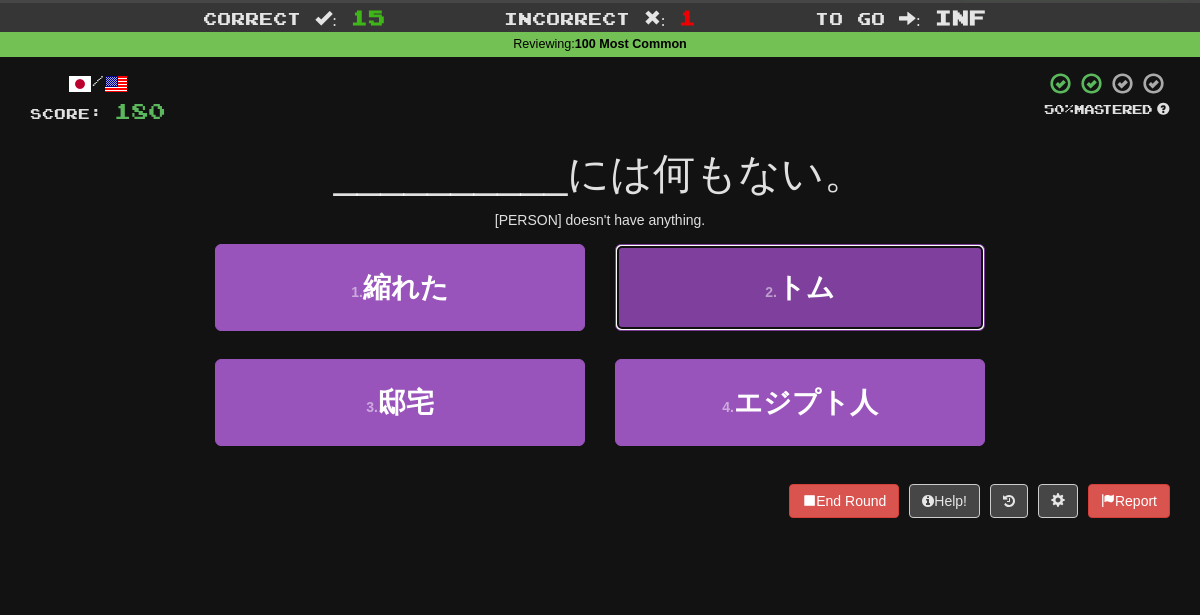 click on "2 .  トム" at bounding box center (800, 287) 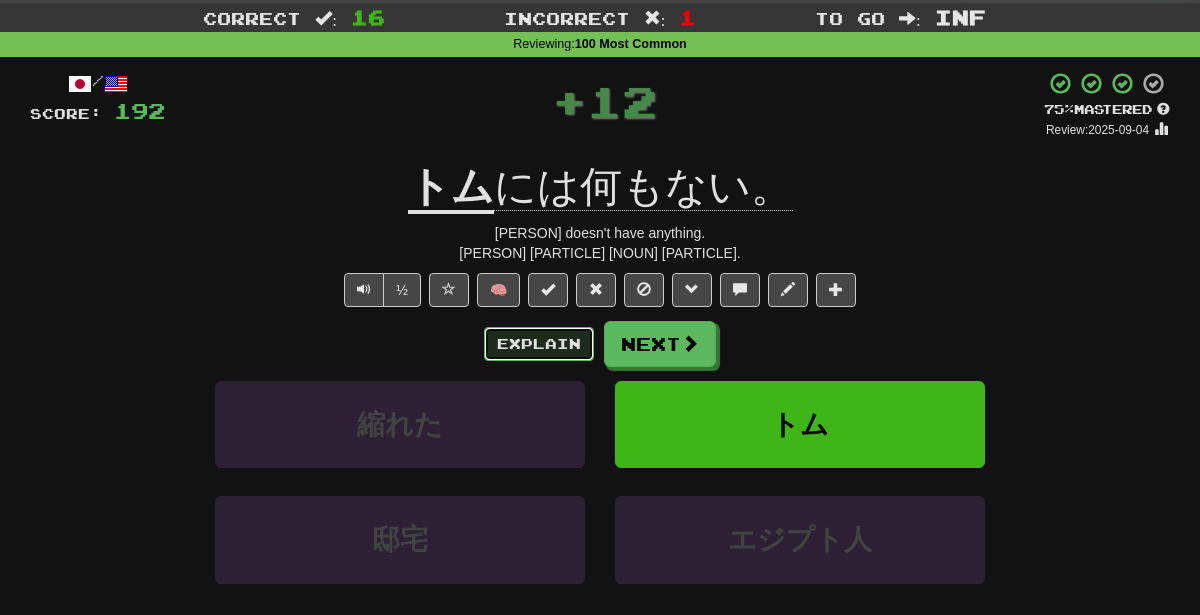 click on "Explain" at bounding box center [539, 344] 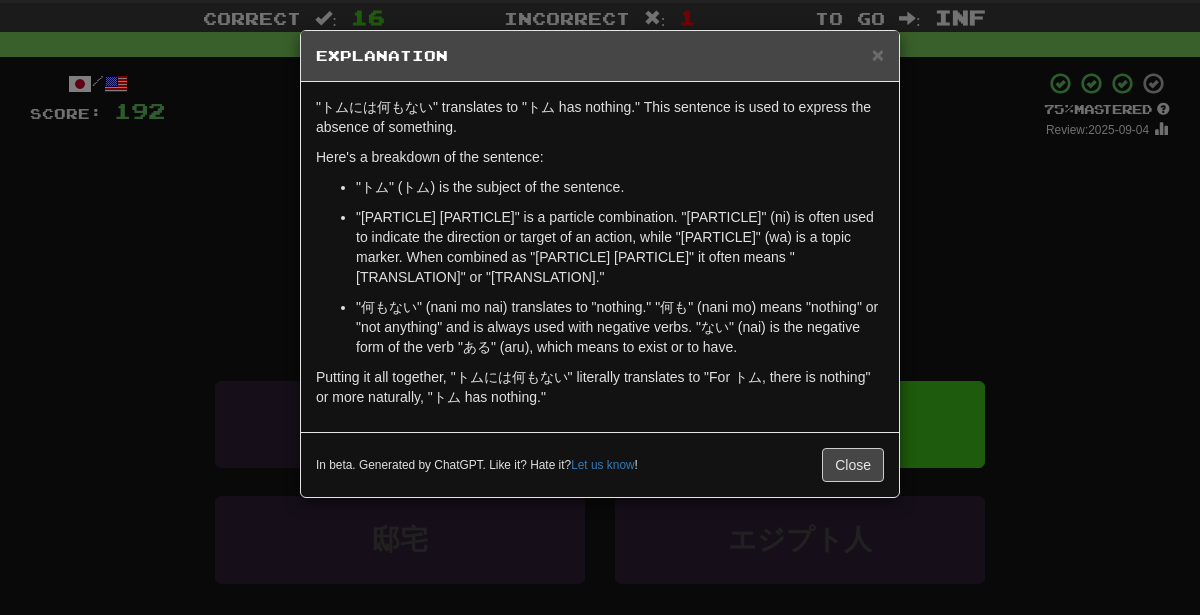 click on "× Explanation "トムには何もない" translates to "トム has nothing." This sentence is used to express the absence of something.
Here's a breakdown of the sentence:
"トム" (トム) is the subject of the sentence.
"には" (ni wa) is a particle combination. "に" (ni) is often used to indicate the direction or target of an action, while "は" (wa) is a topic marker. When combined as "には" it often means "to" or "for."
"何もない" (nani mo nai) translates to "nothing." "何も" (nani mo) means "nothing" or "not anything" and is always used with negative verbs. "ない" (nai) is the negative form of the verb "ある" (aru), which means to exist or to have.
Putting it all together, "トムには何もない" literally translates to "For トム, there is nothing" or more naturally, "トム has nothing." In beta. Generated by ChatGPT. Like it? Hate it?  Let us know ! Close" at bounding box center (600, 307) 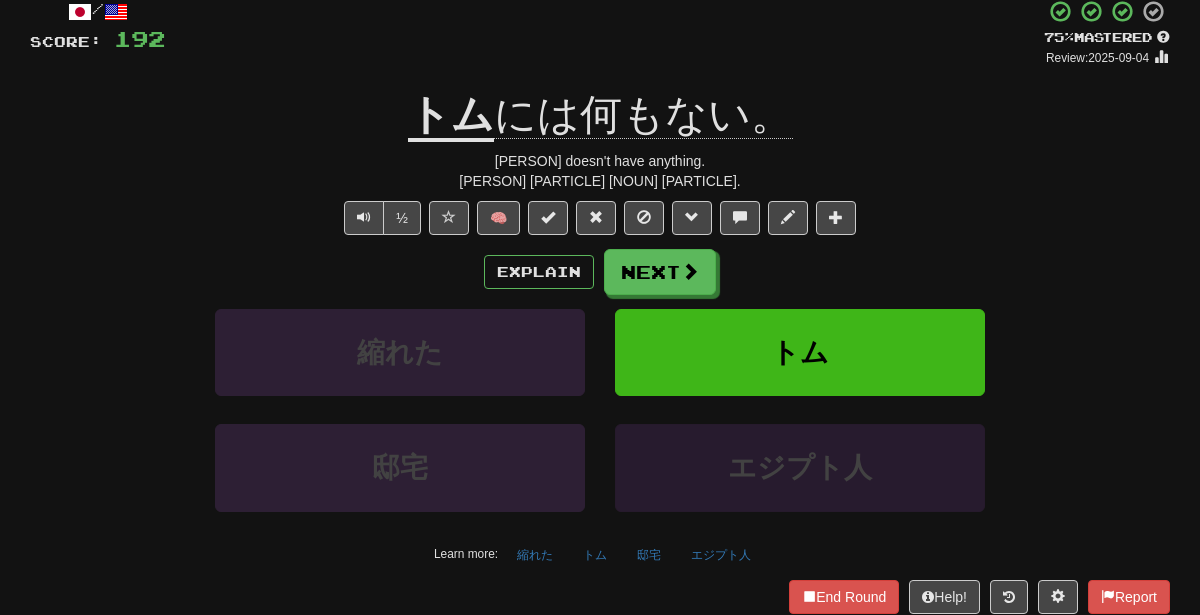 scroll, scrollTop: 141, scrollLeft: 0, axis: vertical 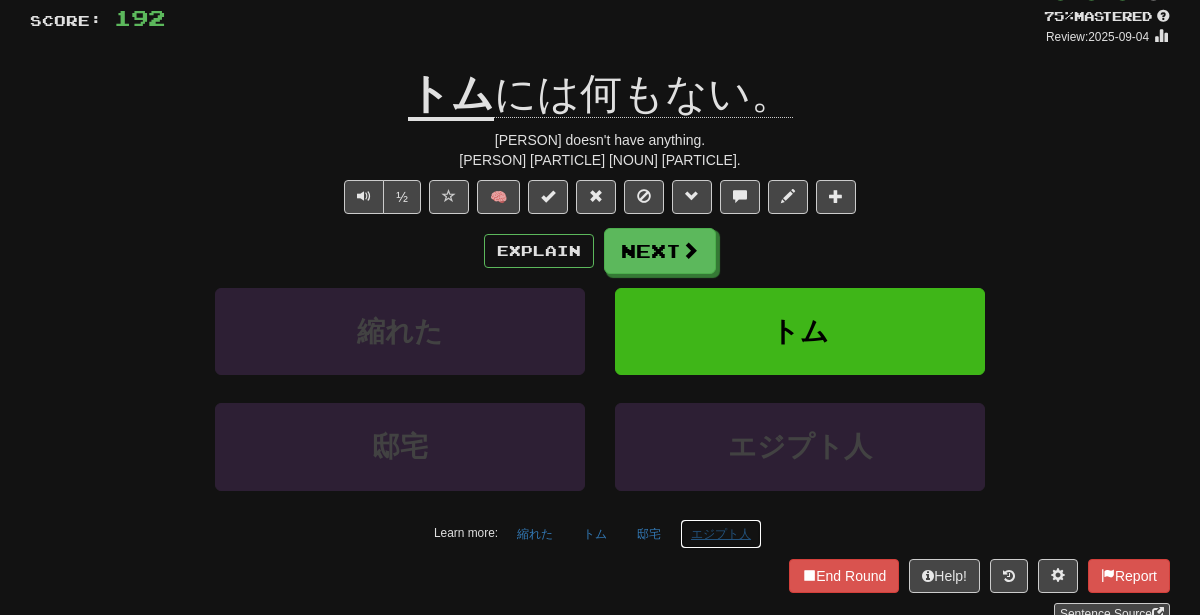 click on "エジプト人" at bounding box center [721, 534] 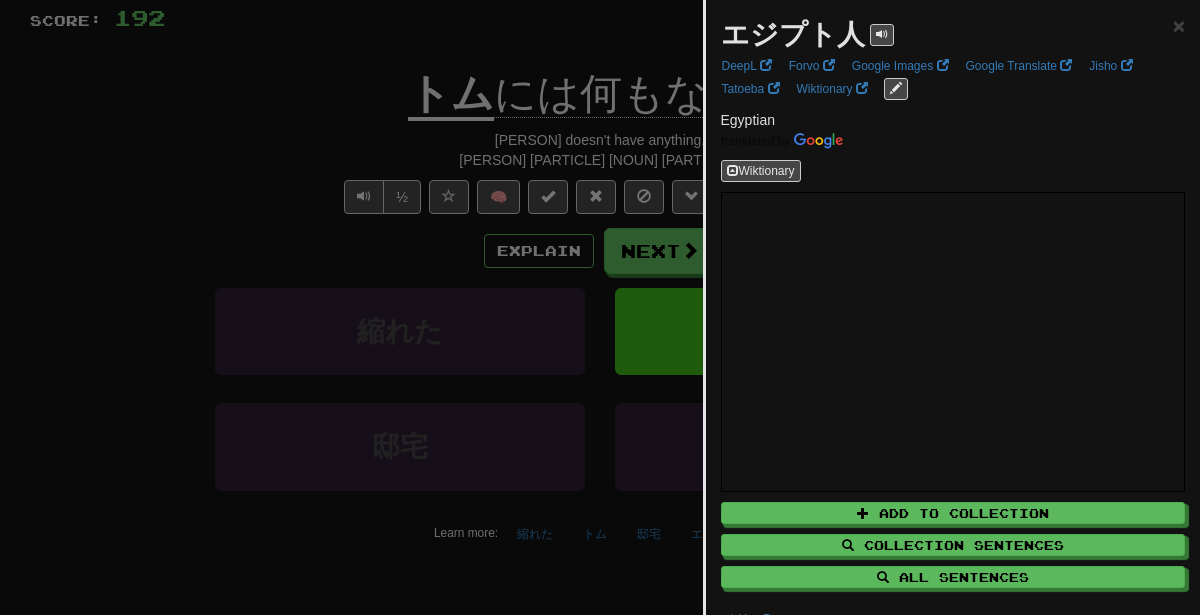 click at bounding box center (600, 307) 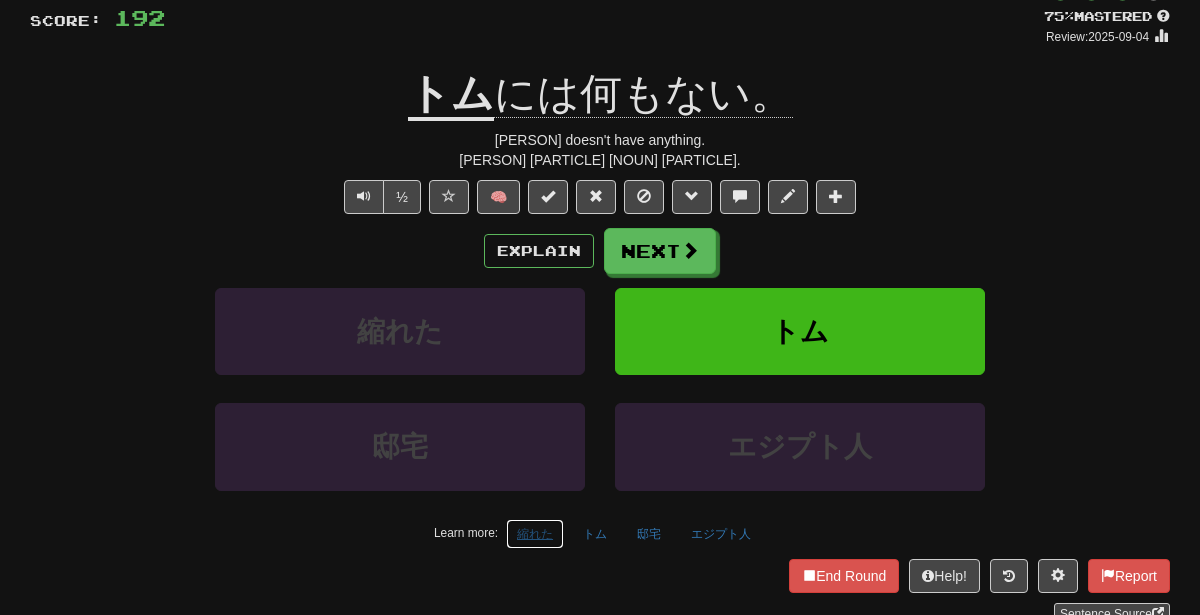 click on "縮れた" at bounding box center [535, 534] 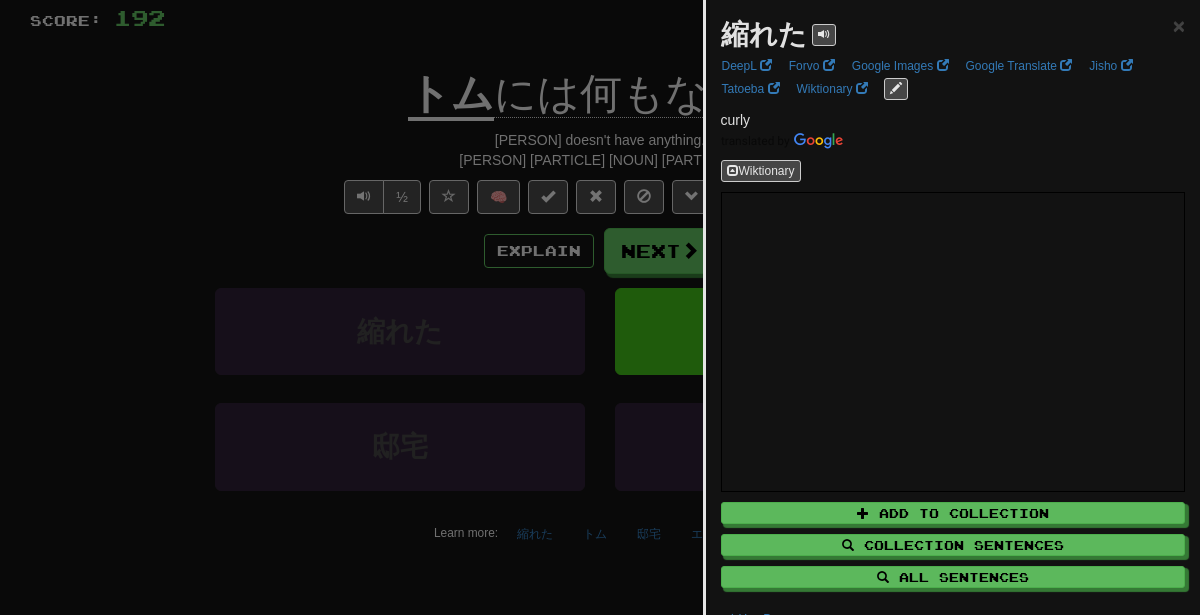 click at bounding box center [600, 307] 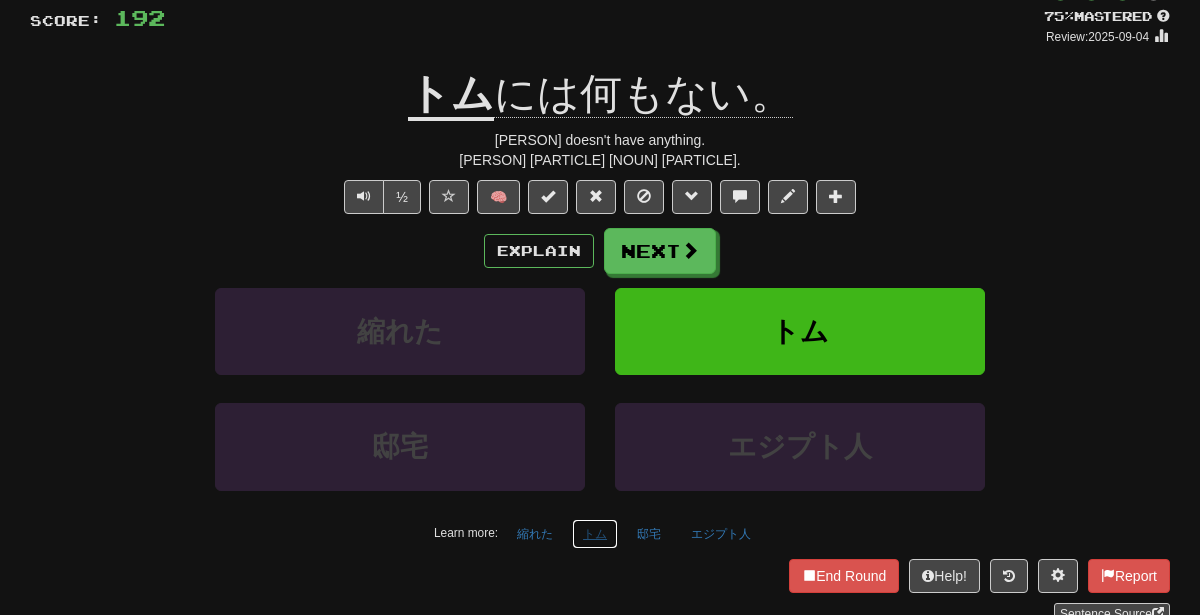 click on "トム" at bounding box center [595, 534] 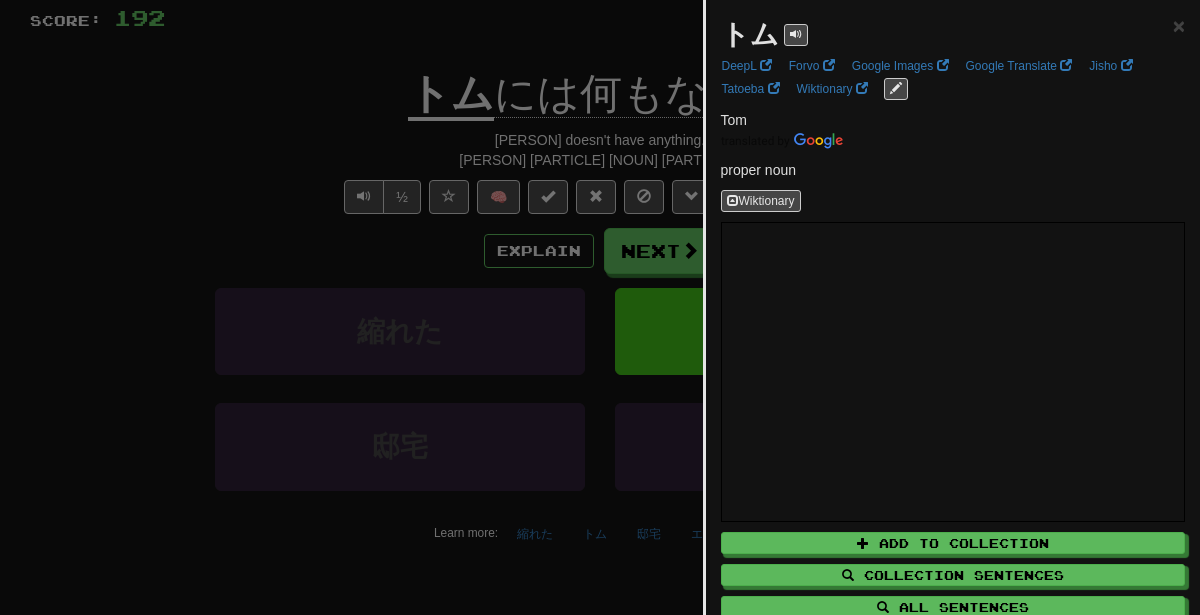 click at bounding box center (600, 307) 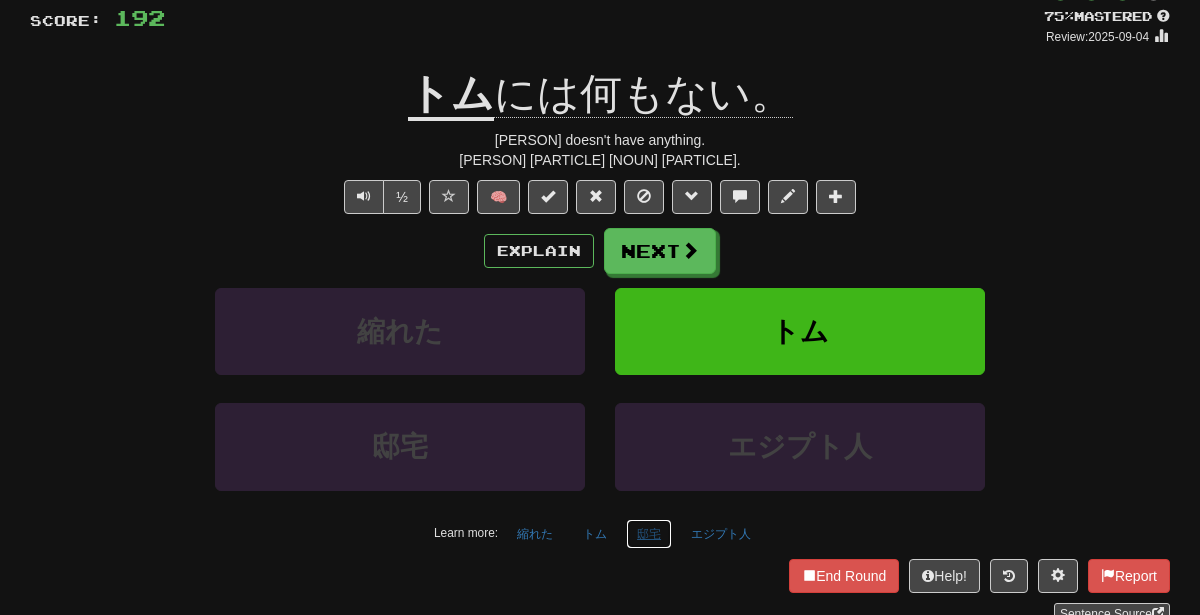 click on "邸宅" at bounding box center [649, 534] 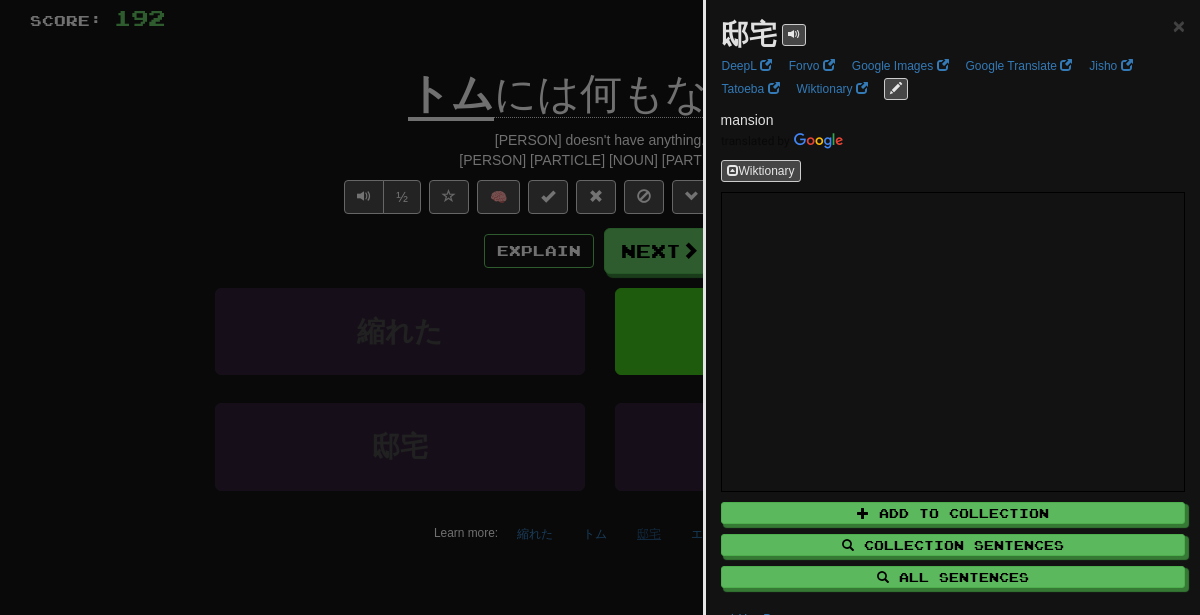 click at bounding box center (600, 307) 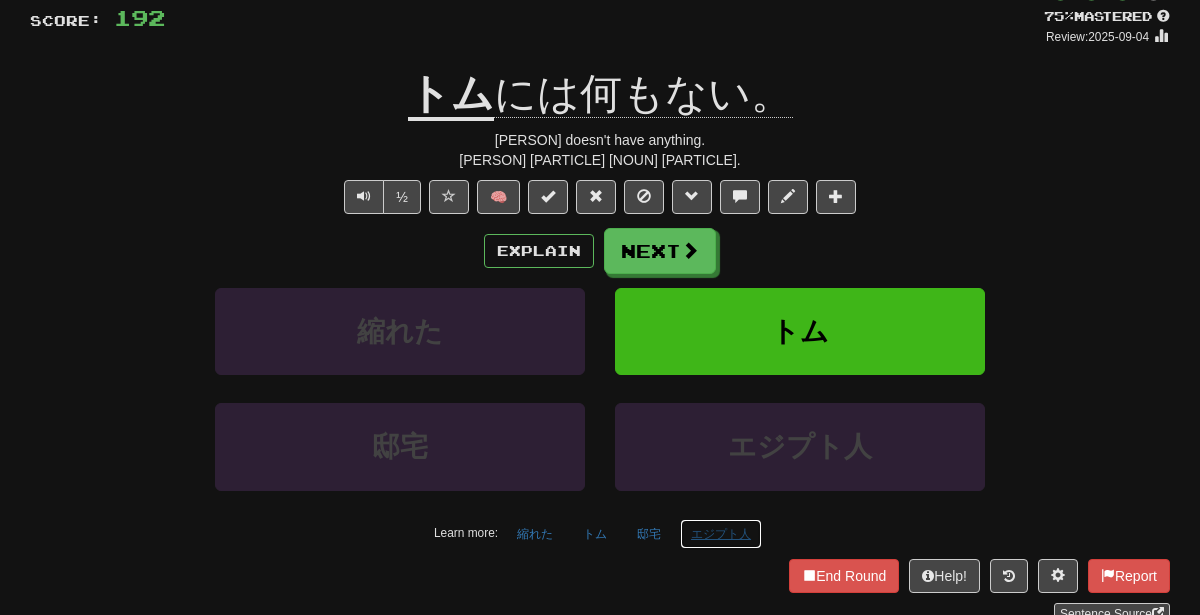 click on "エジプト人" at bounding box center [721, 534] 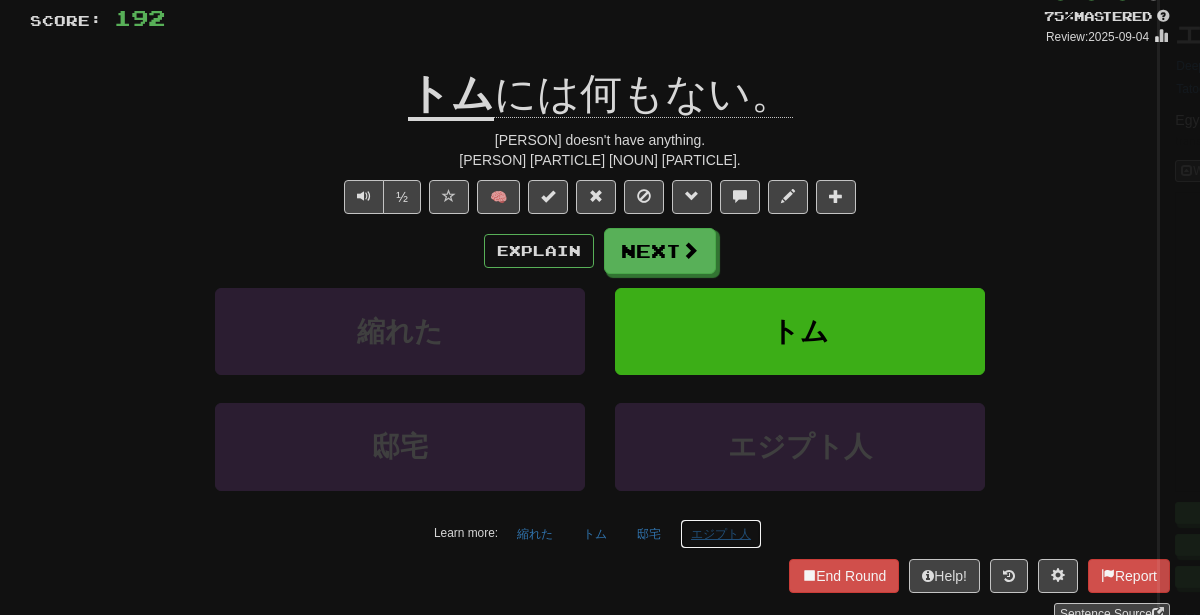 click on "エジプト人" at bounding box center [721, 534] 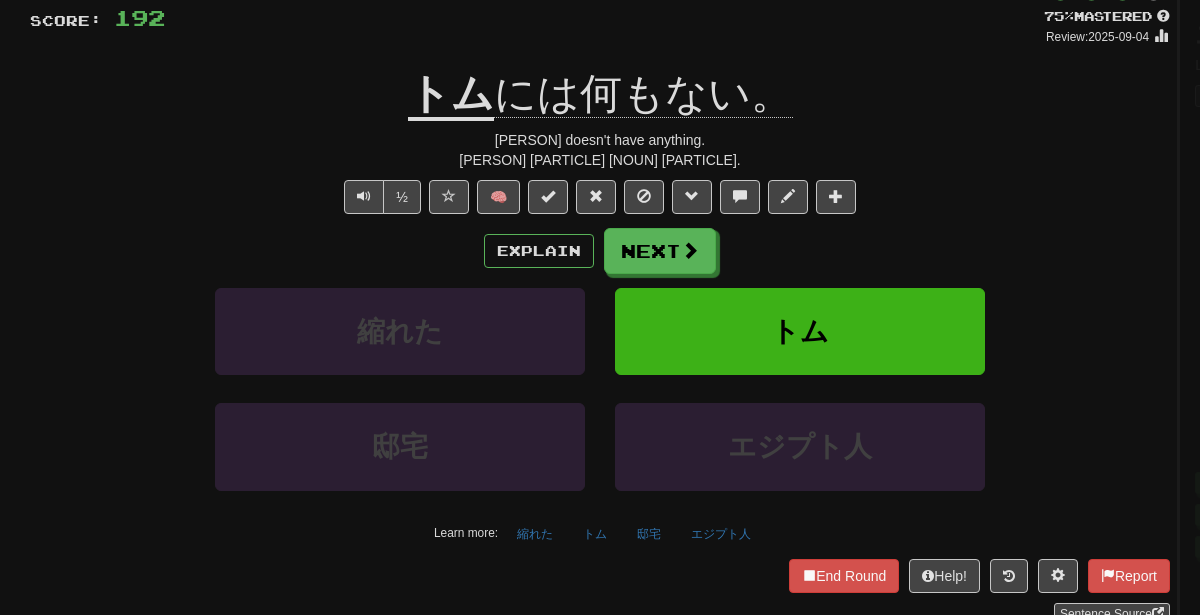 click at bounding box center (600, 307) 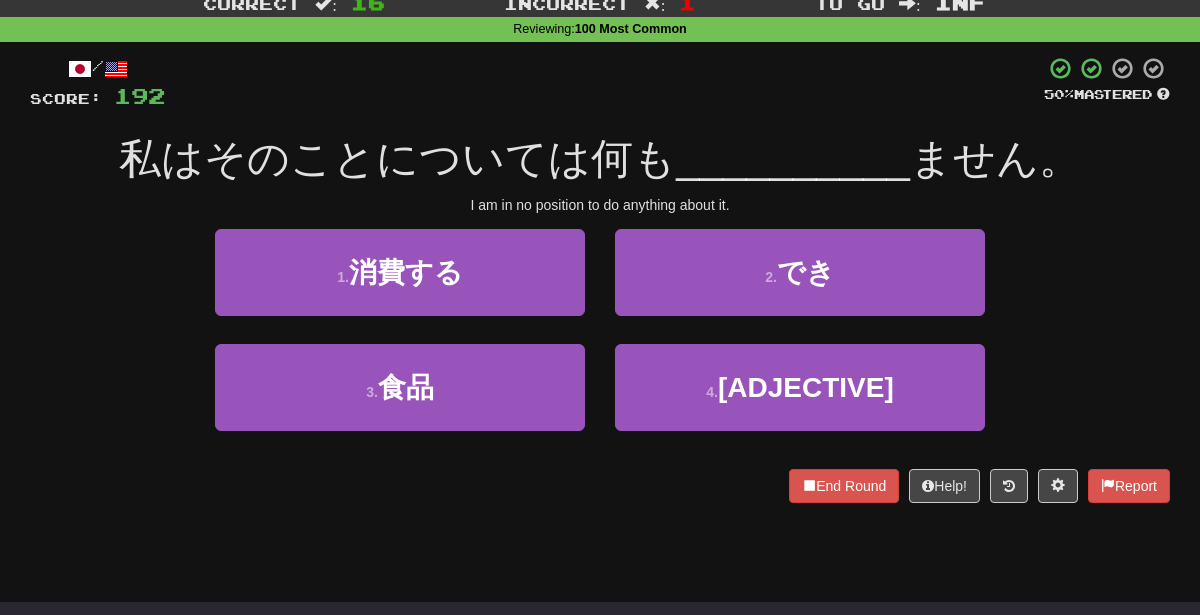 scroll, scrollTop: 0, scrollLeft: 0, axis: both 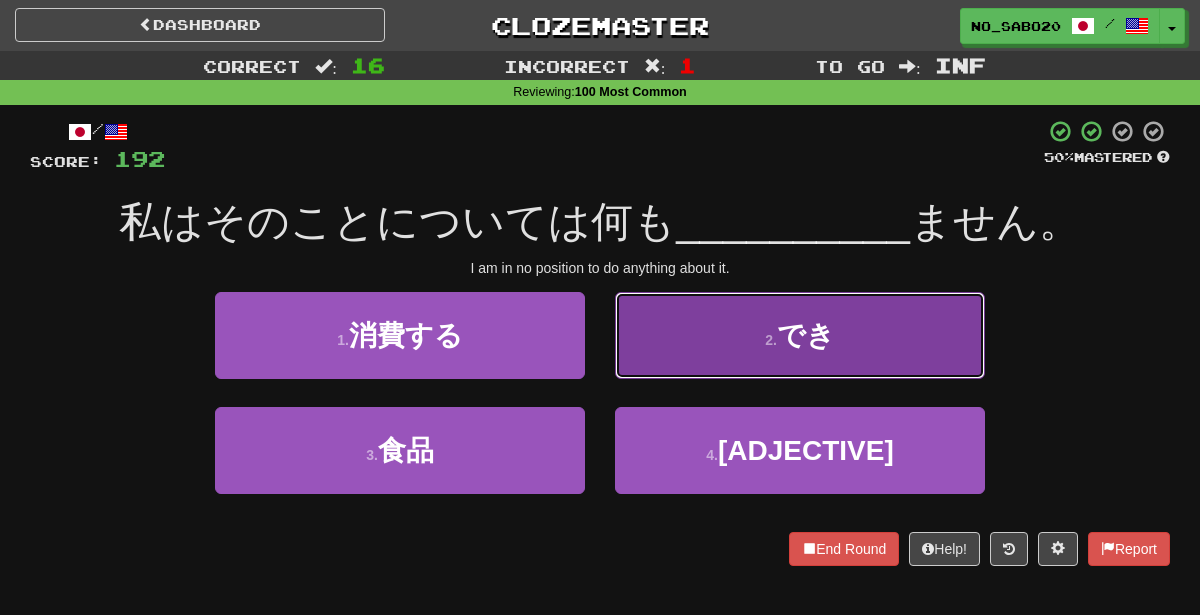 click on "2 .  でき" at bounding box center [800, 335] 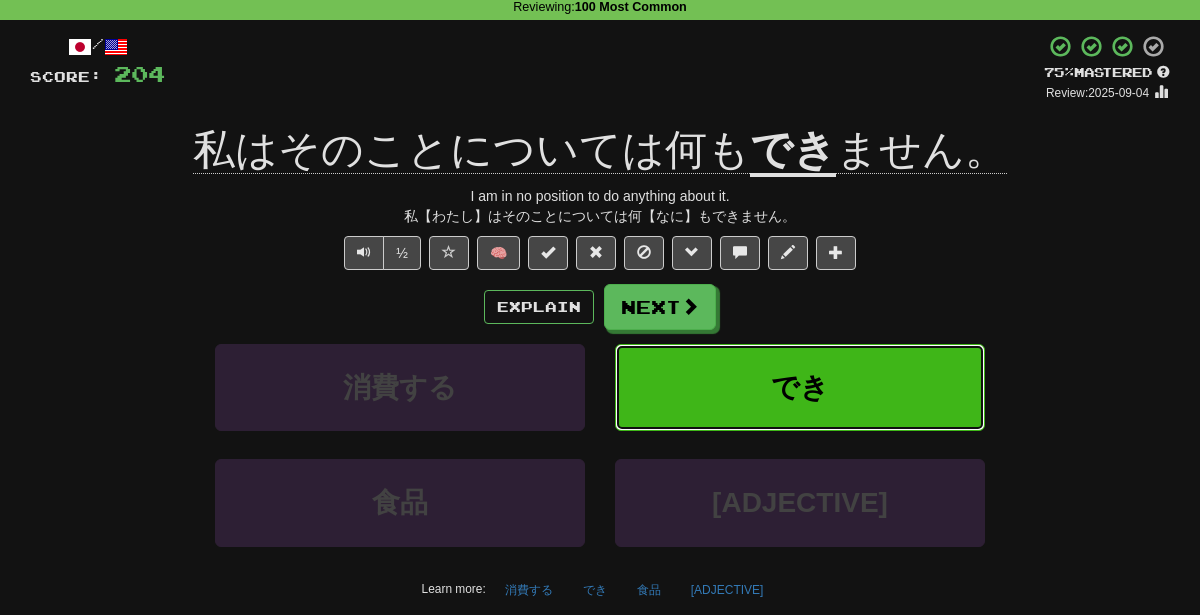 scroll, scrollTop: 90, scrollLeft: 0, axis: vertical 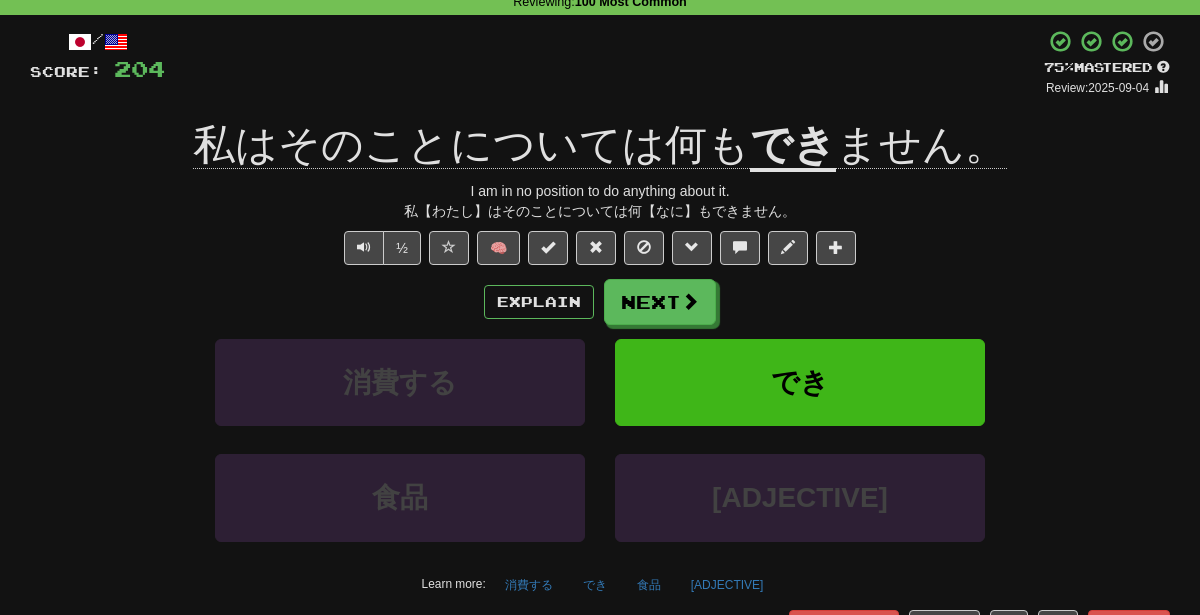click on "/  Score:   [NUMBER] + [NUMBER] [PERCENTAGE]  Mastered Review:  [DATE] [PERSON] [PARTICLE] [NOUN] [PARTICLE] [NOUN] [PARTICLE] [NUMBER] [PARTICLE] [VERB]. [PERSON] [PARTICLE] [NOUN] [PARTICLE] [NUMBER] [PARTICLE] [VERB]. ½ 🧠 Explain Next [NOUN] [VERB] [NOUN]  Learn more: [NOUN] [VERB] [NOUN]  End Round  Help!  Report Sentence Source" at bounding box center (600, 352) 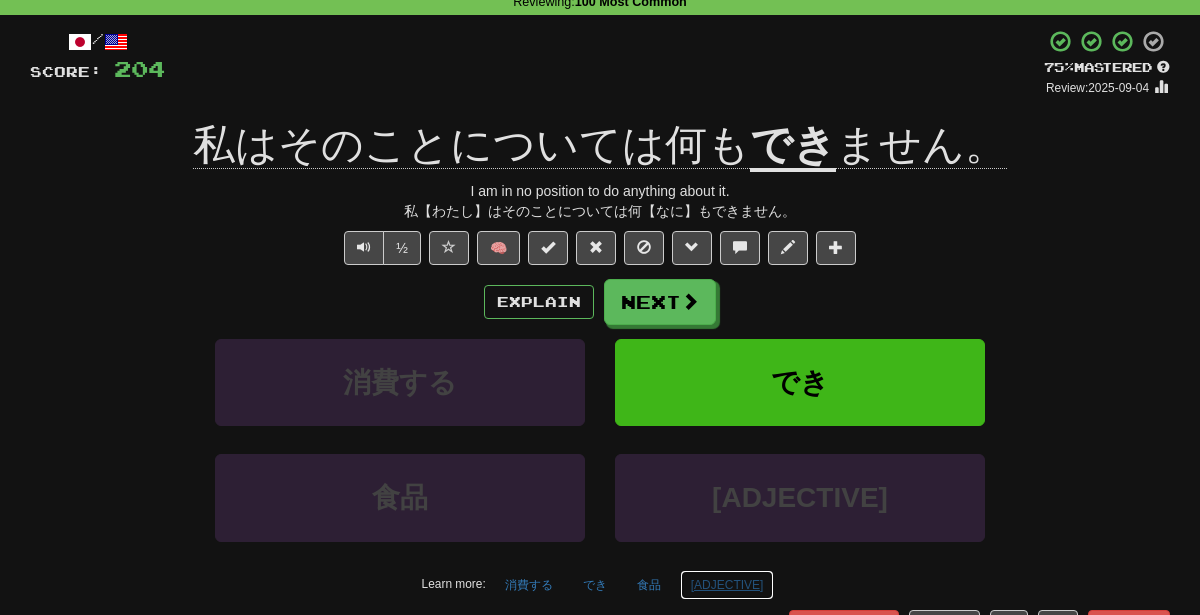 click on "[ADJECTIVE]" at bounding box center [727, 585] 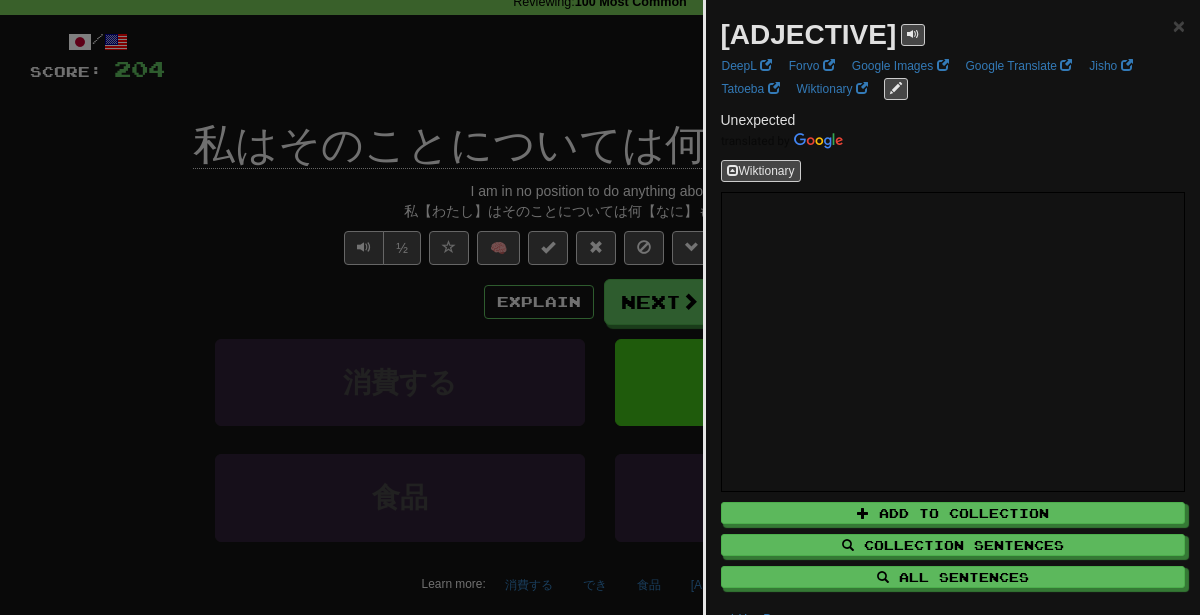 click at bounding box center [600, 307] 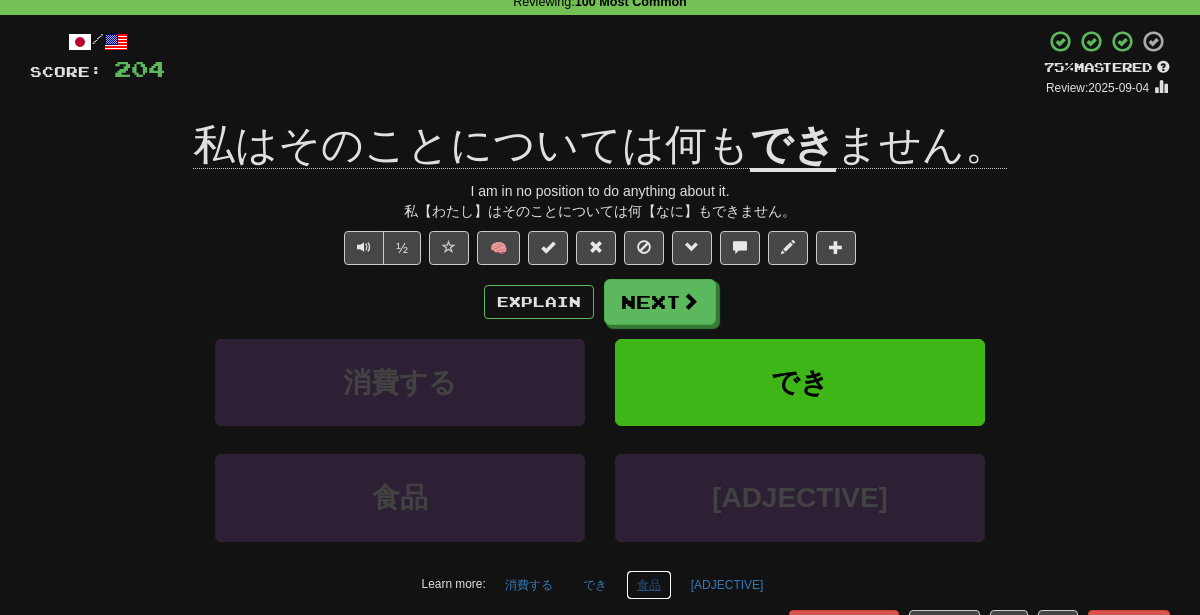 click on "食品" at bounding box center [649, 585] 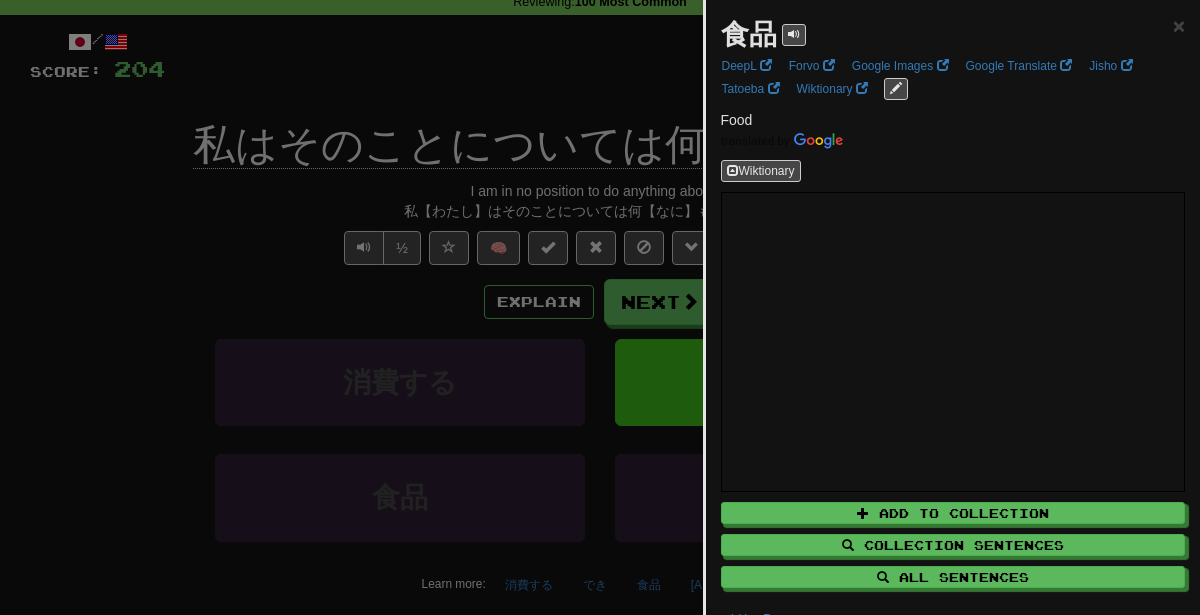 click at bounding box center [600, 307] 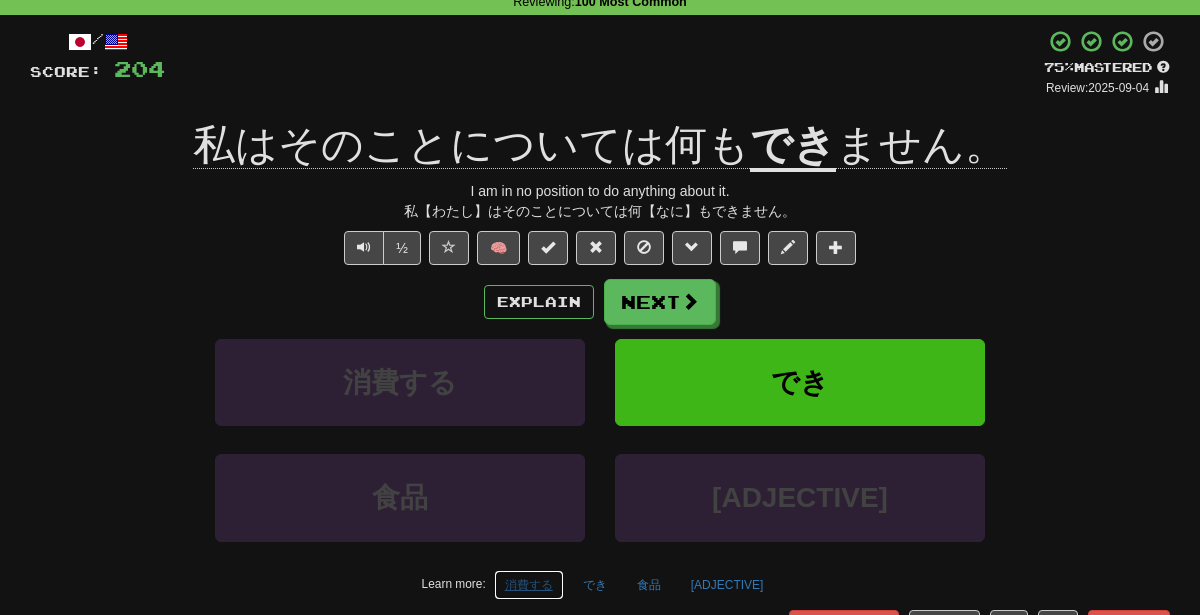 click on "消費する" at bounding box center (529, 585) 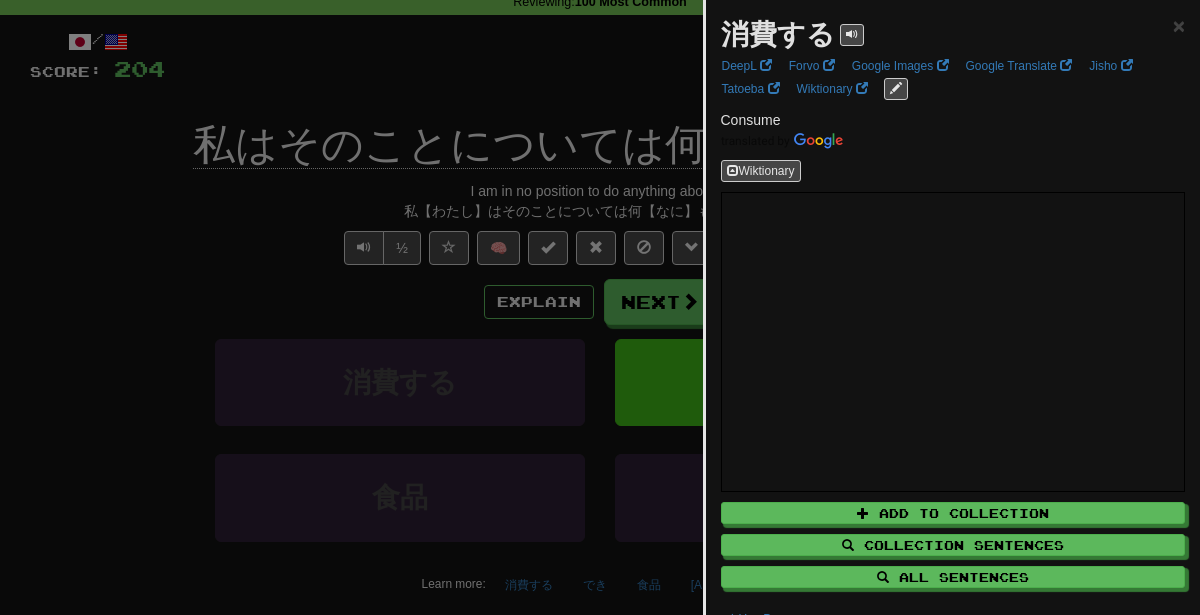 click at bounding box center [600, 307] 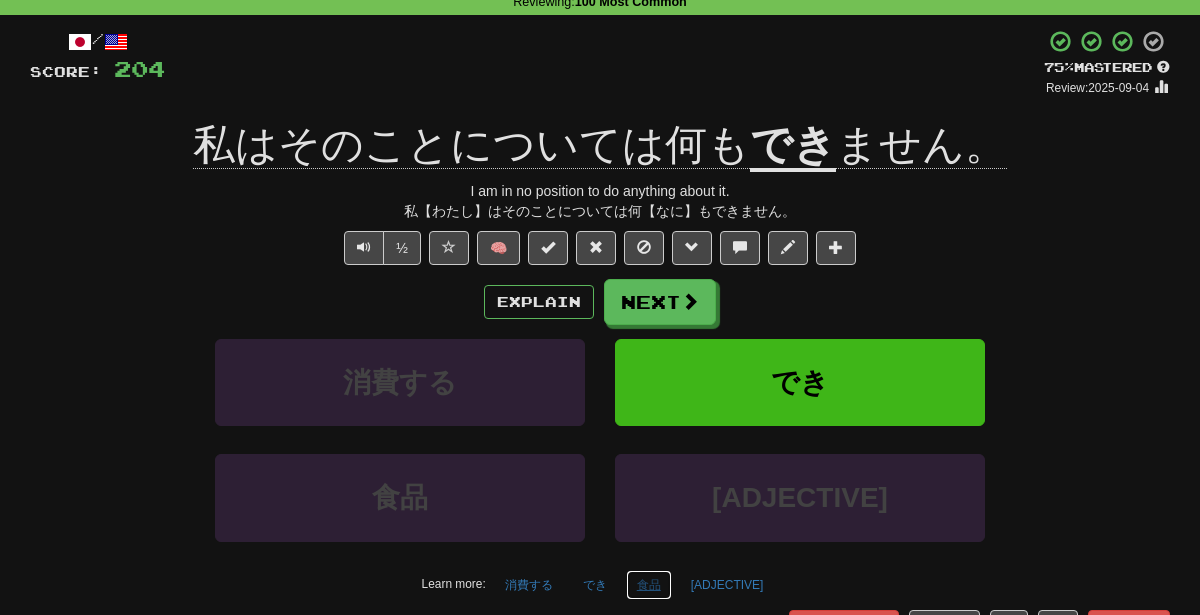 click on "食品" at bounding box center [649, 585] 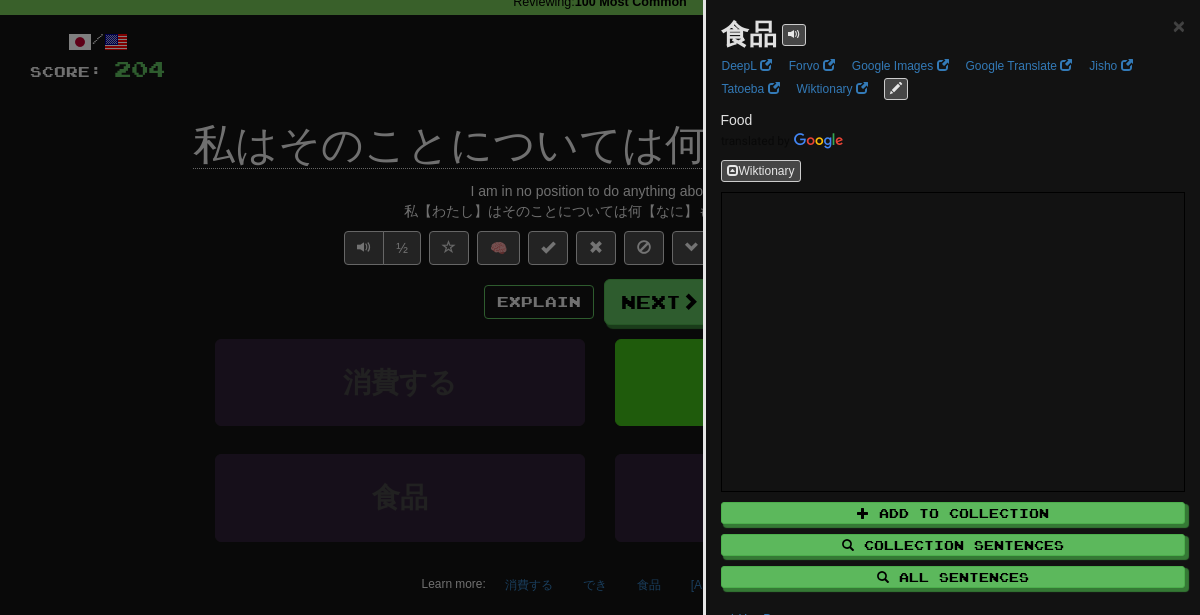click at bounding box center (600, 307) 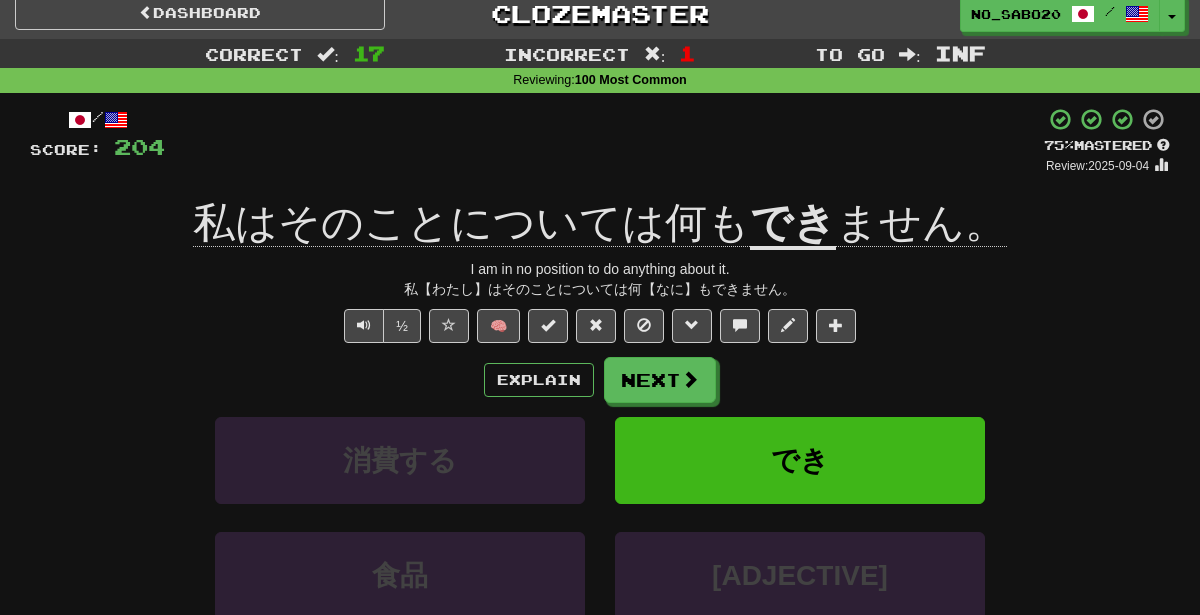 scroll, scrollTop: 7, scrollLeft: 0, axis: vertical 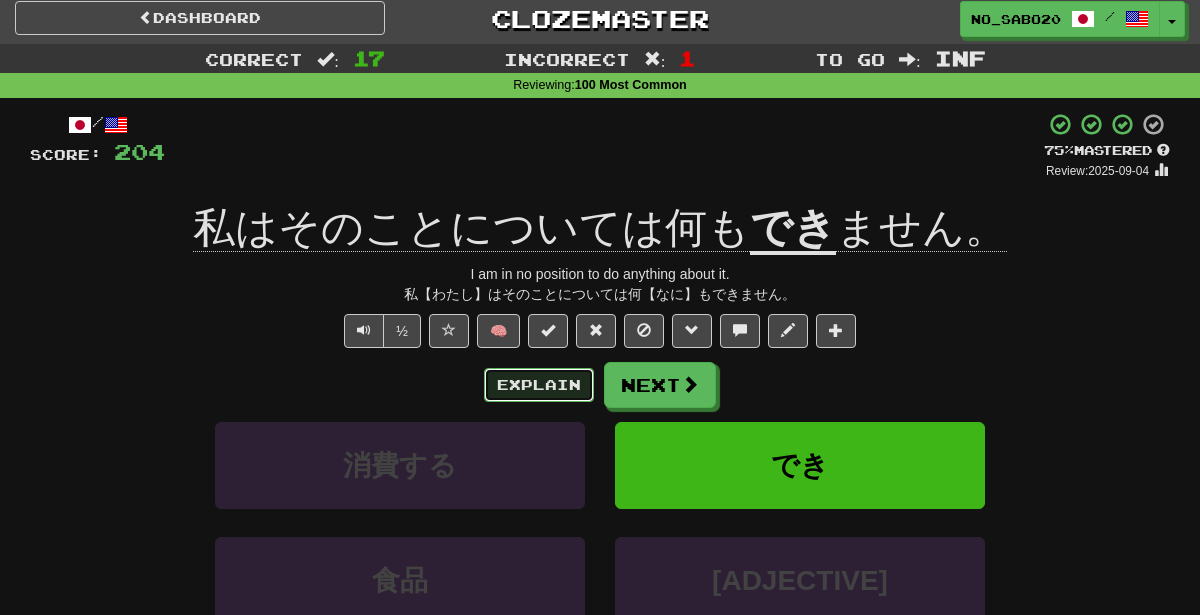 click on "Explain" at bounding box center (539, 385) 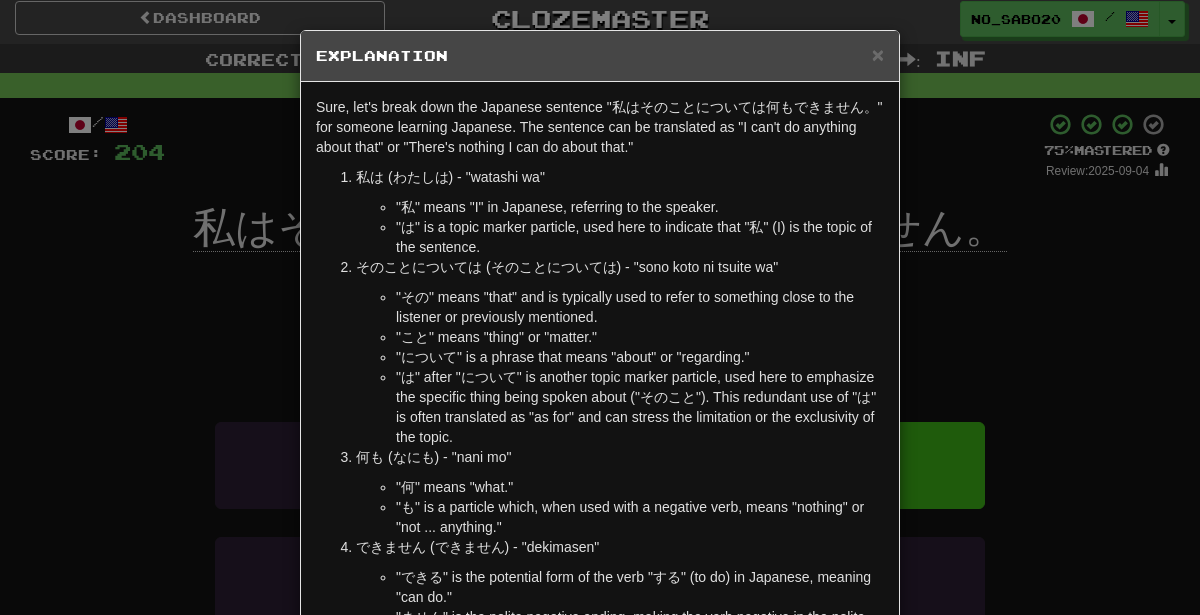 click on "× Explanation Sure, let's break down the Japanese sentence "私はそのことについては何もできません。" for someone learning Japanese. The sentence can be translated as "I can't do anything about that" or "There's nothing I can do about that."
私は (わたしは) - "watashi wa"
"私" means "I" in Japanese, referring to the speaker.
"は" is a topic marker particle, used here to indicate that "私" (I) is the topic of the sentence.
そのことについては (そのことについては) - "sono koto ni tsuite wa"
"その" means "that" and is typically used to refer to something close to the listener or previously mentioned.
"こと" means "thing" or "matter."
"について" is a phrase that means "about" or "regarding."
何も (なにも) - "nani mo"
"何" means "what."
"も" is a particle which, when used with a negative verb, means "nothing" or "not ... anything."
できません (できません) - "dekimasen"
!" at bounding box center (600, 307) 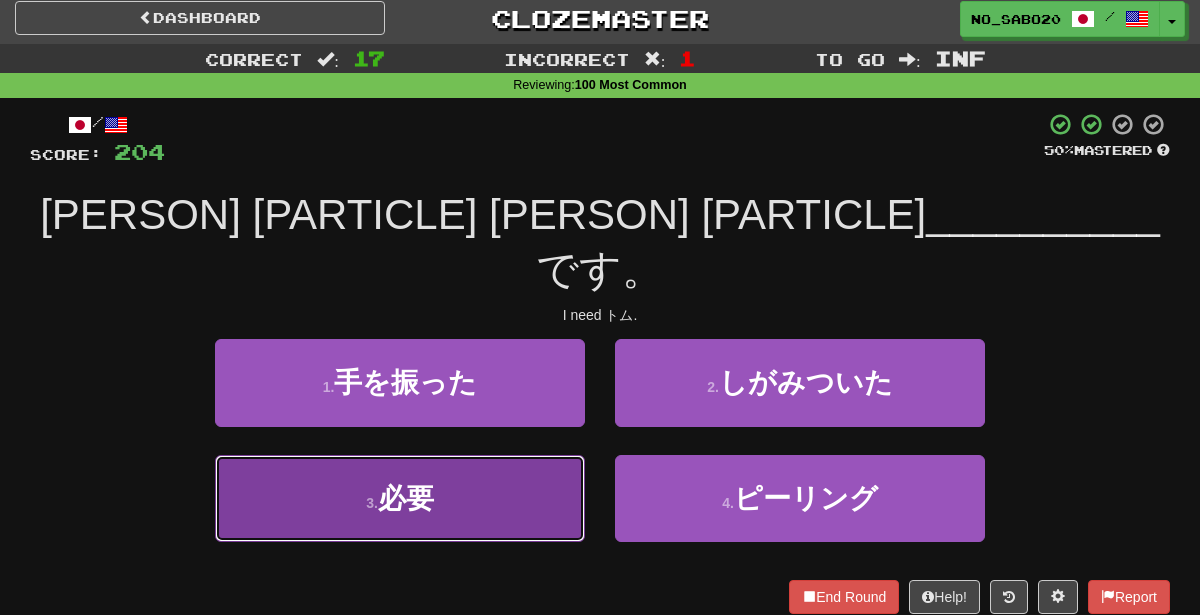 click on "3 .  必要" at bounding box center (400, 498) 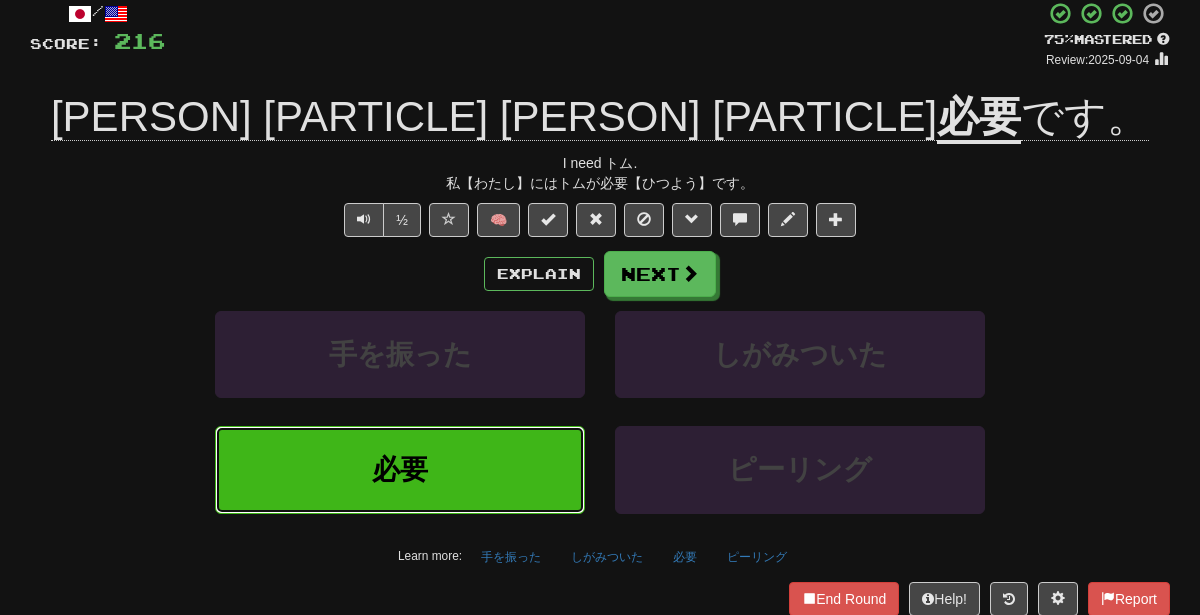 scroll, scrollTop: 136, scrollLeft: 0, axis: vertical 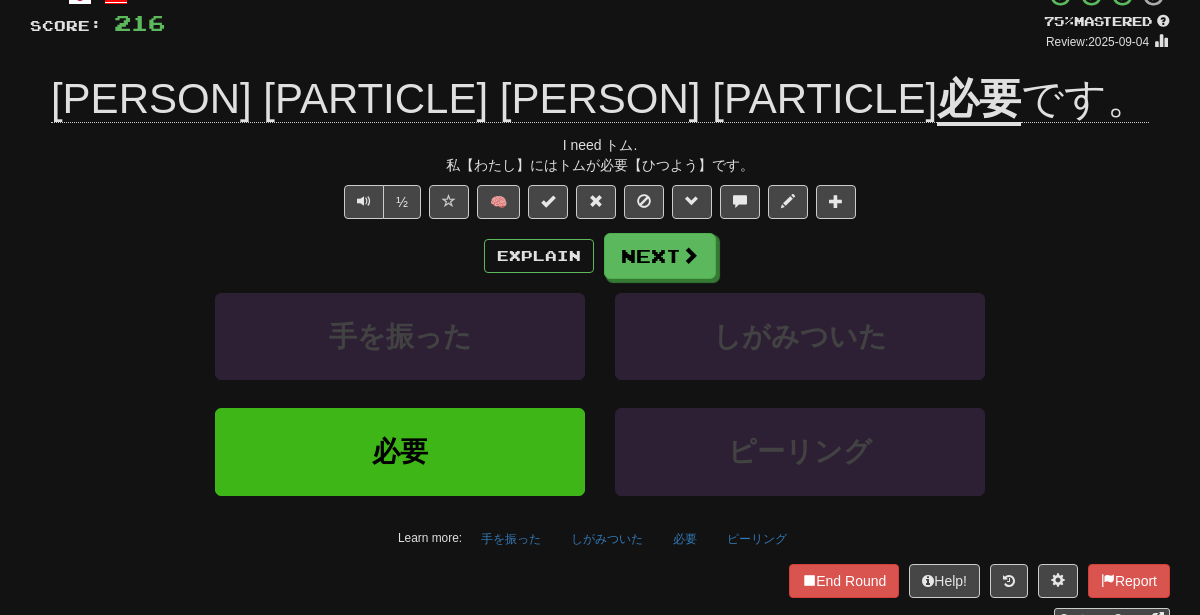 click on "ピーリング" at bounding box center (800, 465) 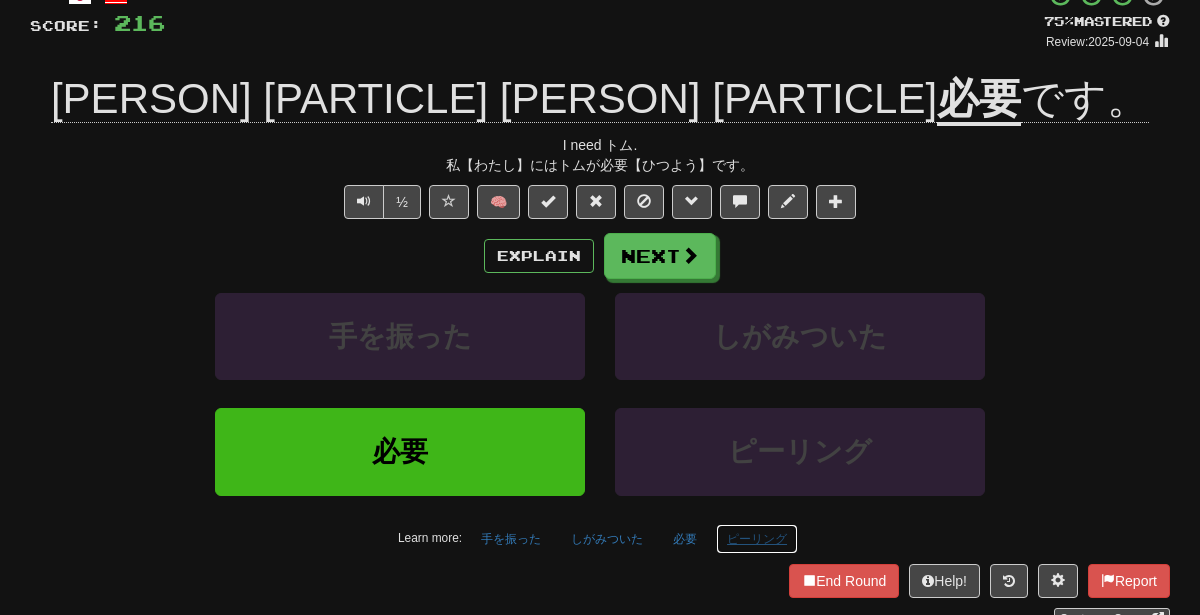 click on "ピーリング" at bounding box center [757, 539] 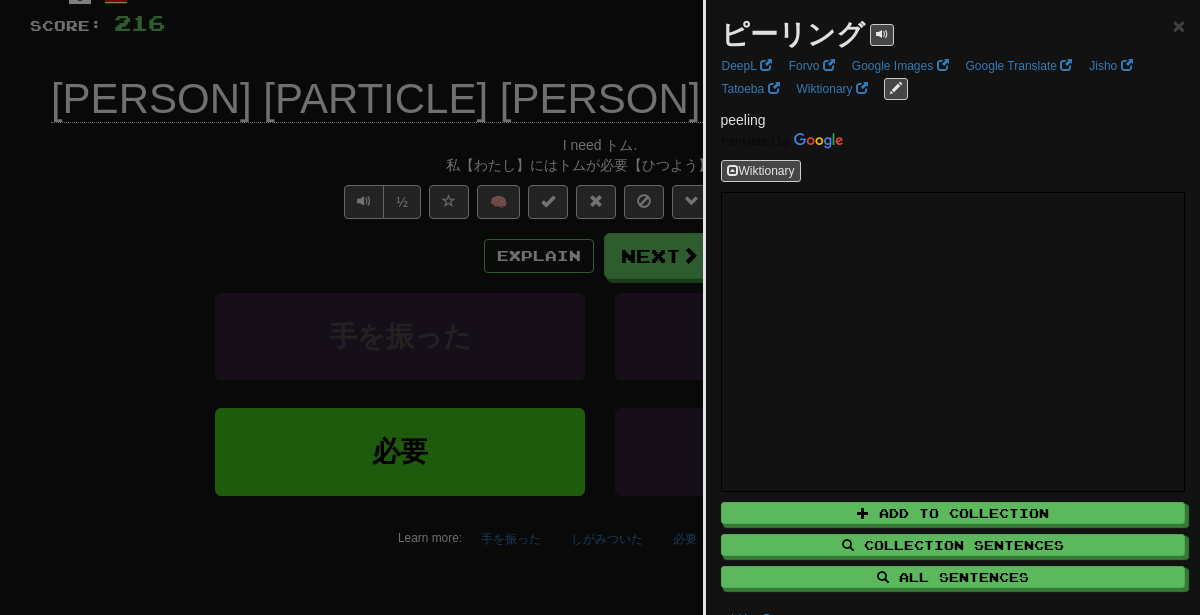 click at bounding box center (600, 307) 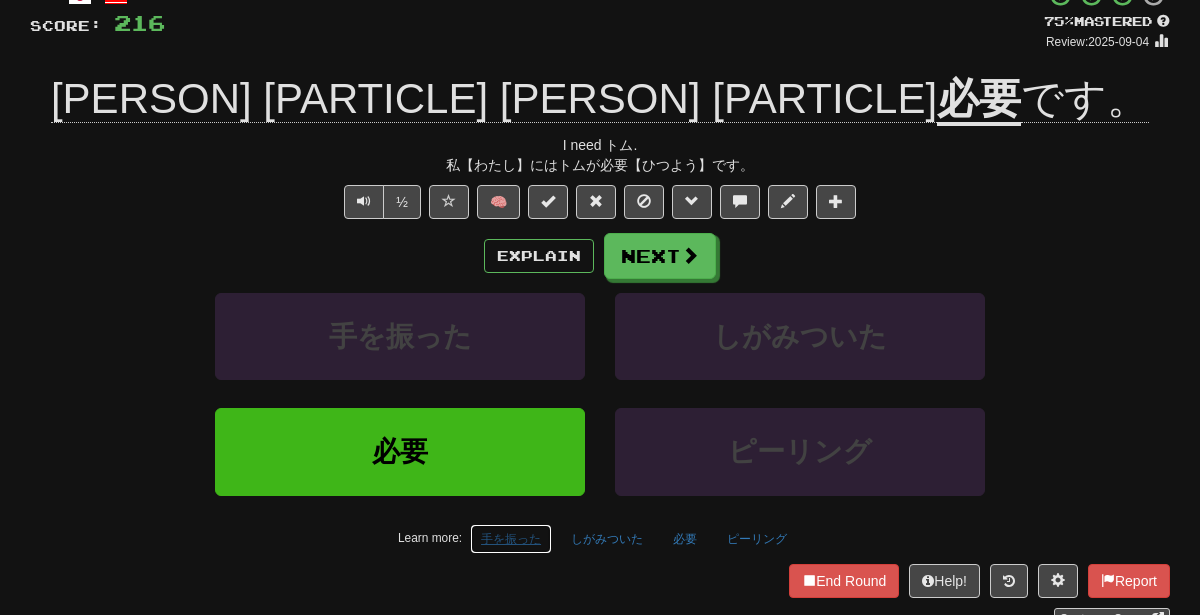 click on "手を振った" at bounding box center (511, 539) 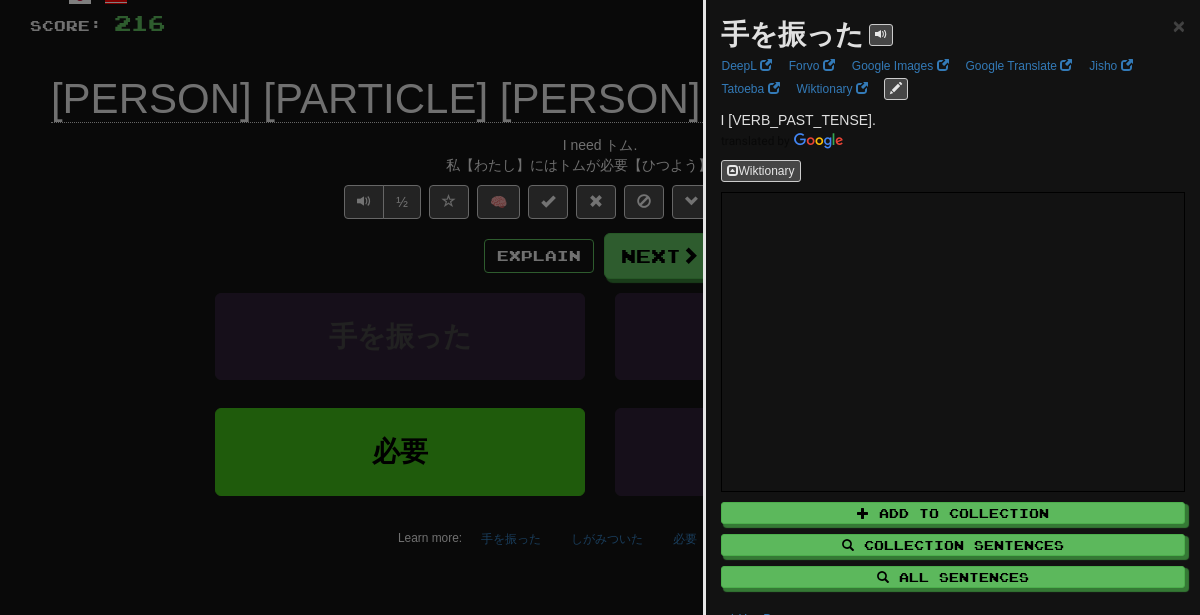click at bounding box center (600, 307) 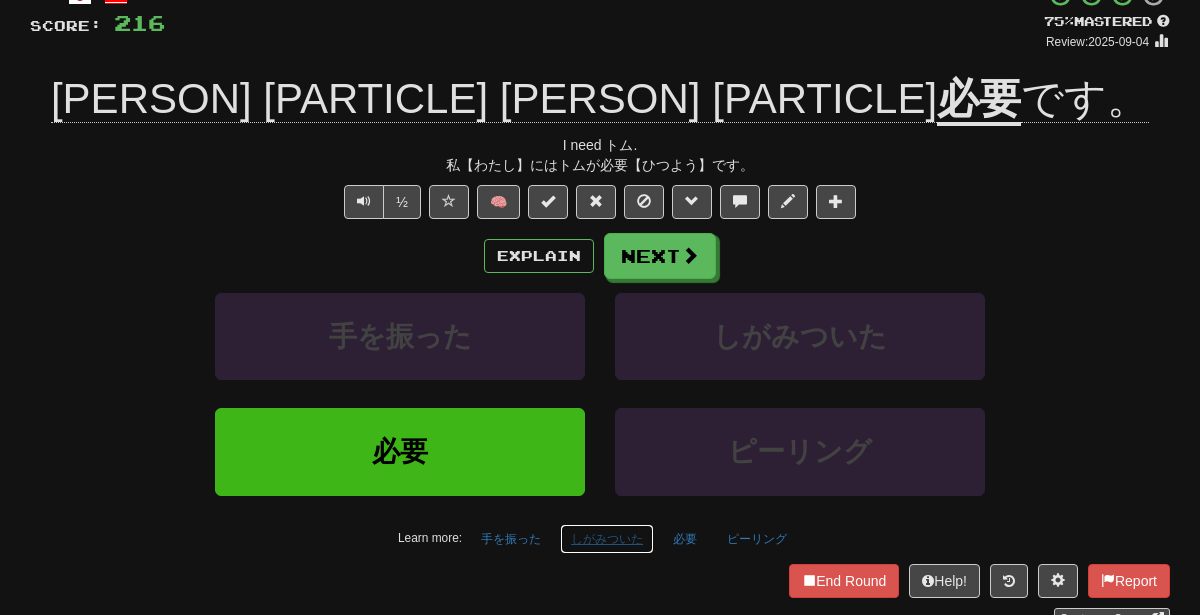 click on "しがみついた" at bounding box center [607, 539] 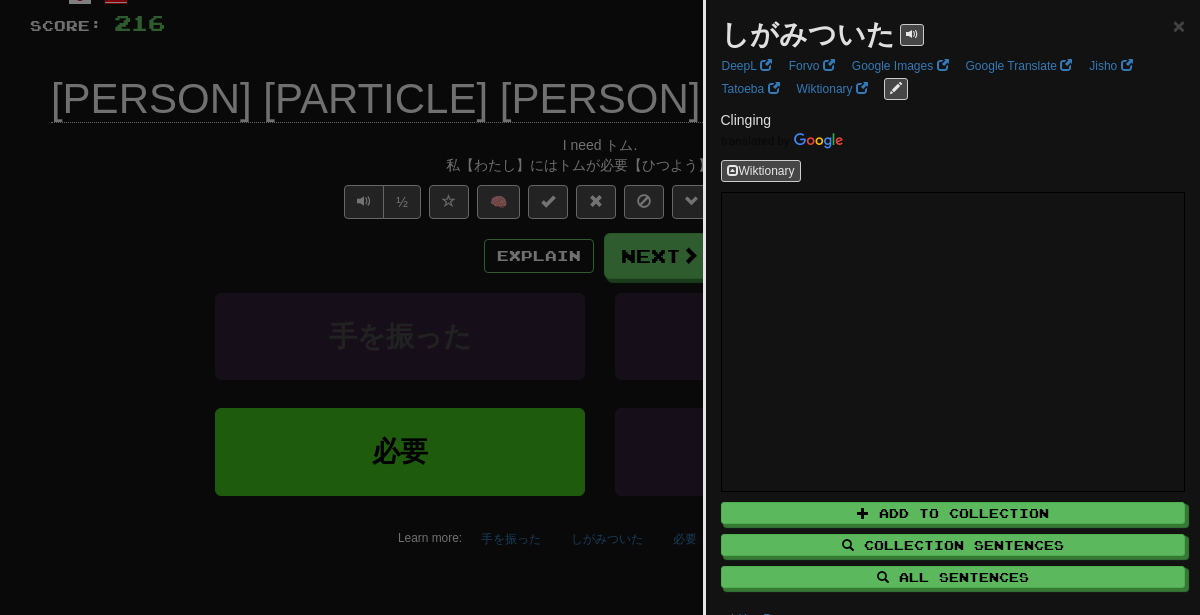 click at bounding box center (600, 307) 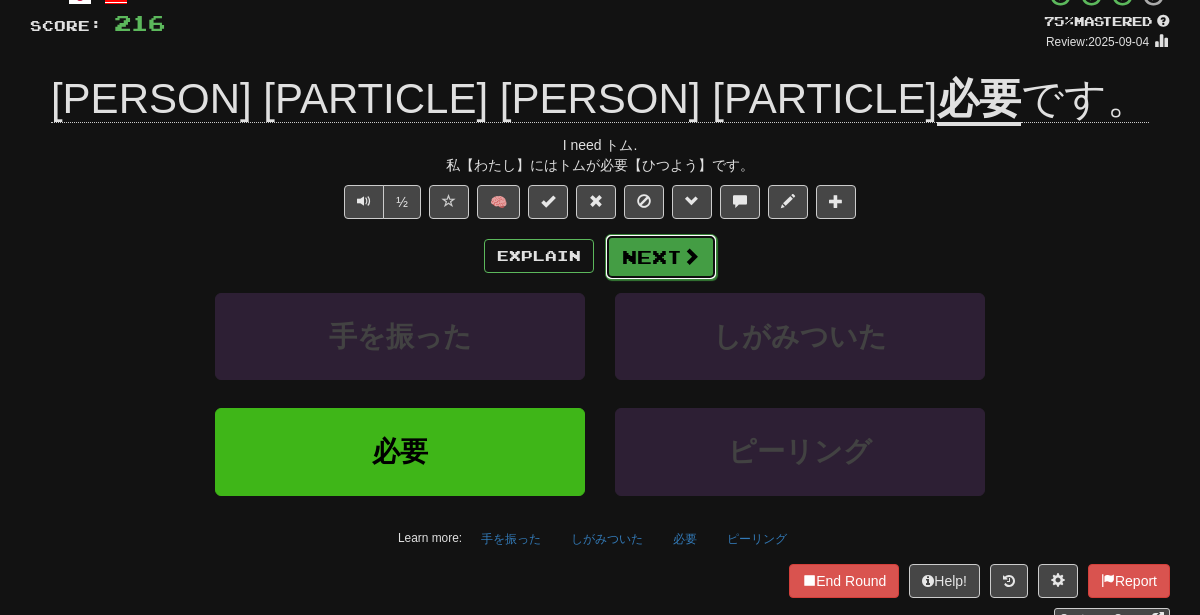 click on "Next" at bounding box center (661, 257) 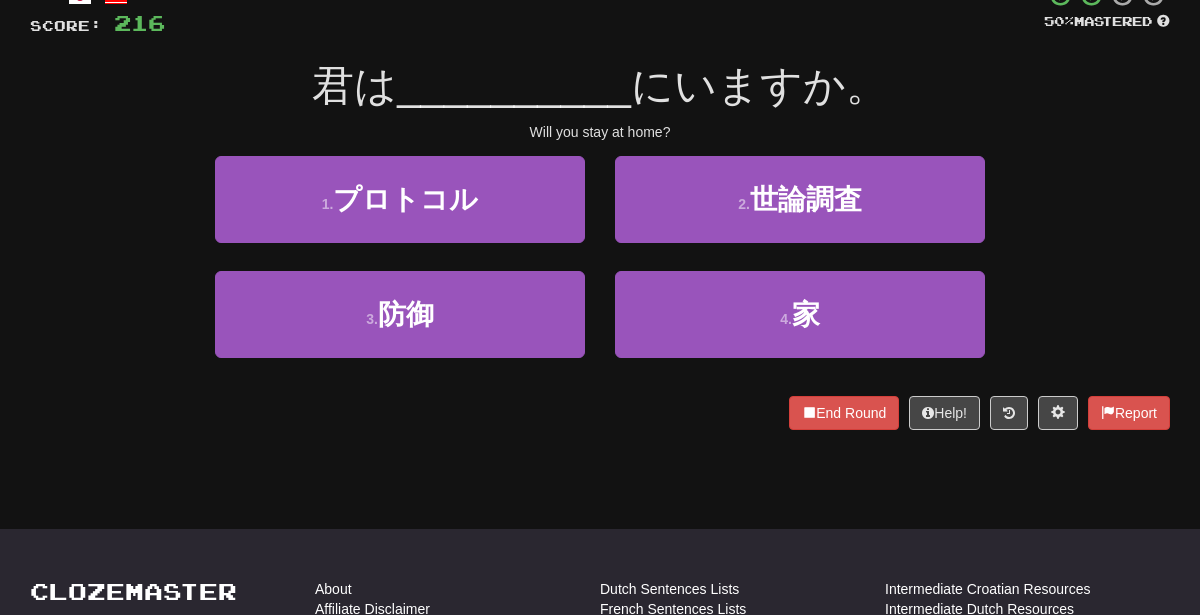 scroll, scrollTop: 0, scrollLeft: 0, axis: both 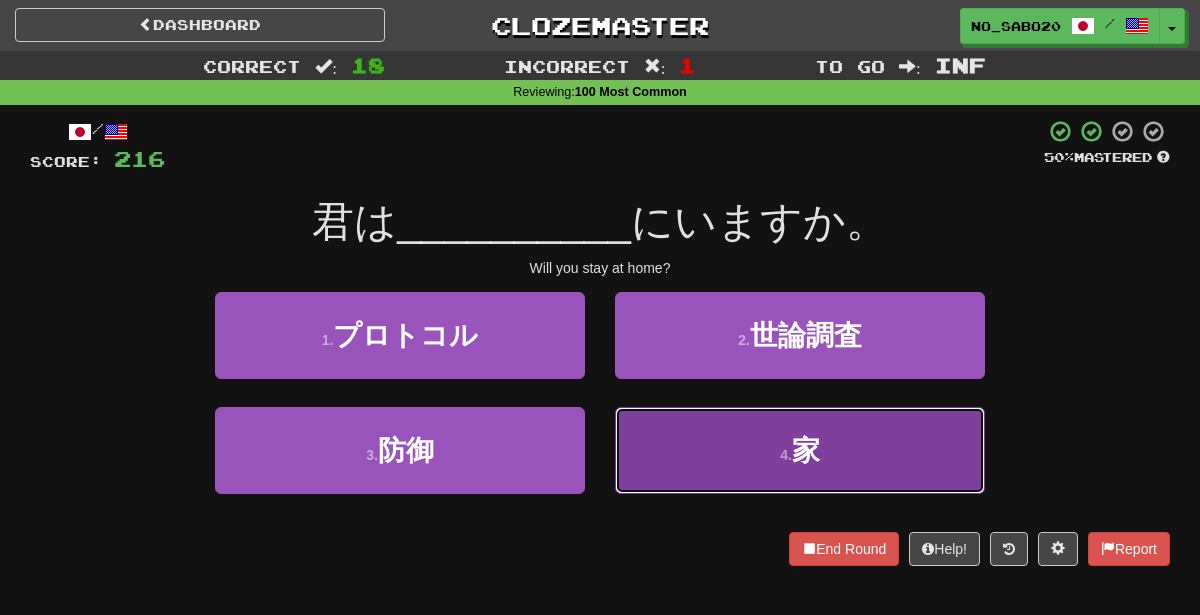 click on "4 .  家" at bounding box center [800, 450] 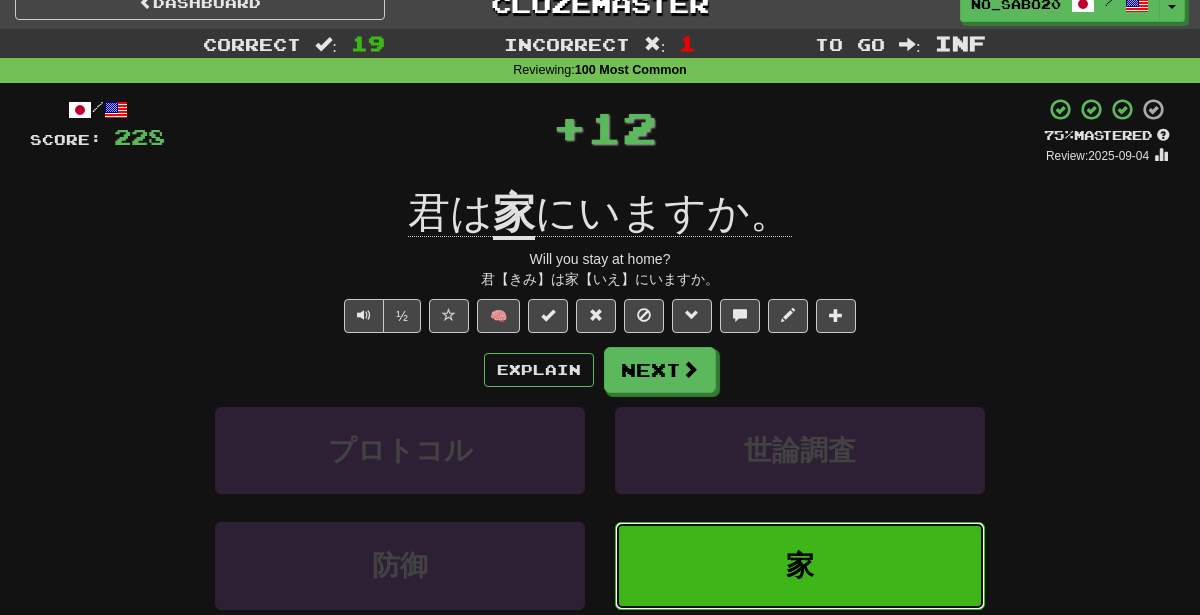 scroll, scrollTop: 83, scrollLeft: 0, axis: vertical 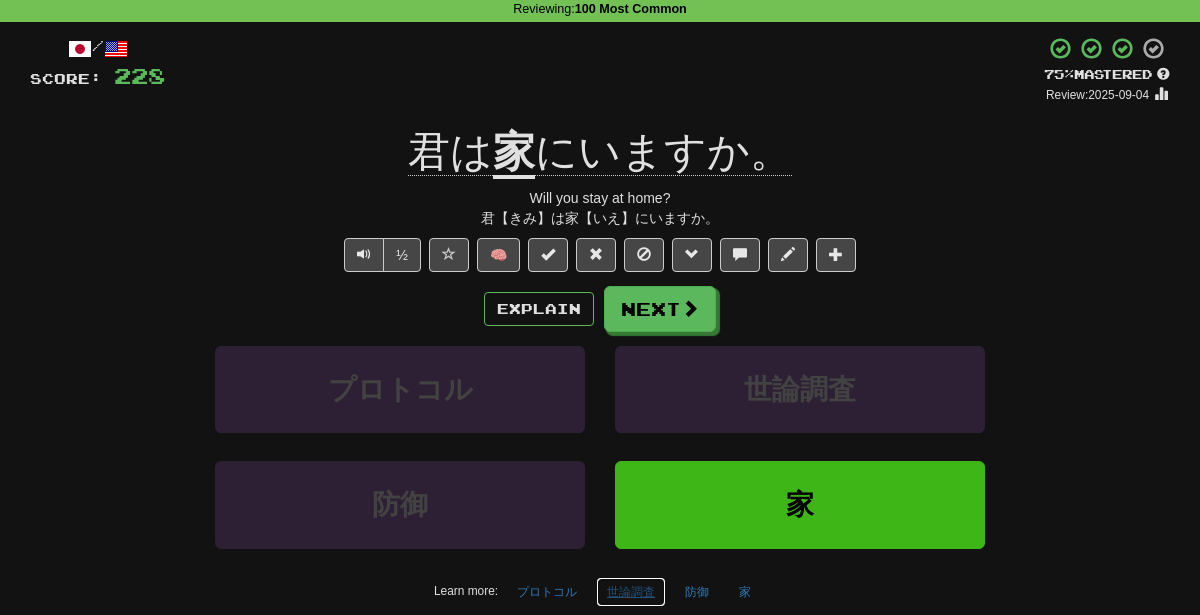 click on "世論調査" at bounding box center [631, 592] 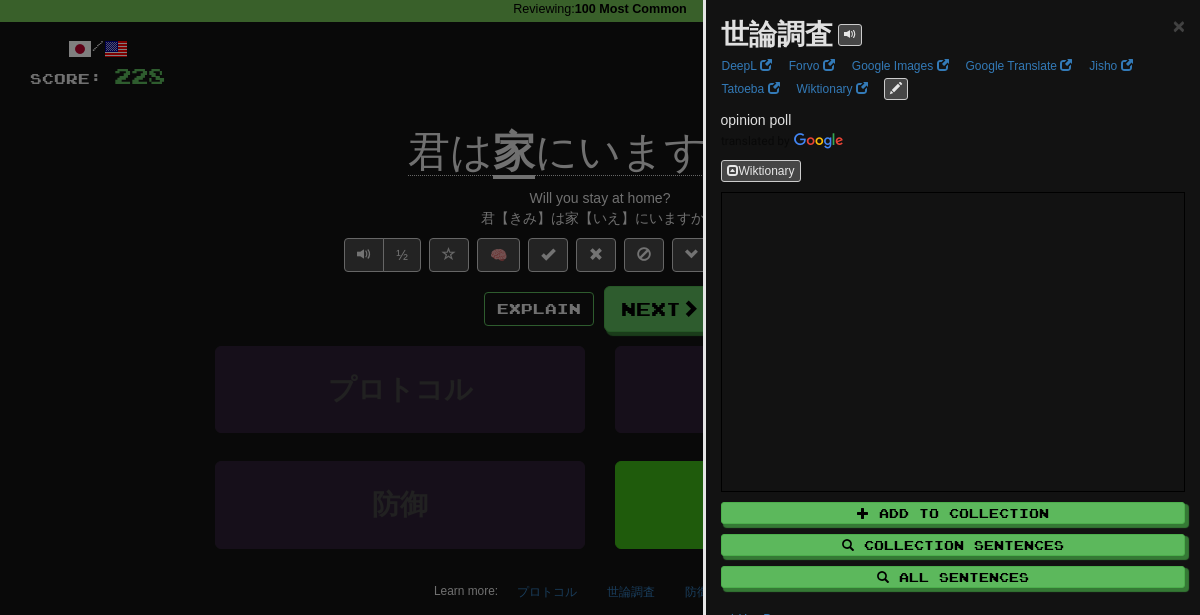 click at bounding box center [600, 307] 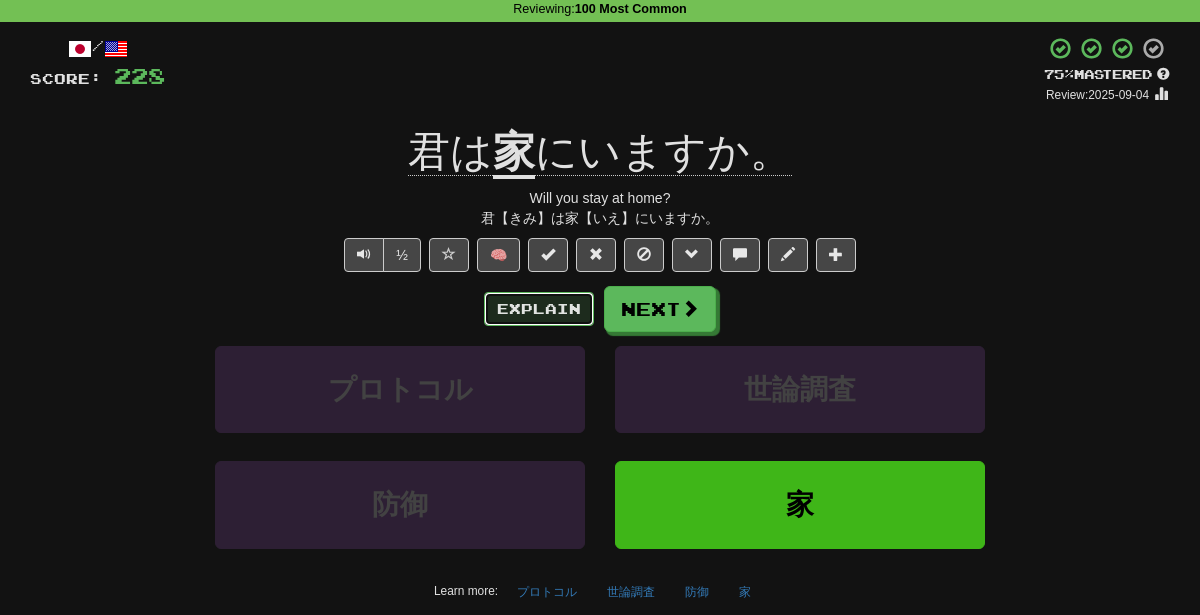 click on "Explain" at bounding box center (539, 309) 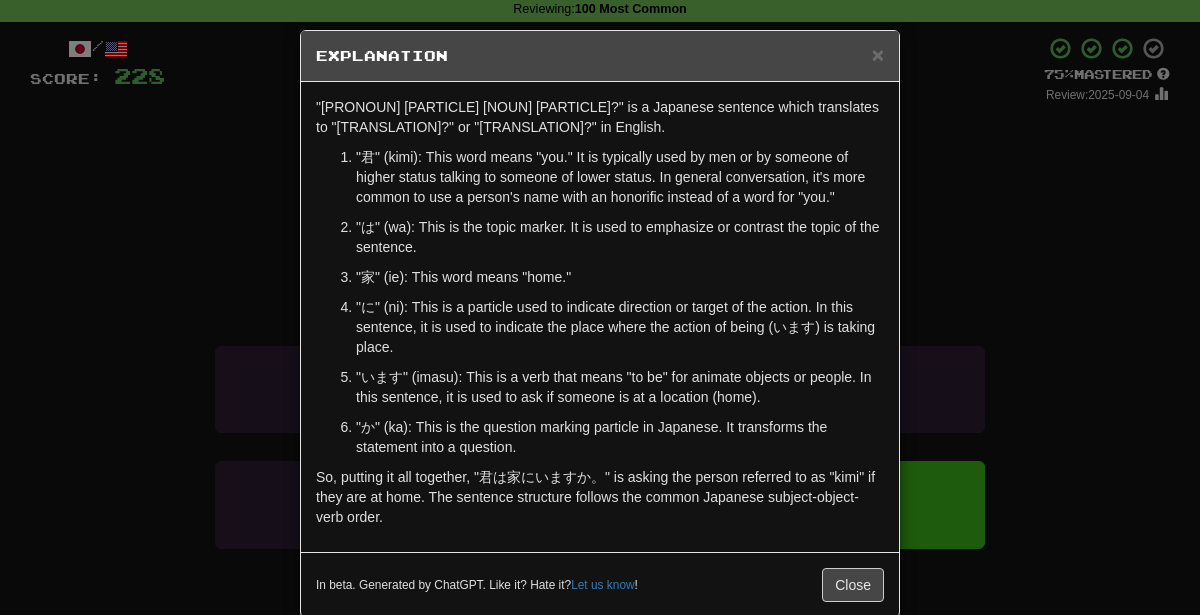 click on "× Explanation "君は家にいますか。" is a Japanese sentence which translates to "Are you home?" or "Are you at home?" in English.
"君" (kimi): This word means "you." It is typically used by men or by someone of higher status talking to someone of lower status. In general conversation, it's more common to use a person's name with an honorific instead of a word for "you."
"は" (wa): This is the topic marker. It is used to emphasize or contrast the topic of the sentence.
"家" (ie): This word means "home."
"に" (ni): This is a particle used to indicate direction or target of the action. In this sentence, it is used to indicate the place where the action of being (います) is taking place.
"います" (imasu): This is a verb that means "to be" for animate objects or people. In this sentence, it is used to ask if someone is at a location (home).
"か" (ka): This is the question marking particle in Japanese. It transforms the statement into a question.
! Close" at bounding box center [600, 307] 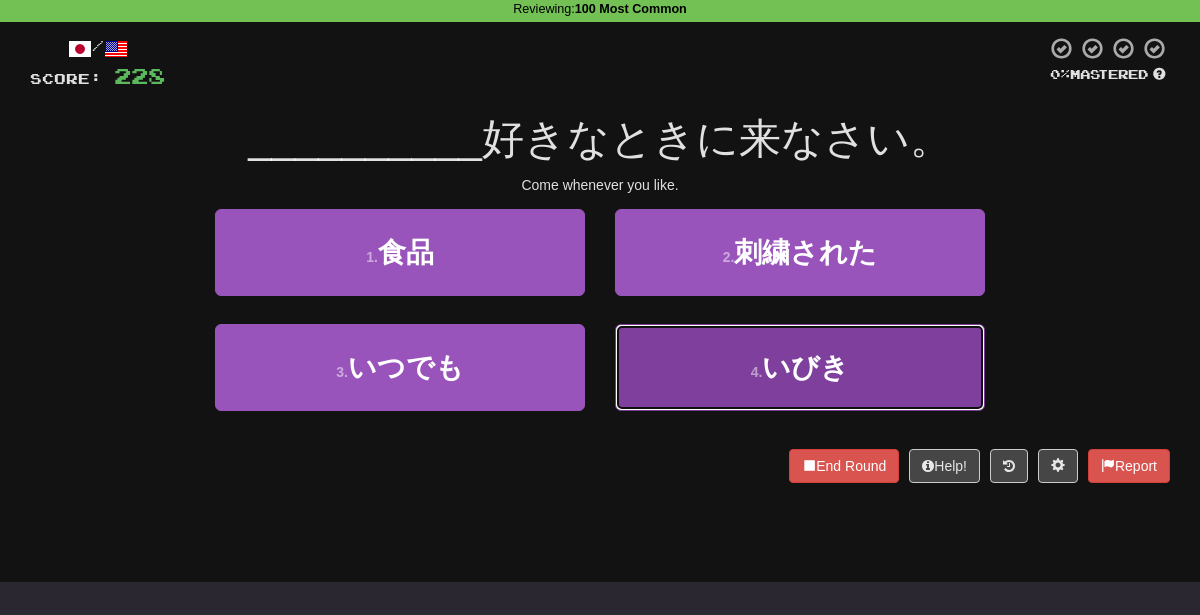 click on "4 .  いびき" at bounding box center (800, 367) 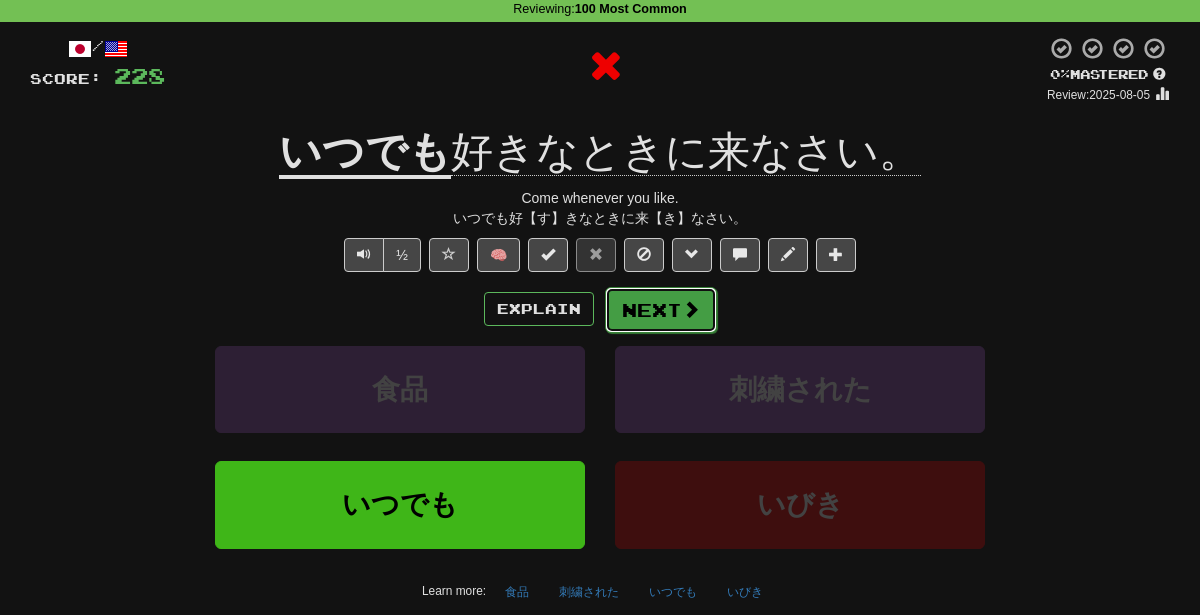 click on "Next" at bounding box center (661, 310) 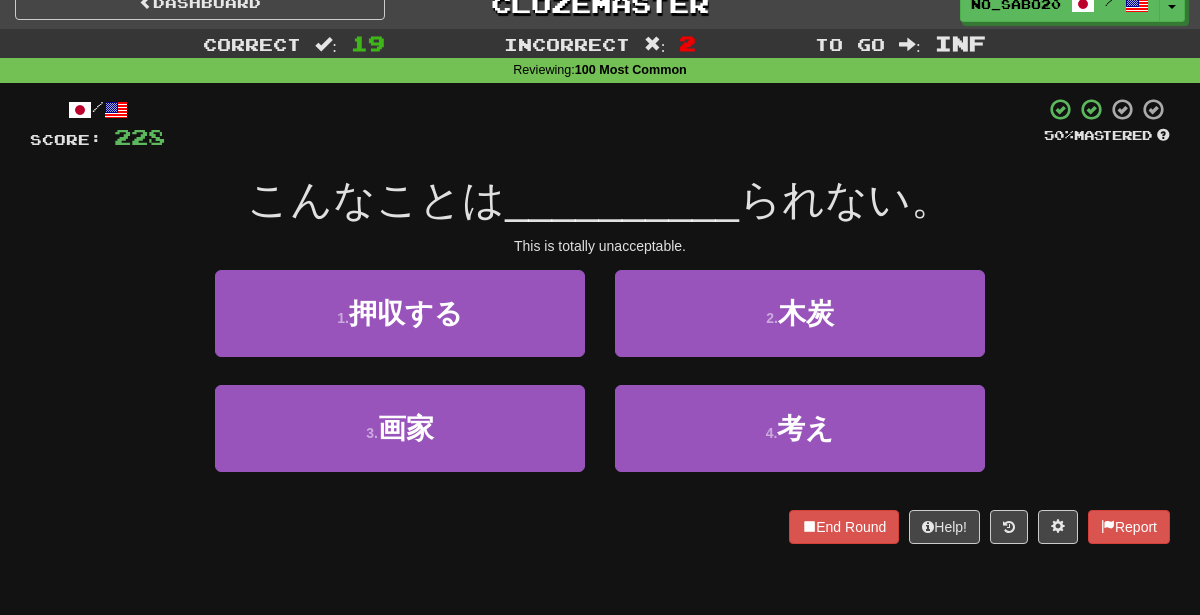 scroll, scrollTop: 18, scrollLeft: 0, axis: vertical 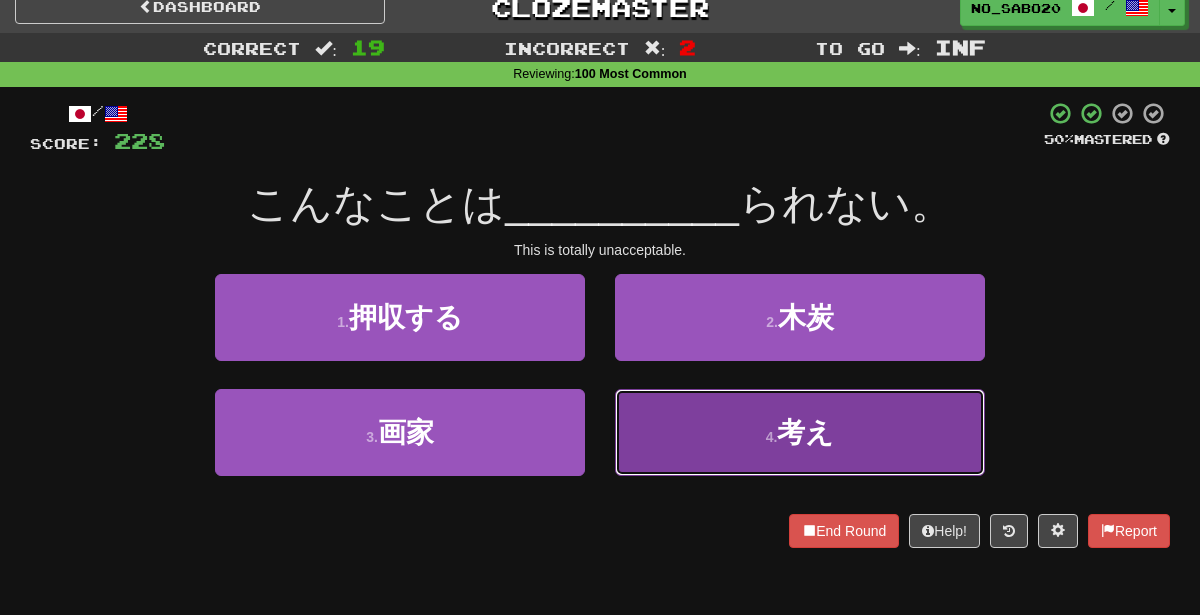 click on "4 .  考え" at bounding box center [800, 432] 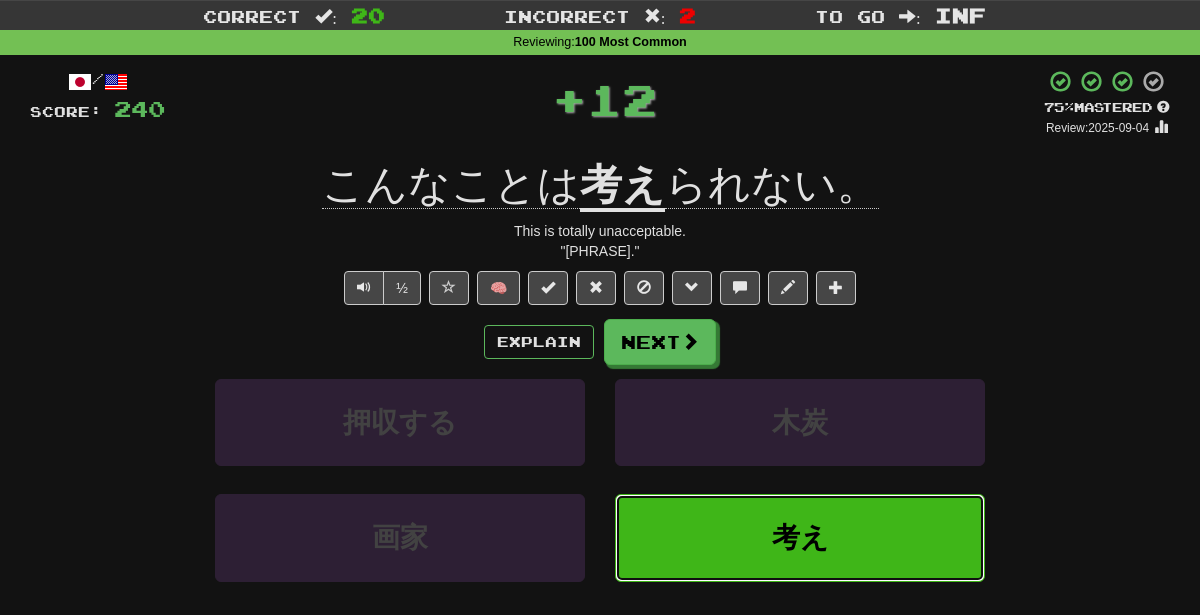 scroll, scrollTop: 59, scrollLeft: 0, axis: vertical 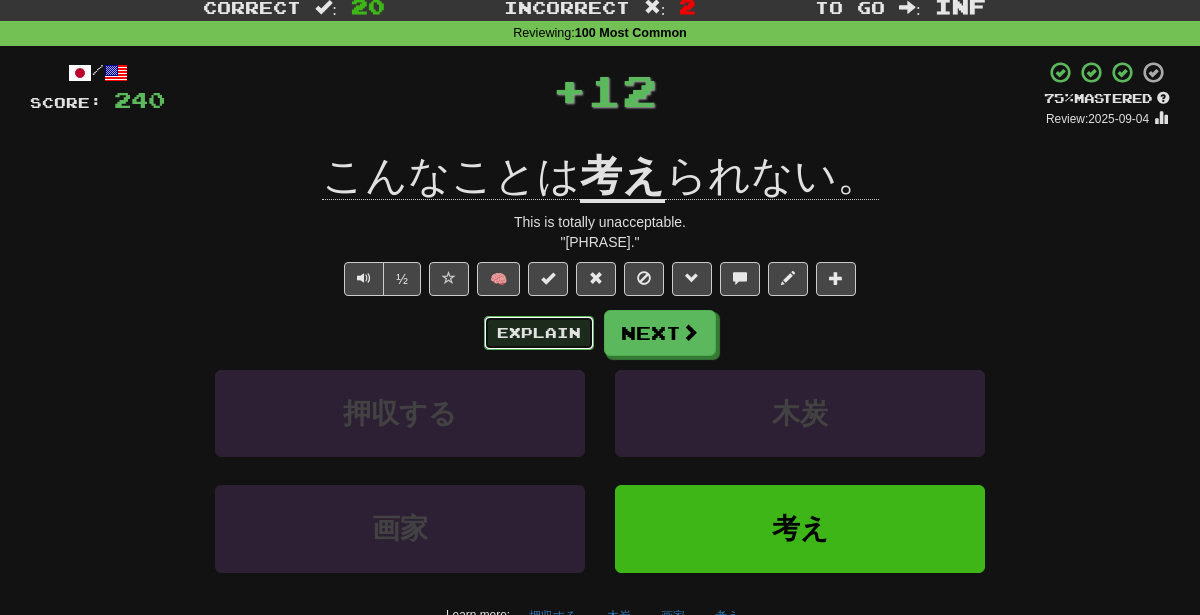 click on "Explain" at bounding box center (539, 333) 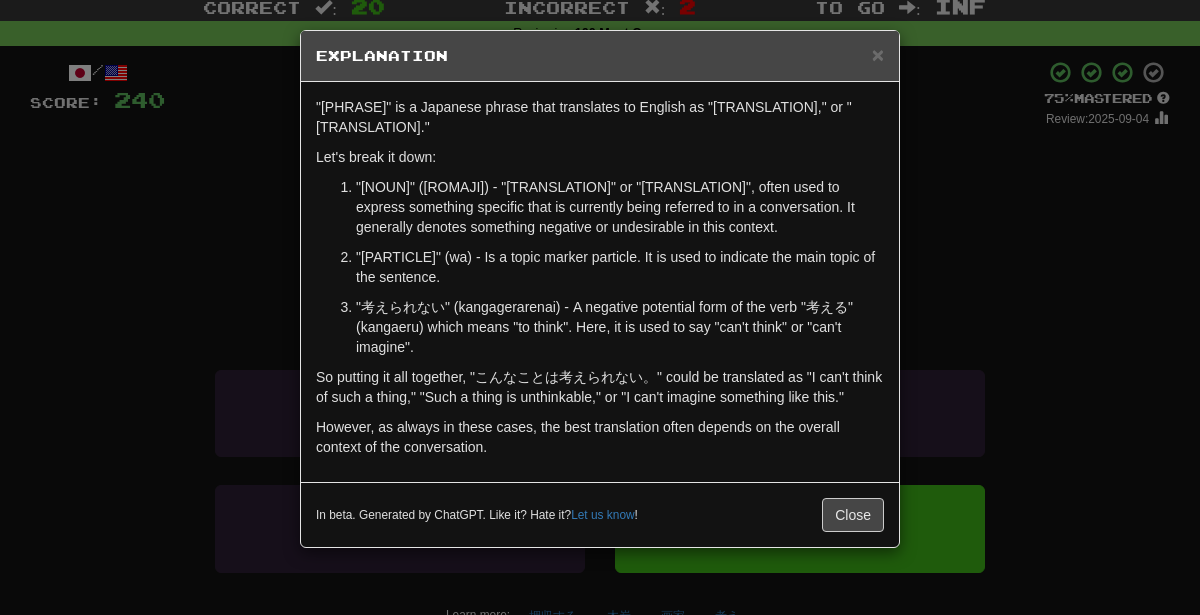click on "× Explanation "[PHRASE]" is a Japanese phrase that translates to English as "[TRANSLATION]," or "[TRANSLATION]."
Let's break it down:
"[NOUN]" ([ROMAJI]) - "[TRANSLATION]" or "[TRANSLATION]", often used to express something specific that is currently being referred to in a conversation. It generally denotes something negative or undesirable in this context.
"[PARTICLE]" (wa) - Is a topic marker particle. It is used to indicate the main topic of the sentence.
"[VERB_NEGATIVE_POTENTIAL]" ([ROMAJI]) - A negative potential form of the verb "[VERB]" ([ROMAJI]) which means "[TRANSLATION]". Here, it is used to say "[TRANSLATION]" or "[TRANSLATION]".
So putting it all together, "[PHRASE]." could be translated as "[TRANSLATION]," "[TRANSLATION]," or "[TRANSLATION]."
In beta. Generated by ChatGPT. Like it? Hate it?  Let us know ! Close" at bounding box center (600, 307) 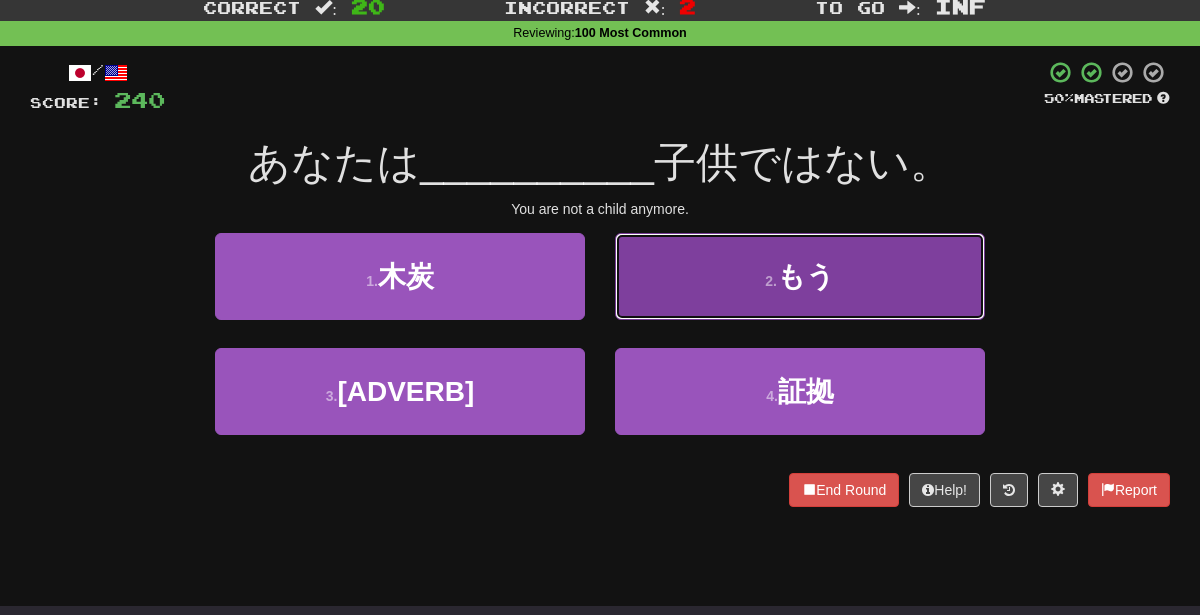 click on "2 .  もう" at bounding box center (800, 276) 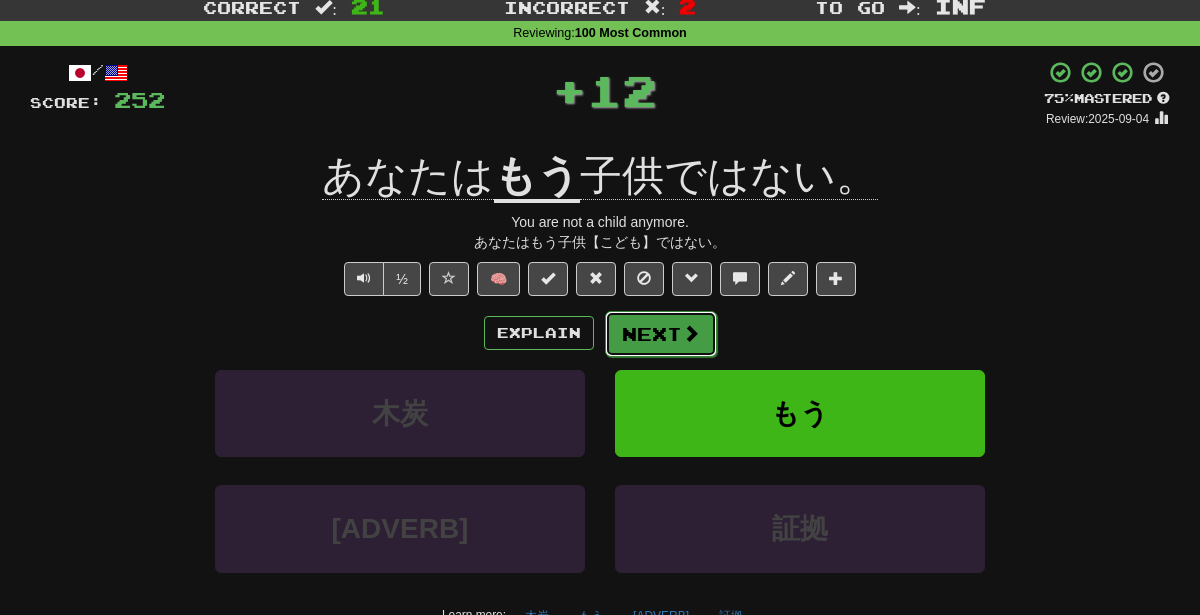 click on "Next" at bounding box center (661, 334) 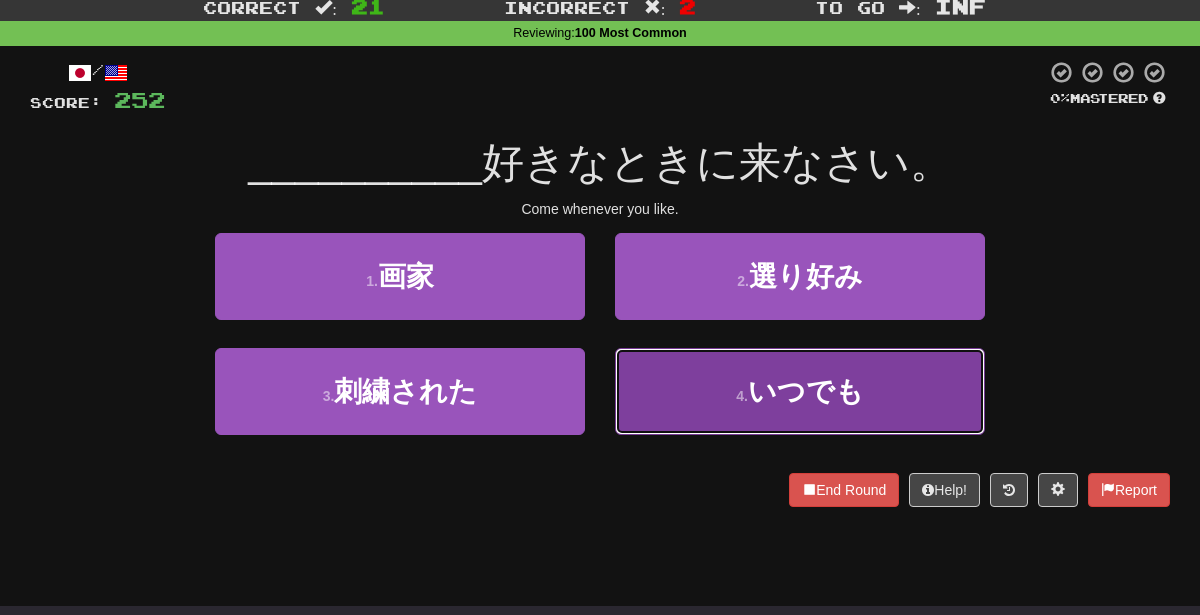 click on "4 .  いつでも" at bounding box center [800, 391] 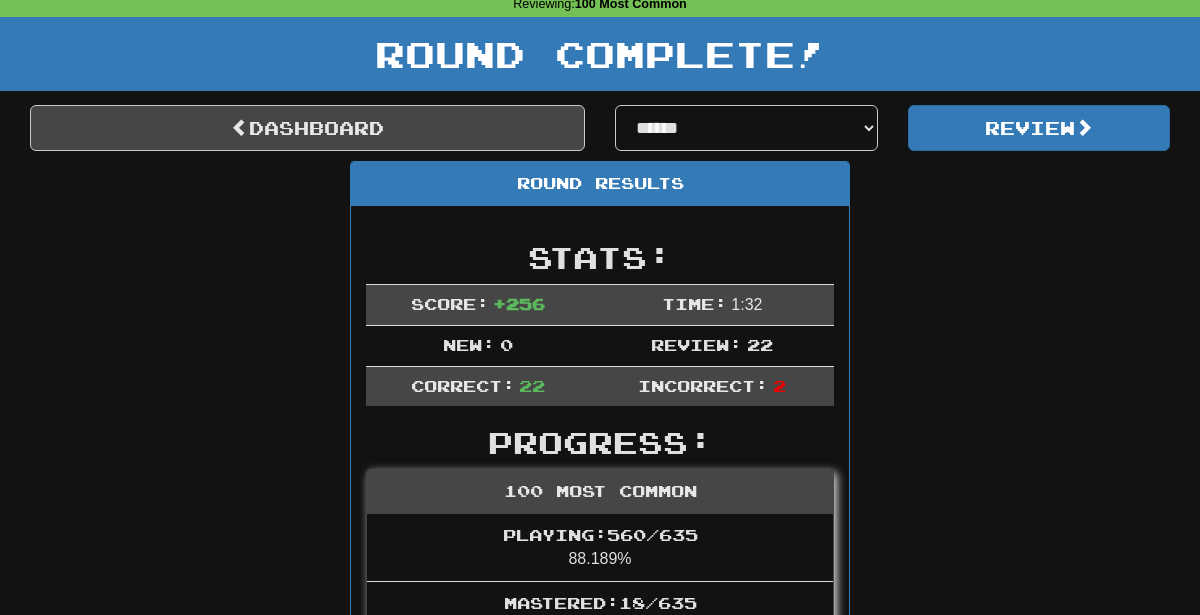 scroll, scrollTop: 91, scrollLeft: 0, axis: vertical 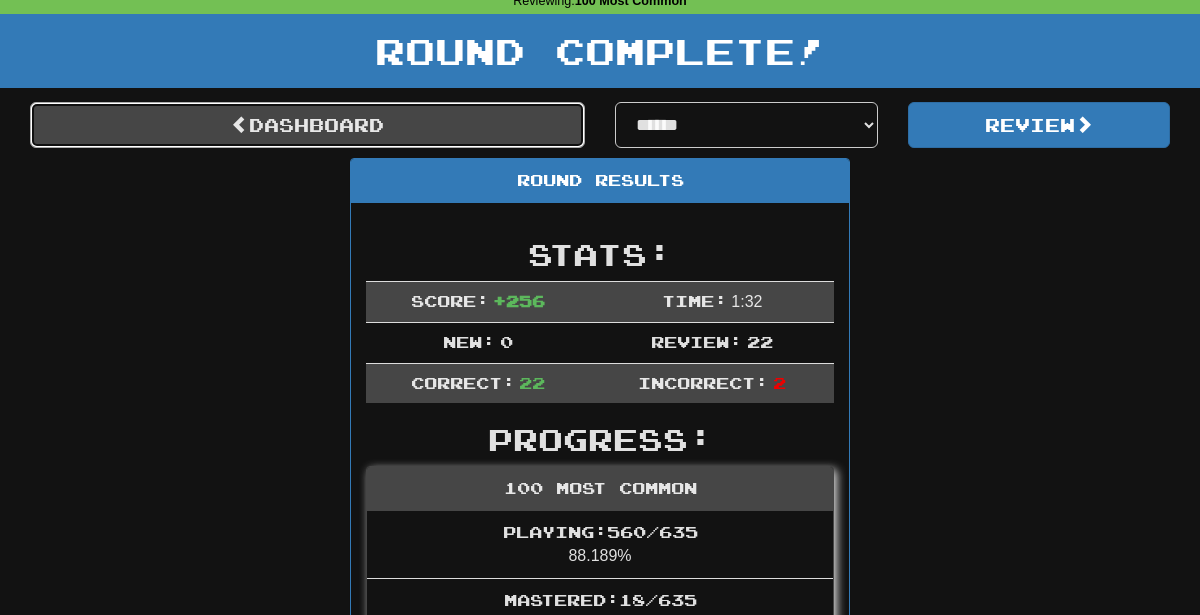 click on "Dashboard" at bounding box center (307, 125) 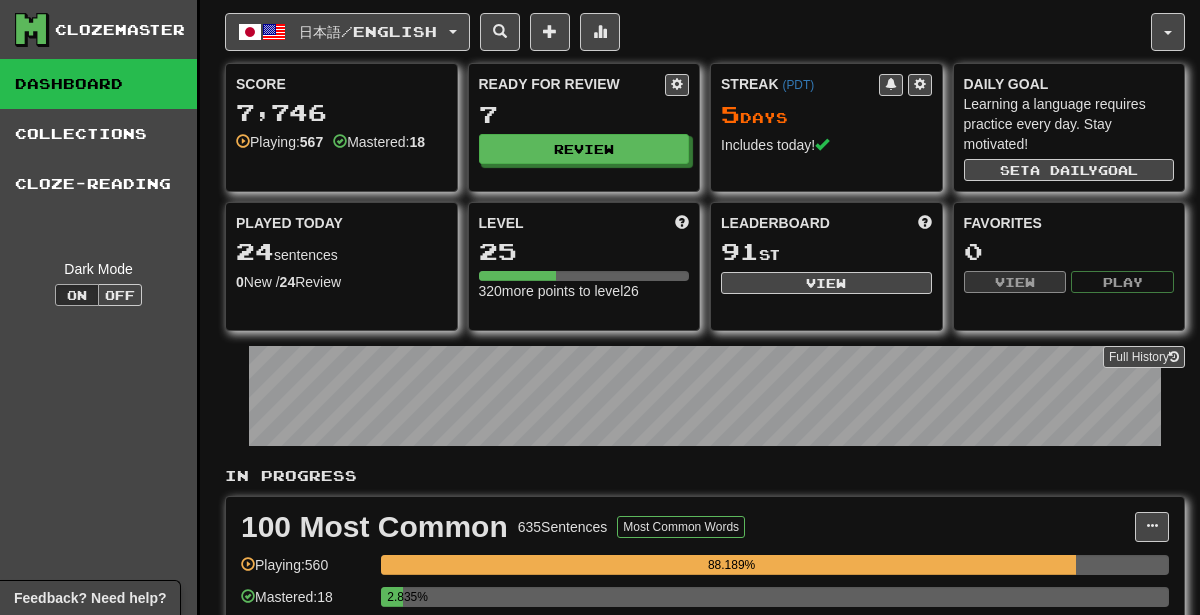 scroll, scrollTop: 0, scrollLeft: 0, axis: both 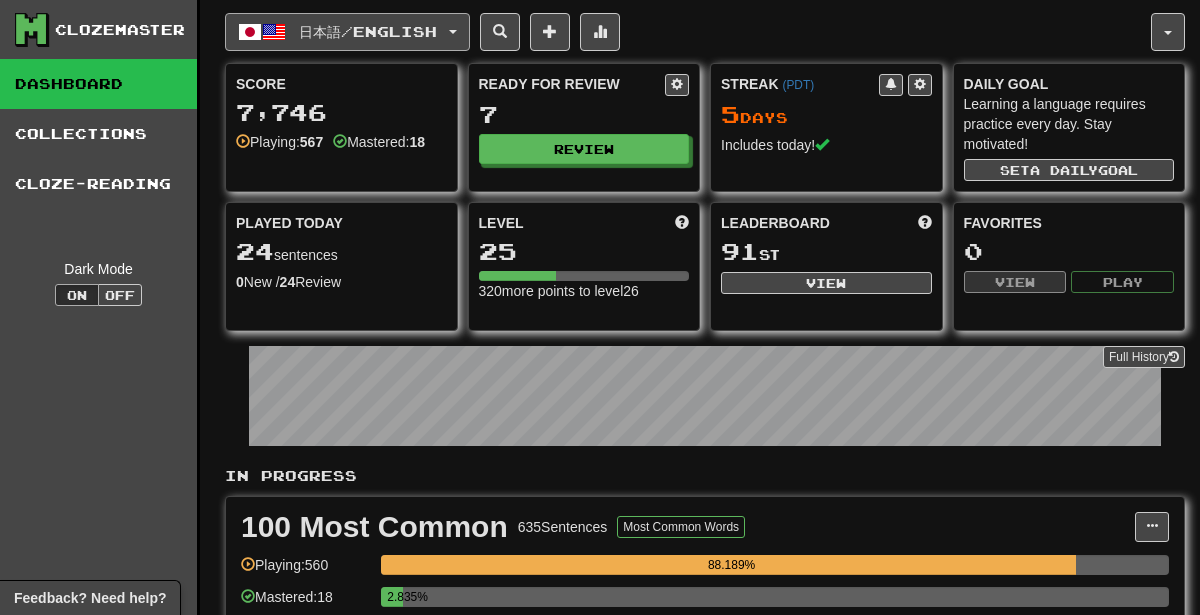 click on "日本語  /  English" at bounding box center [368, 31] 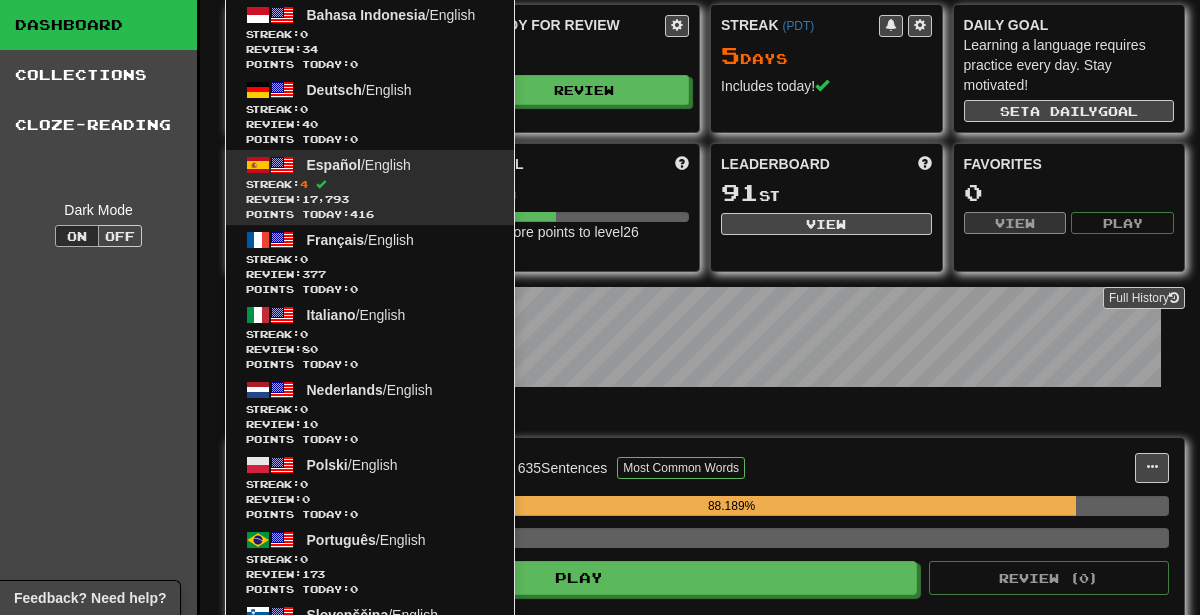 scroll, scrollTop: 0, scrollLeft: 0, axis: both 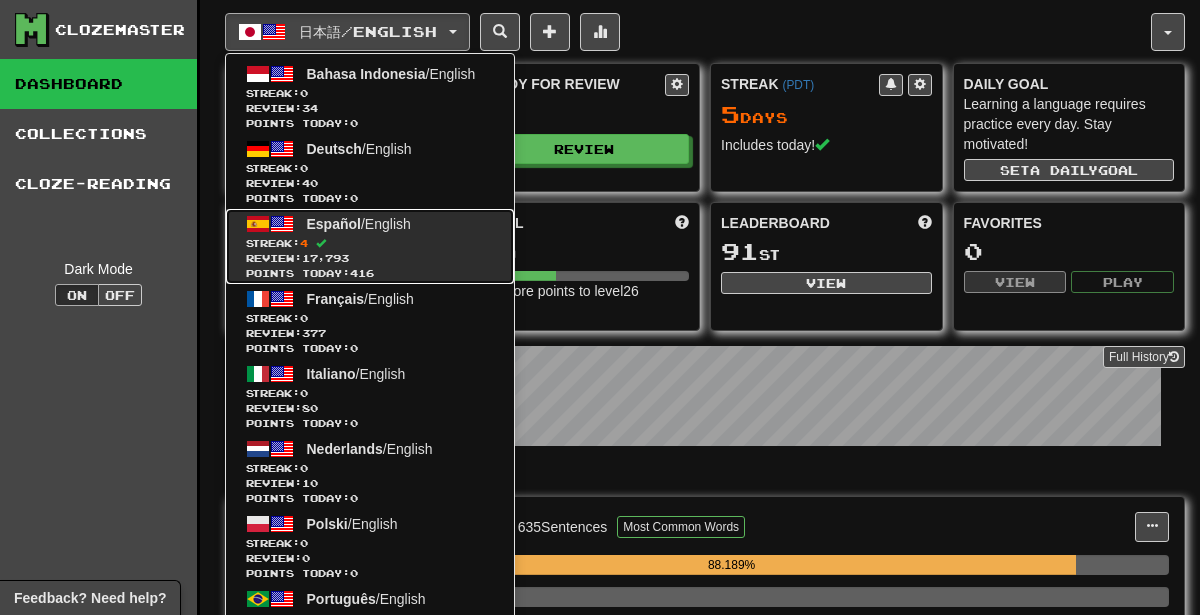 click on "Streak:  4" at bounding box center [370, 243] 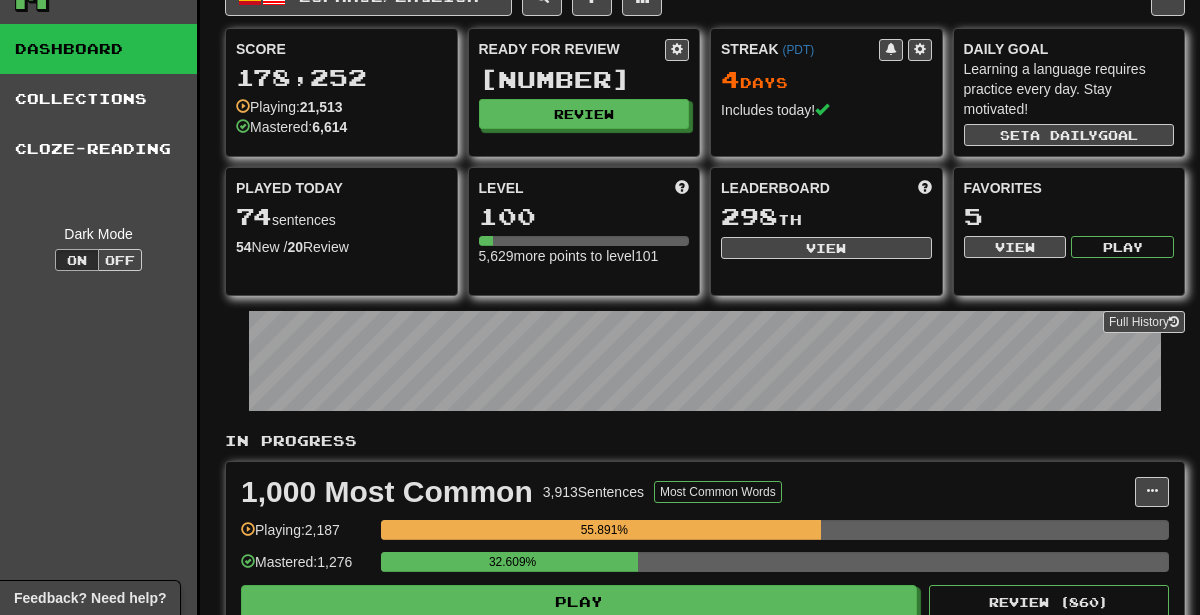 scroll, scrollTop: 0, scrollLeft: 0, axis: both 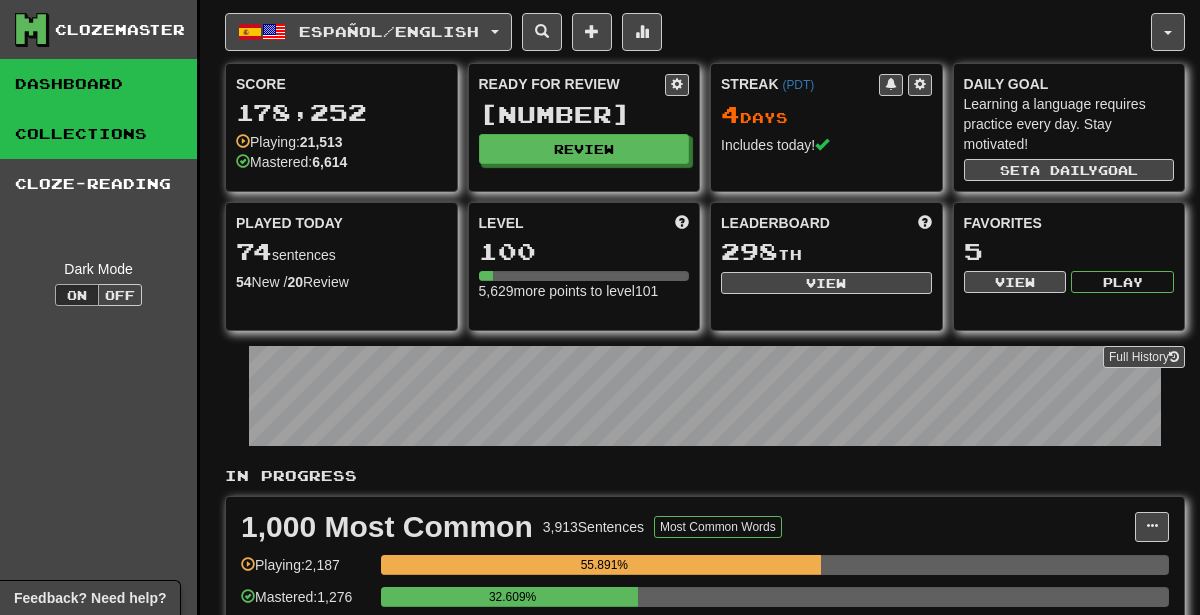 click on "Collections" at bounding box center [98, 134] 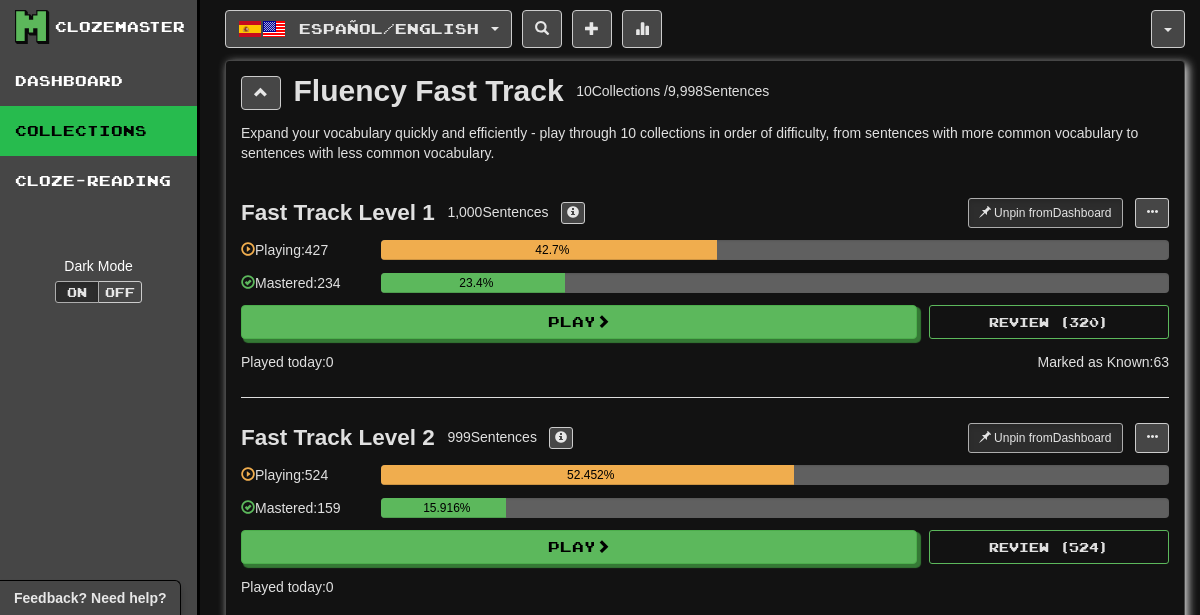 scroll, scrollTop: 0, scrollLeft: 0, axis: both 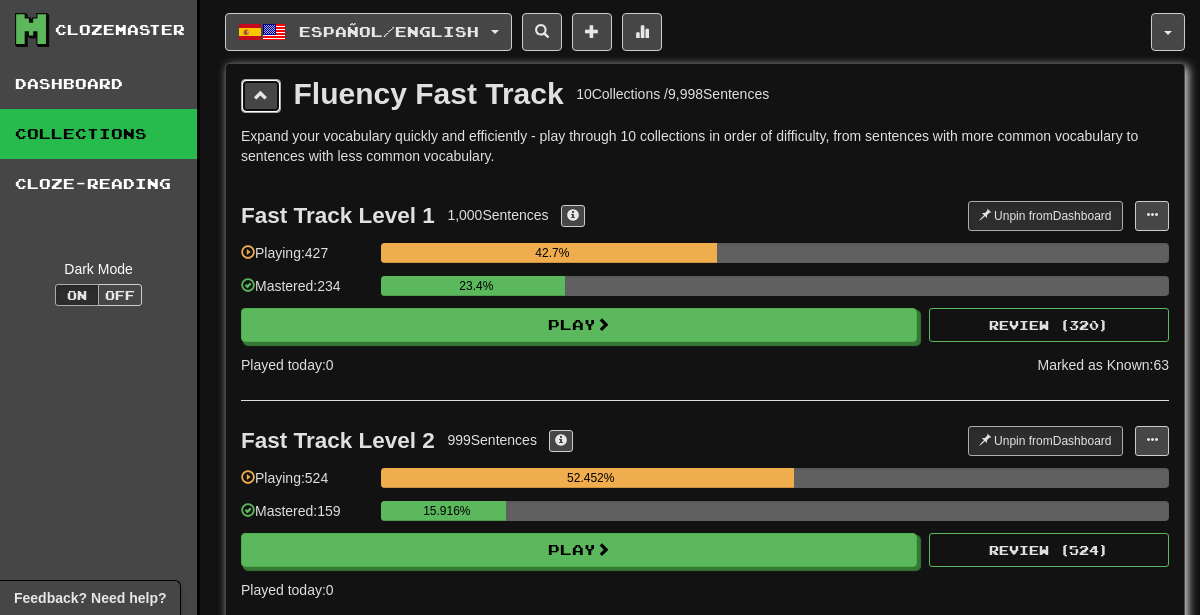 click at bounding box center (261, 95) 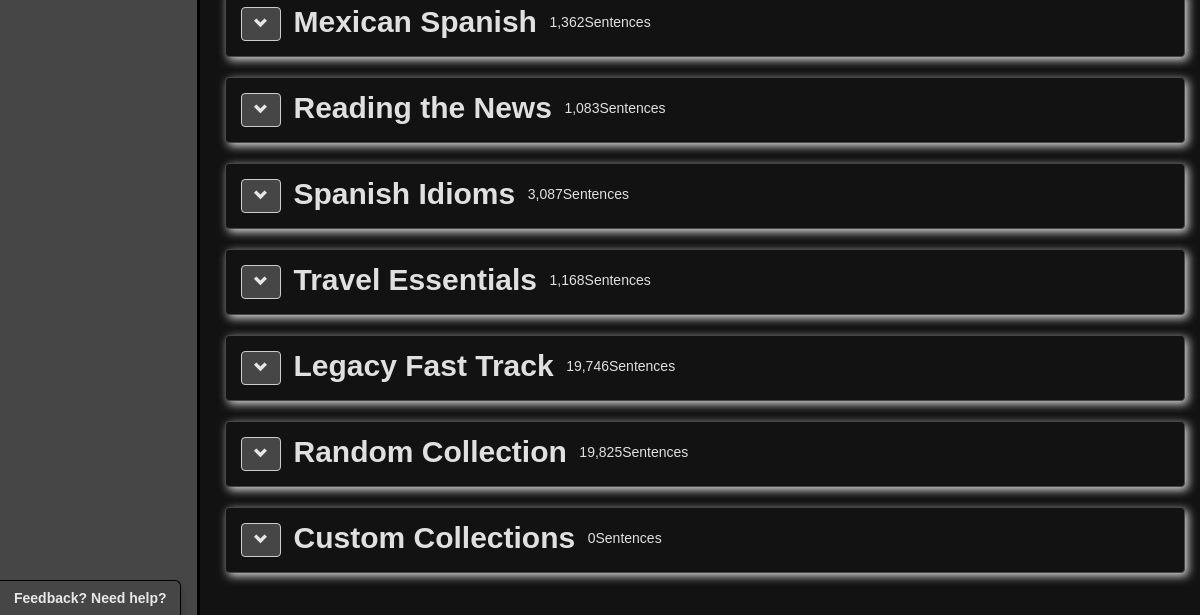 scroll, scrollTop: 618, scrollLeft: 0, axis: vertical 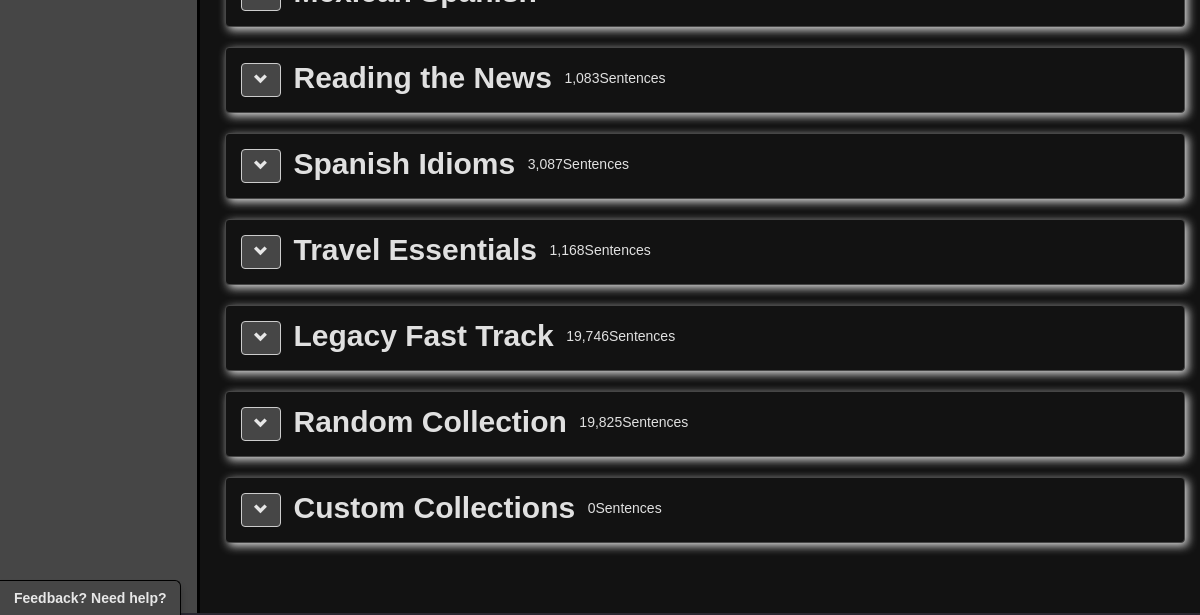 click on "Spanish Idioms 3,087  Sentences" at bounding box center (705, 166) 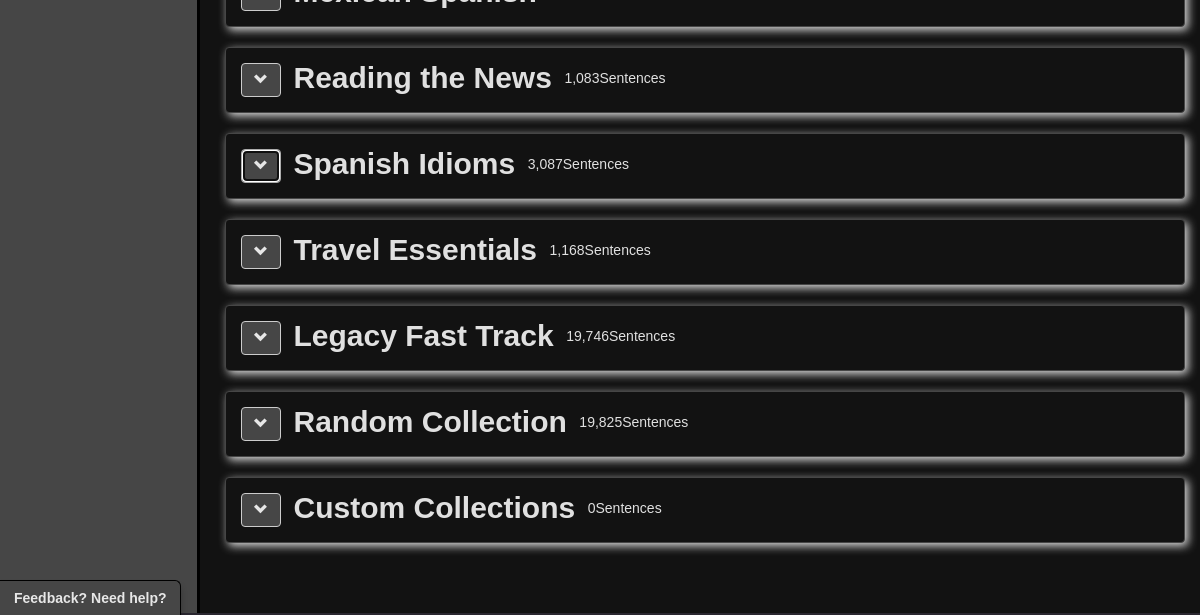 click at bounding box center [261, 165] 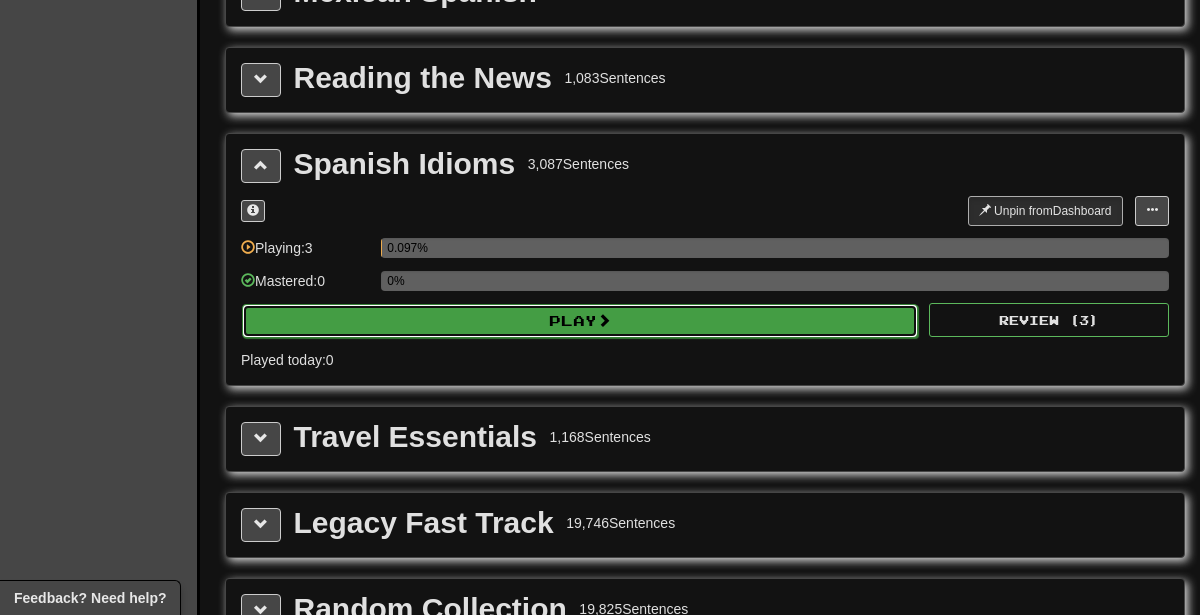 click on "Play" at bounding box center (580, 321) 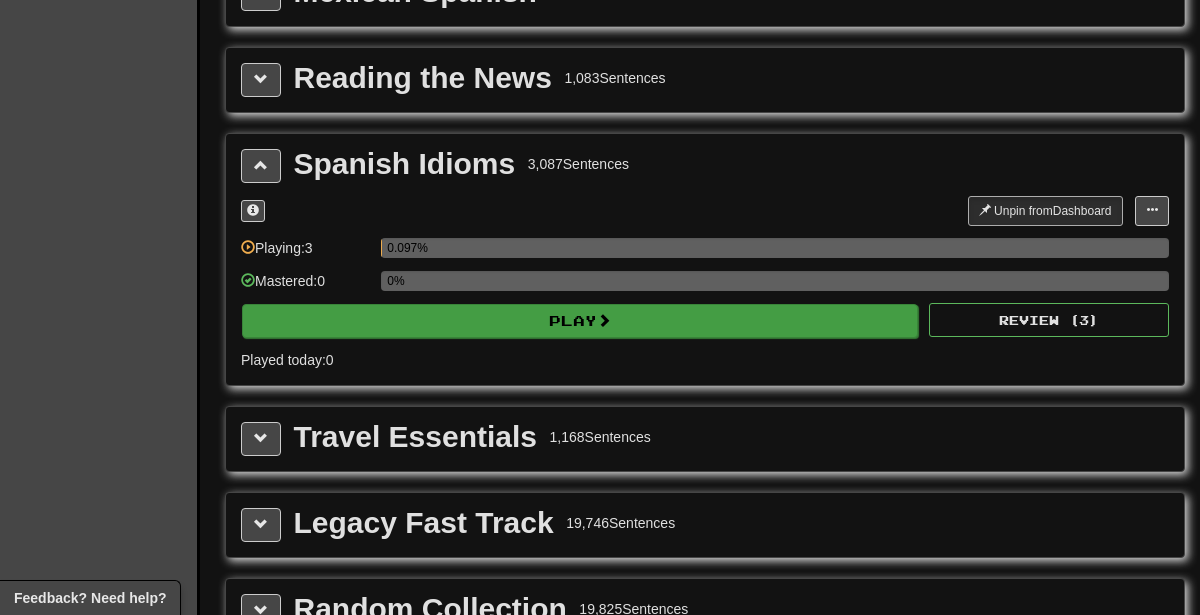 select on "********" 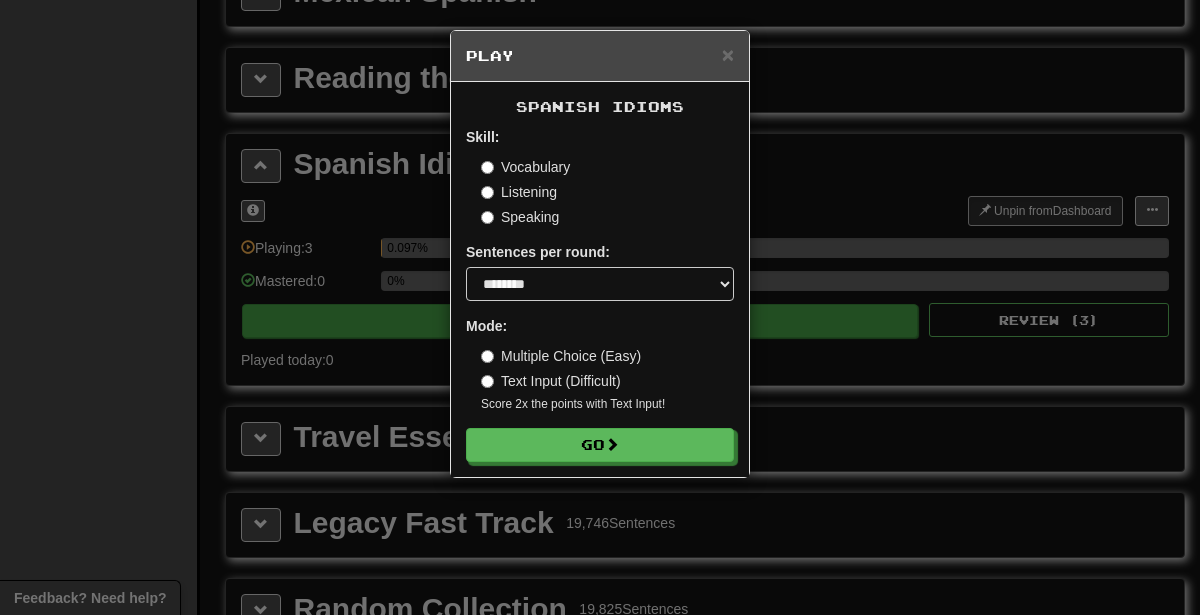 click on "Clozemaster Dashboard Collections Cloze-Reading Dark Mode On Off Dashboard Collections Pro Cloze-Reading Español  /  English Bahasa Indonesia  /  English Streak:  0   Review:  34 Points today:  0 Deutsch  /  English Streak:  0   Review:  40 Points today:  0 Español  /  English Streak:  4   Review:  17,793 Points today:  416 Français  /  English Streak:  0   Review:  377 Points today:  0 Italiano  /  English Streak:  0   Review:  80 Points today:  0 Nederlands  /  English Streak:  0   Review:  10 Points today:  0 Polski  /  English Streak:  0   Review:  0 Points today:  0 Português  /  English Streak:  0   Review:  173 Points today:  0 Slovenščina  /  English Streak:  0   Review:  0 Points today:  0 Svenska  /  English Streak:  0   Review:  0 Points today:  0 Tagalog  /  English Streak:  0   Review:  40 Points today:  0 Türkçe  /  English Streak:  0   Review:  41 Points today:  0 العربية  /  English Streak:  0   Review:  13,068 Points today:  0 فارسی  /  English Streak:" at bounding box center (600, 421) 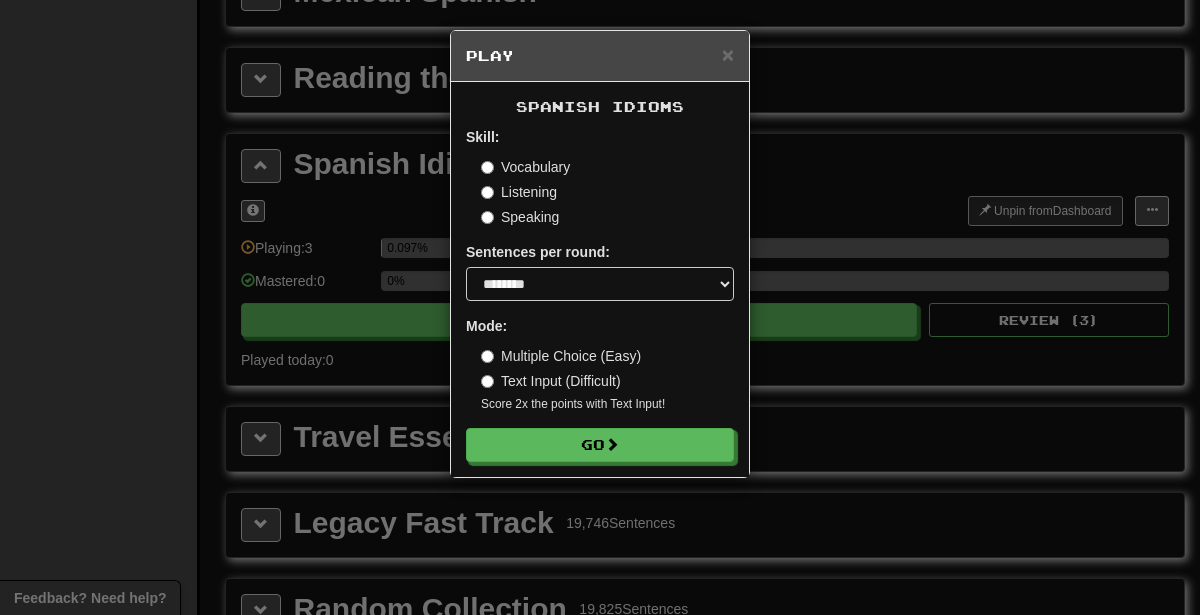 click on "Spanish Idioms Skill: Vocabulary Listening Speaking Sentences per round: * ** ** ** ** ** *** ******** Mode: Multiple Choice (Easy) Text Input (Difficult) Score 2x the points with Text Input ! Go" at bounding box center (600, 279) 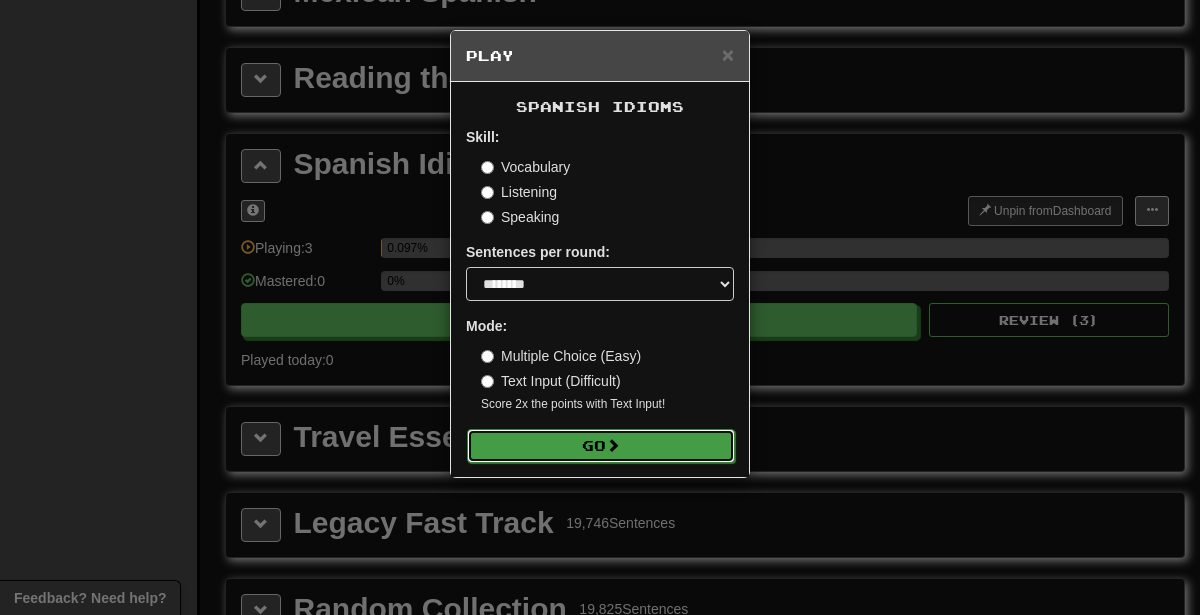 click on "Go" at bounding box center [601, 446] 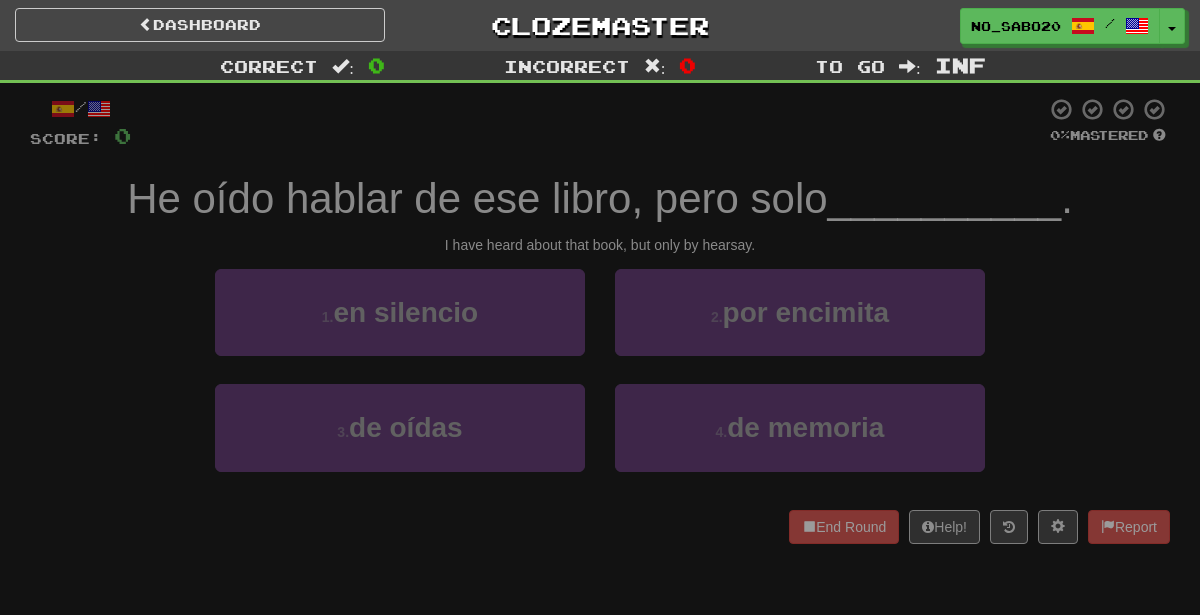 scroll, scrollTop: 0, scrollLeft: 0, axis: both 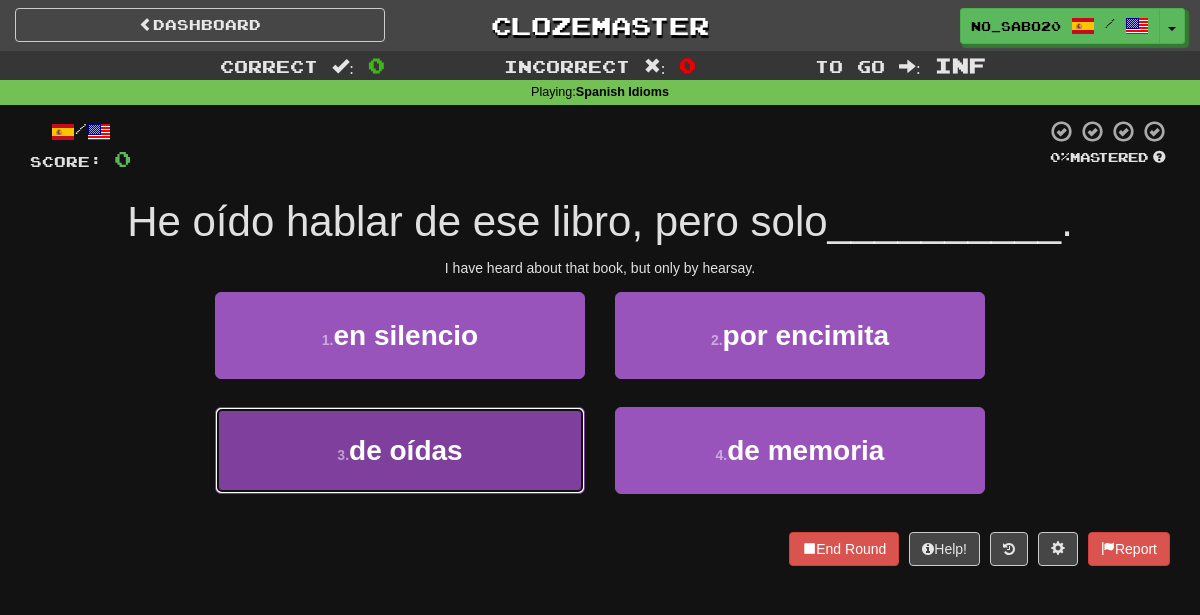 click on "3 .  de oídas" at bounding box center [400, 450] 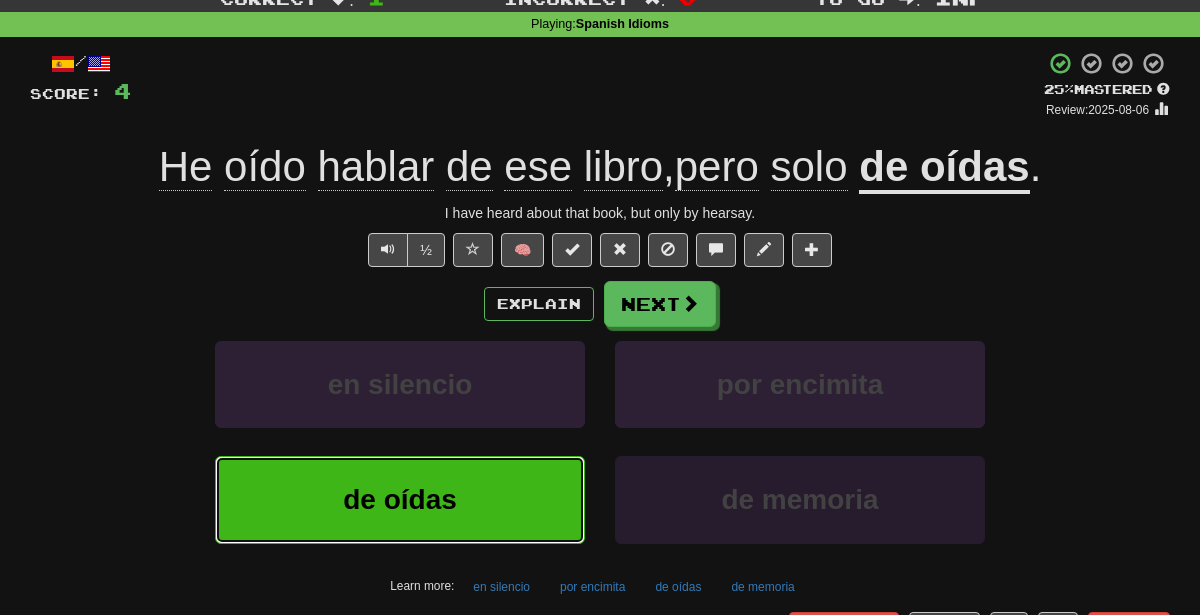 scroll, scrollTop: 72, scrollLeft: 0, axis: vertical 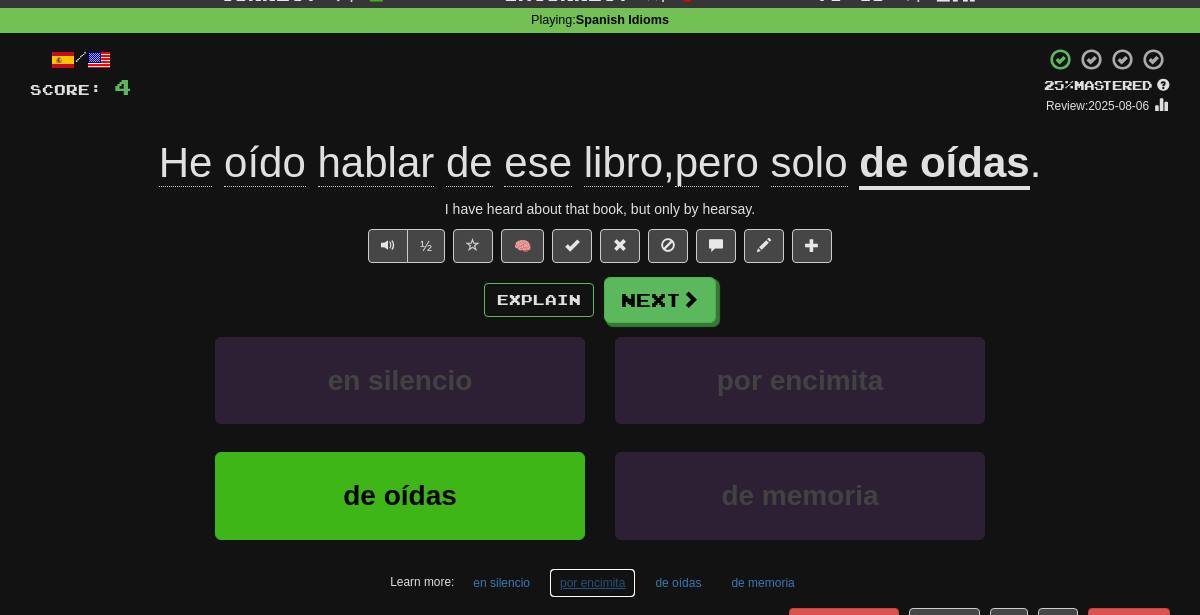 click on "por encimita" at bounding box center (592, 583) 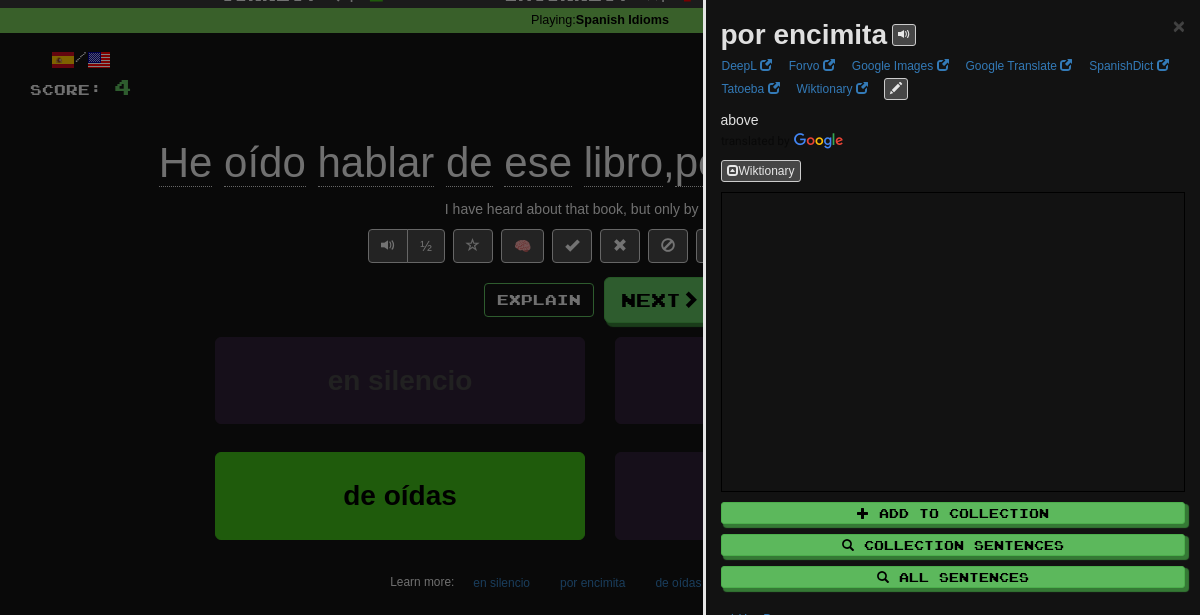 click at bounding box center (600, 307) 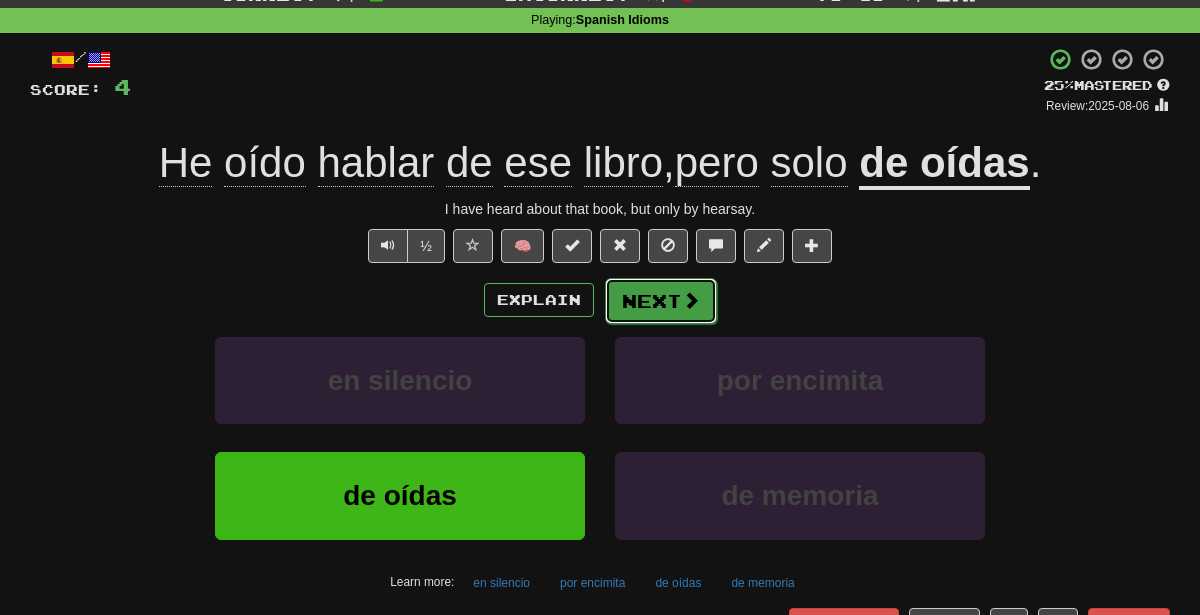click at bounding box center (691, 300) 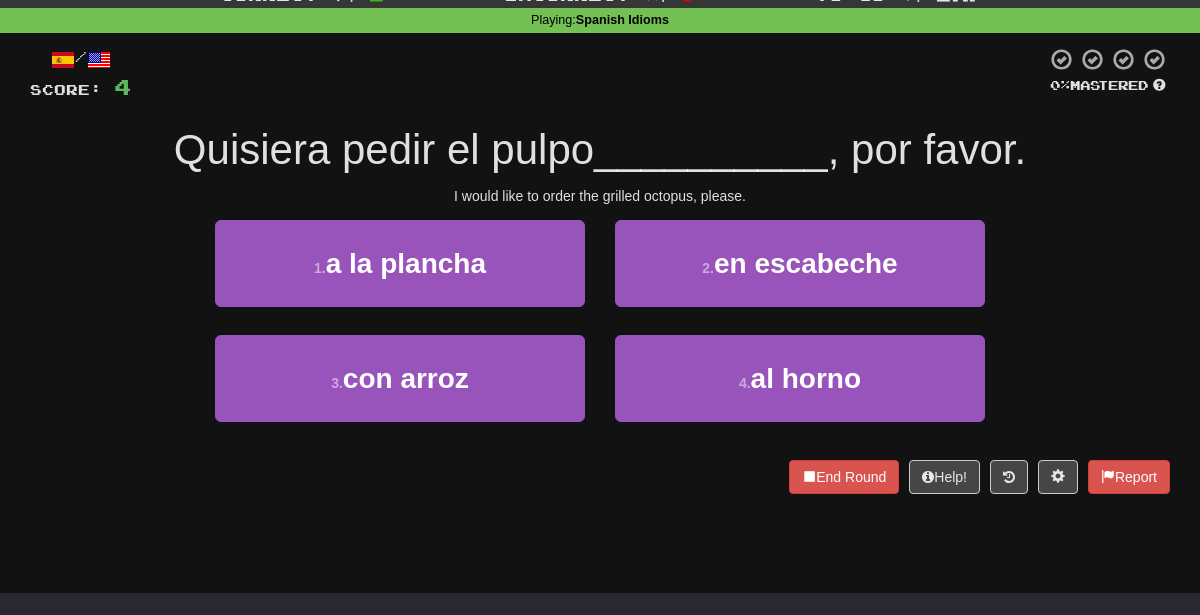 scroll, scrollTop: 21, scrollLeft: 0, axis: vertical 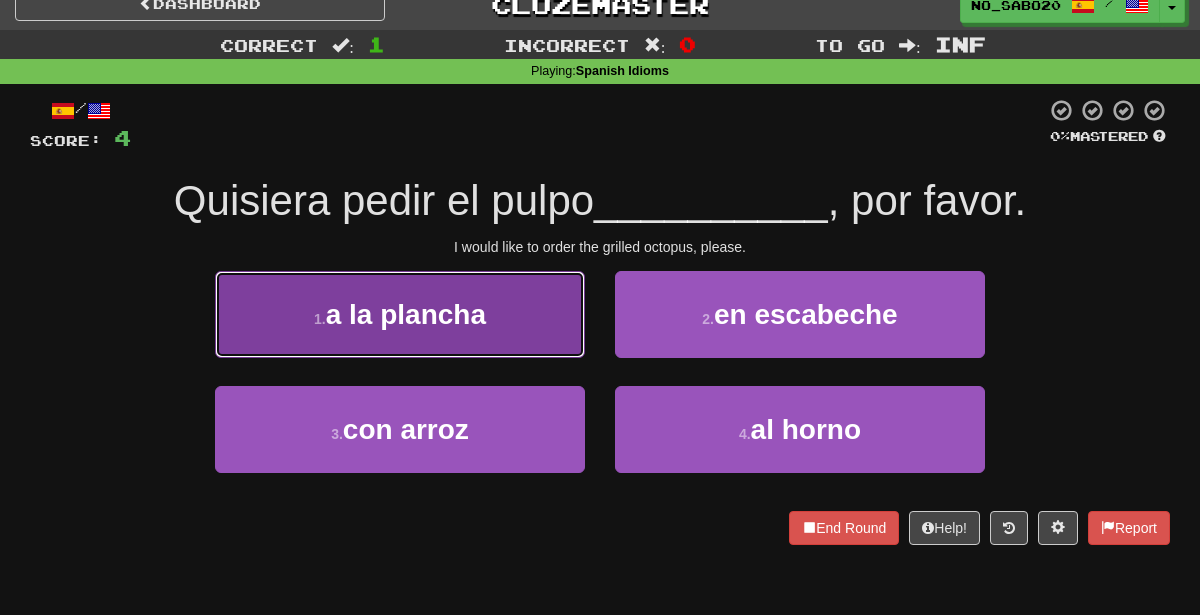 click on "1 .  a la plancha" at bounding box center (400, 314) 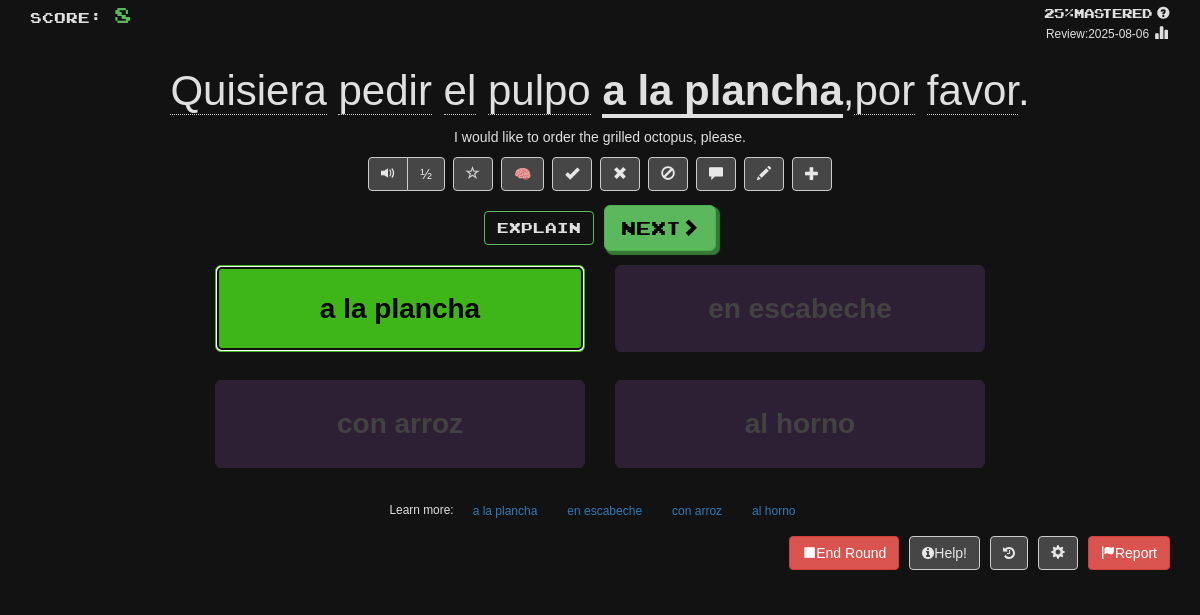 scroll, scrollTop: 156, scrollLeft: 0, axis: vertical 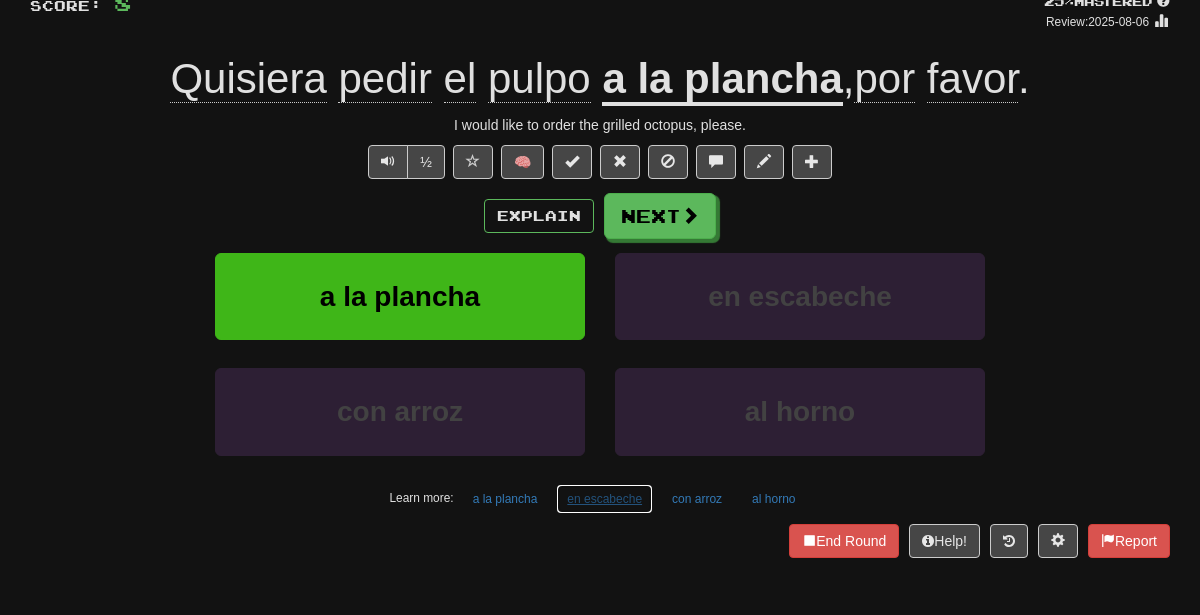 click on "en escabeche" at bounding box center [604, 499] 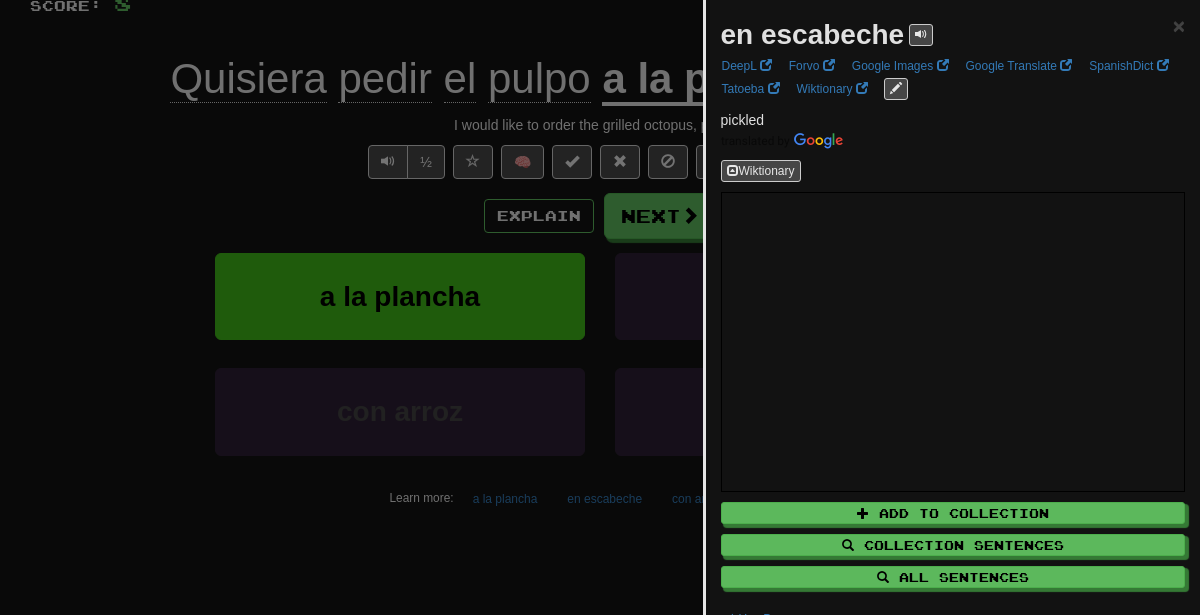 click at bounding box center (600, 307) 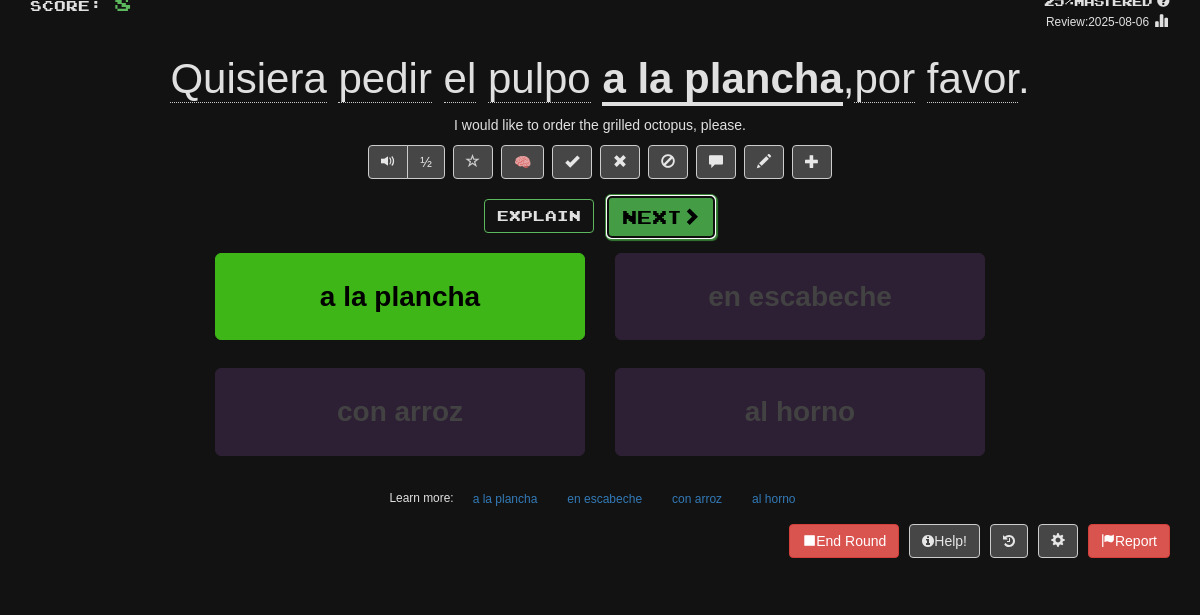 click on "Next" at bounding box center (661, 217) 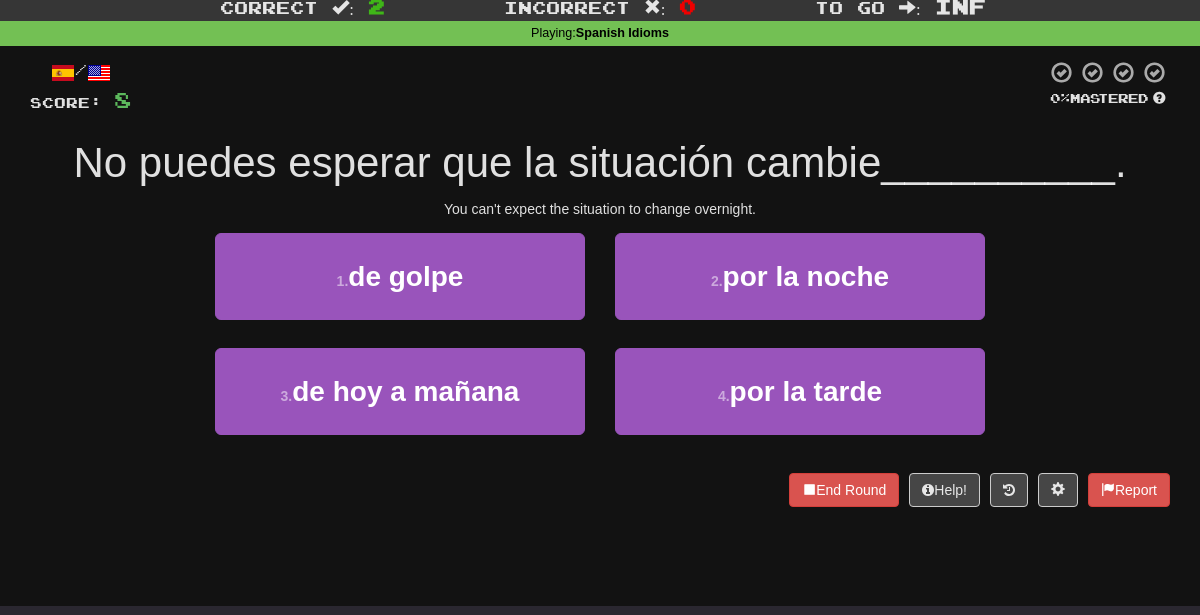 scroll, scrollTop: 54, scrollLeft: 0, axis: vertical 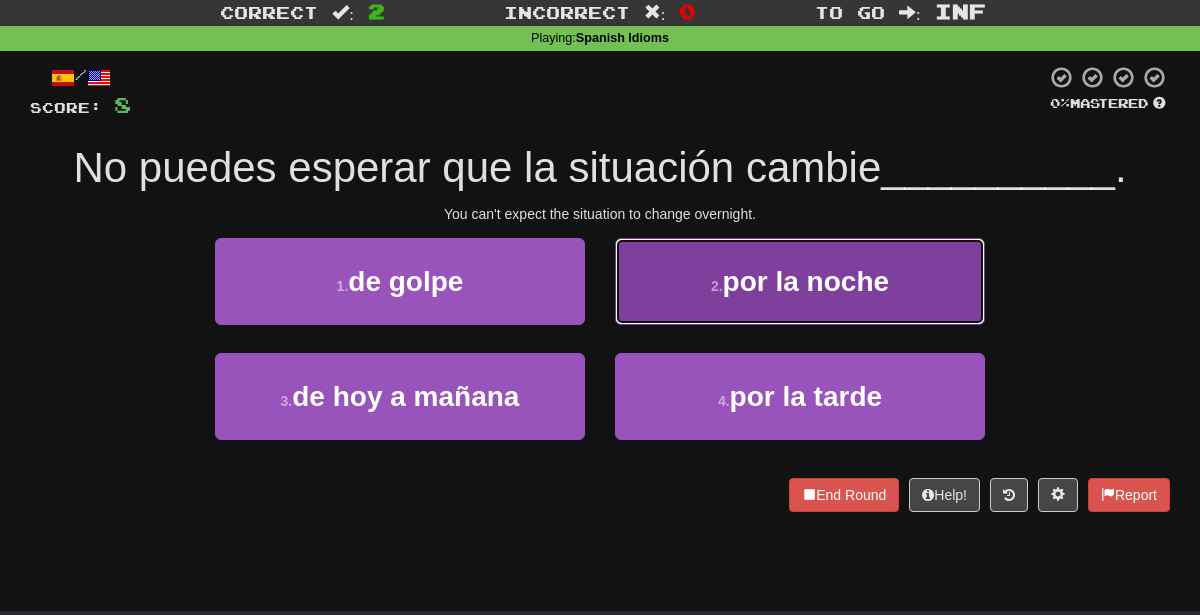 click on "2 .  por la noche" at bounding box center [800, 281] 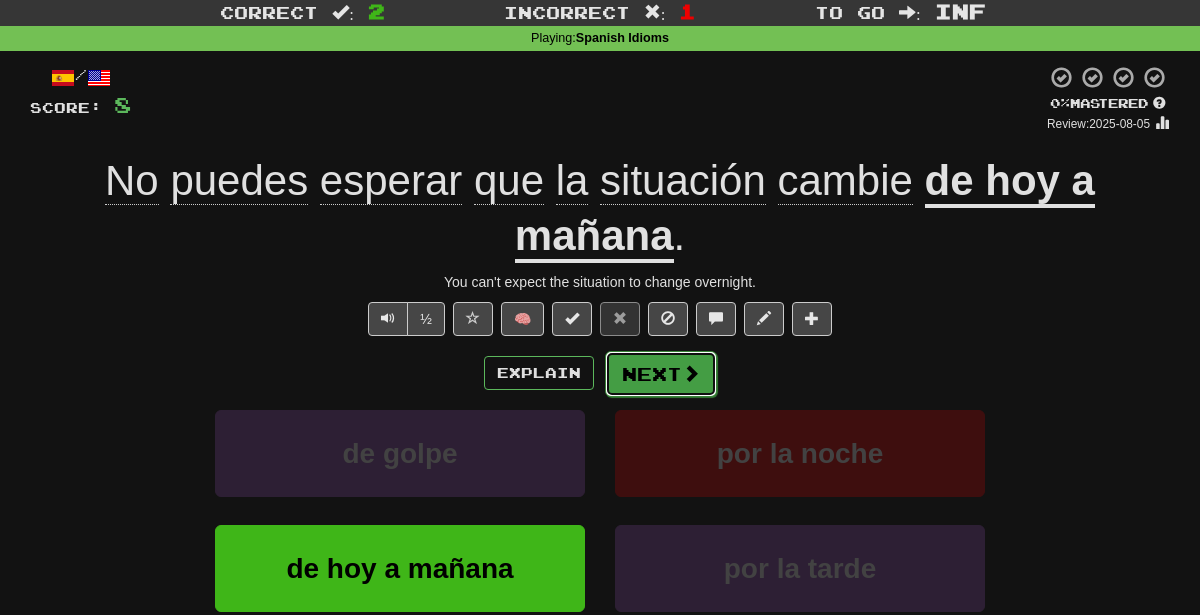 click on "Next" at bounding box center (661, 374) 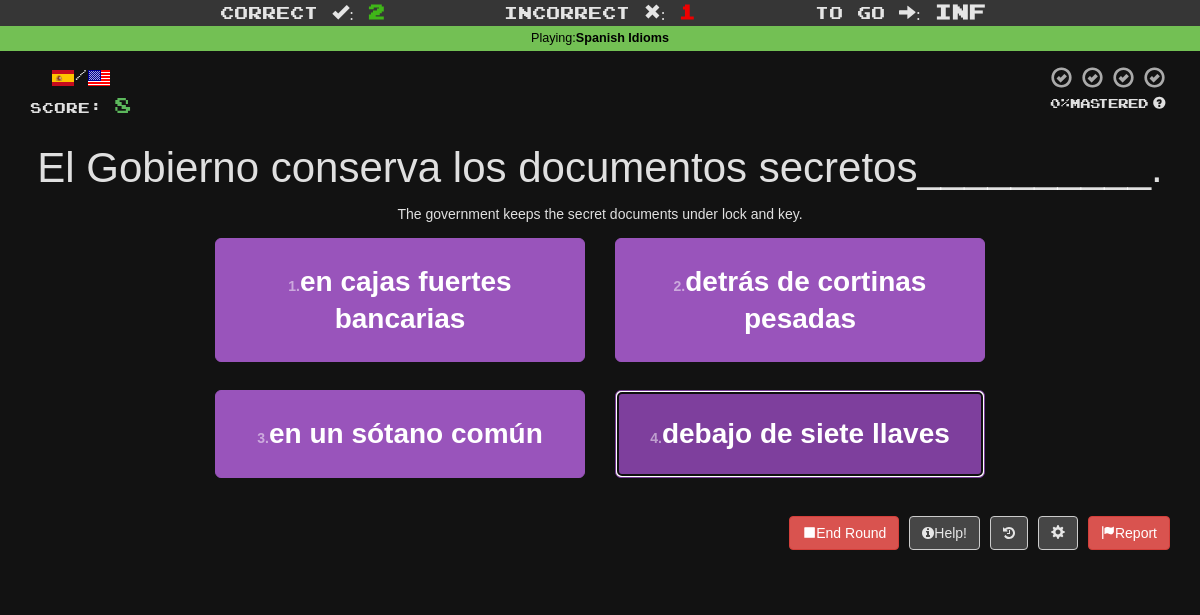 click on "debajo de siete llaves" at bounding box center [806, 433] 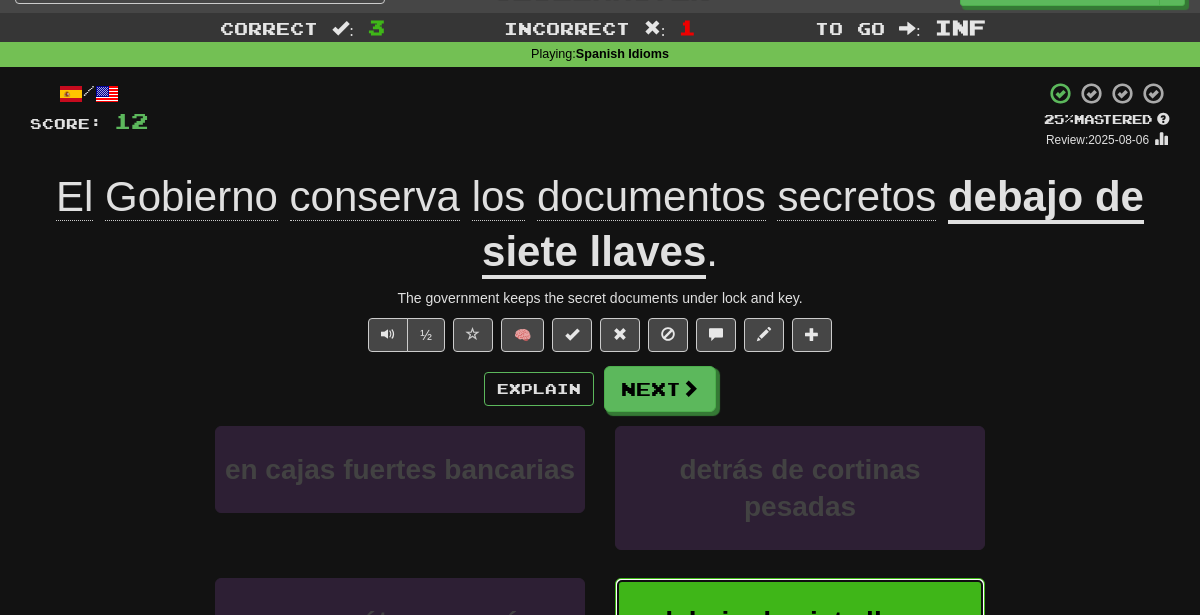 scroll, scrollTop: 31, scrollLeft: 0, axis: vertical 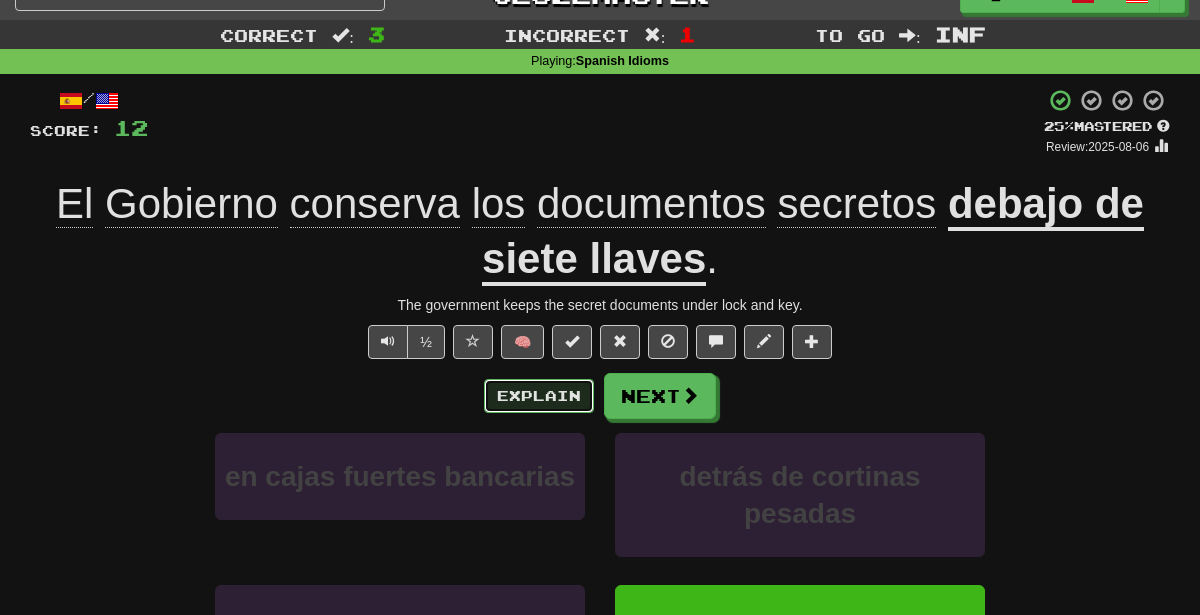 click on "Explain" at bounding box center (539, 396) 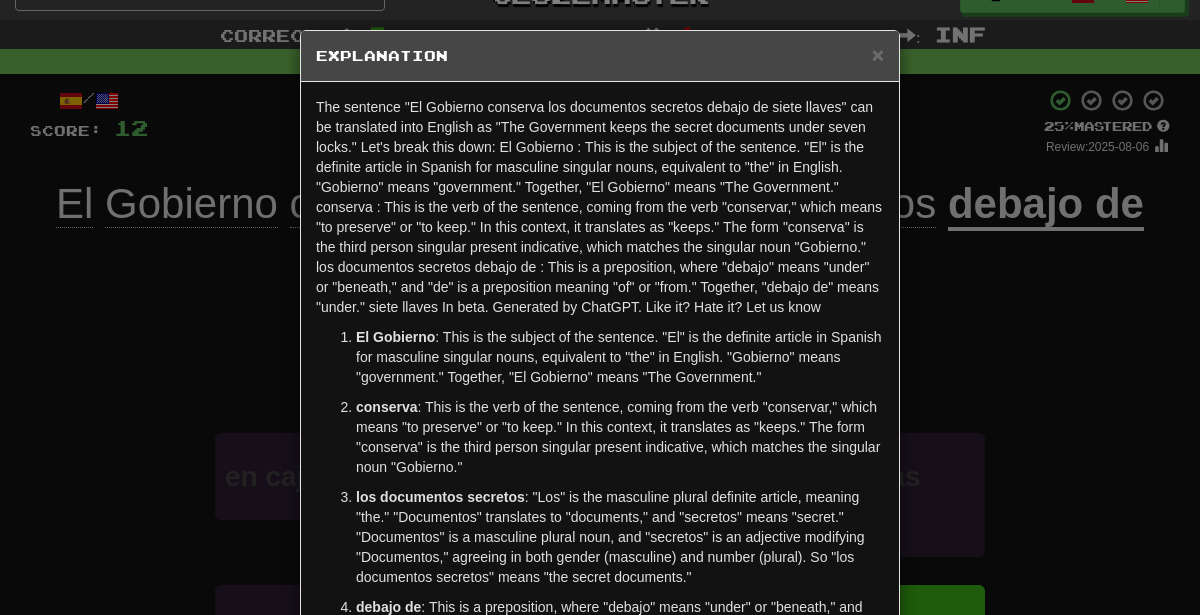 click on "× Explanation The sentence "El Gobierno conserva los documentos secretos debajo de siete llaves" can be translated into English as "The Government keeps the secret documents under seven locks." Let's break this down:
El Gobierno : This is the subject of the sentence. "El" is the definite article in Spanish for masculine singular nouns, equivalent to "the" in English. "Gobierno" means "government." Together, "El Gobierno" means "The Government."
conserva : This is the verb of the sentence, coming from the verb "conservar," which means "to preserve" or "to keep." In this context, it translates as "keeps." The form "conserva" is the third person singular present indicative, which matches the singular noun "Gobierno."
los documentos secretos
debajo de : This is a preposition, where "debajo" means "under" or "beneath," and "de" is a preposition meaning "of" or "from." Together, "debajo de" means "under."
siete llaves
In beta. Generated by ChatGPT. Like it? Hate it?  Let us know" at bounding box center [600, 307] 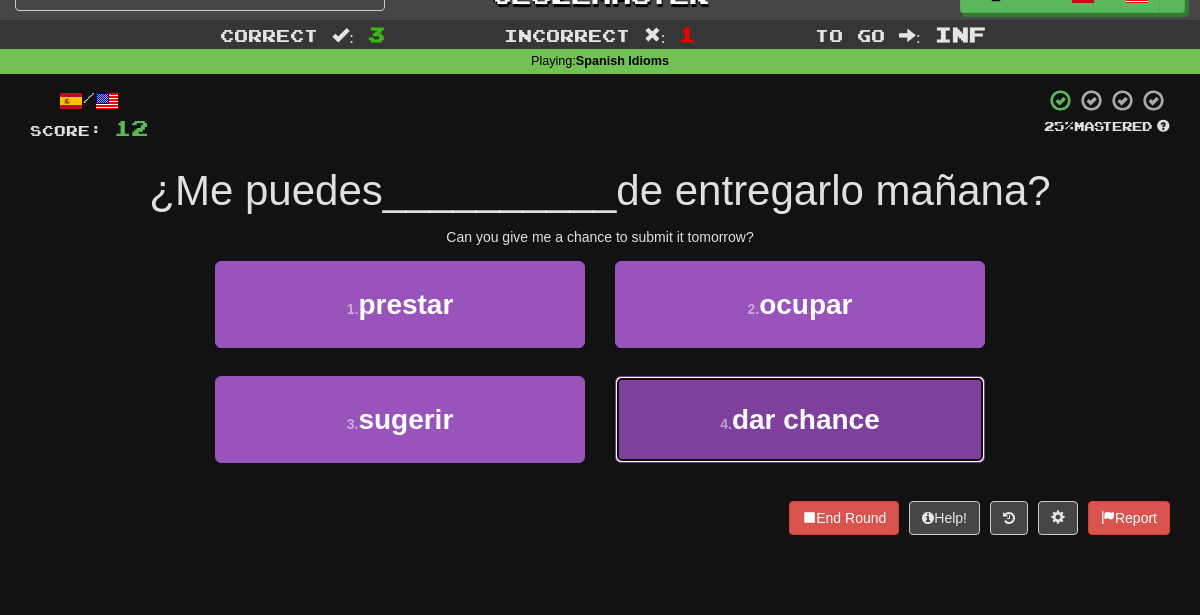click on "4 .  dar chance" at bounding box center (800, 419) 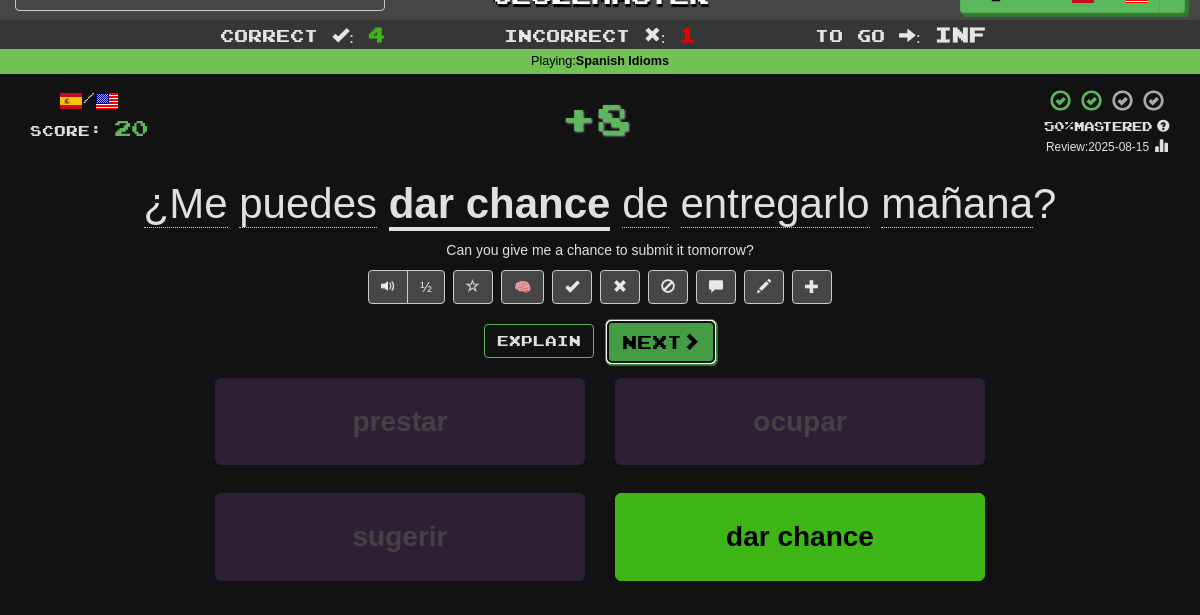 click on "Next" at bounding box center (661, 342) 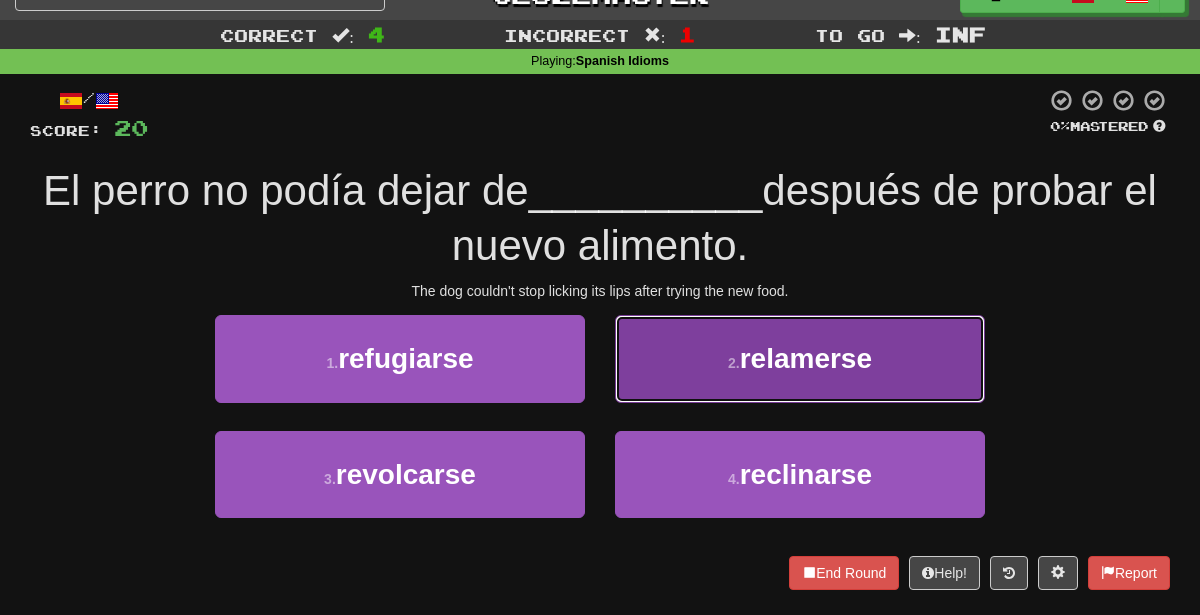 click on "relamerse" at bounding box center [806, 358] 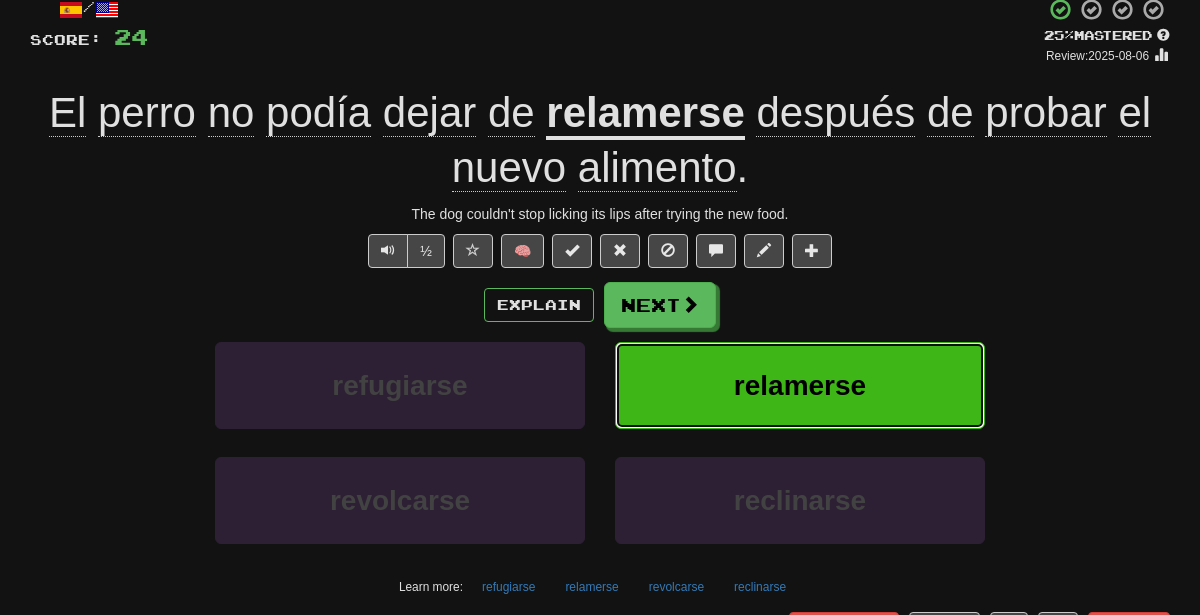 scroll, scrollTop: 140, scrollLeft: 0, axis: vertical 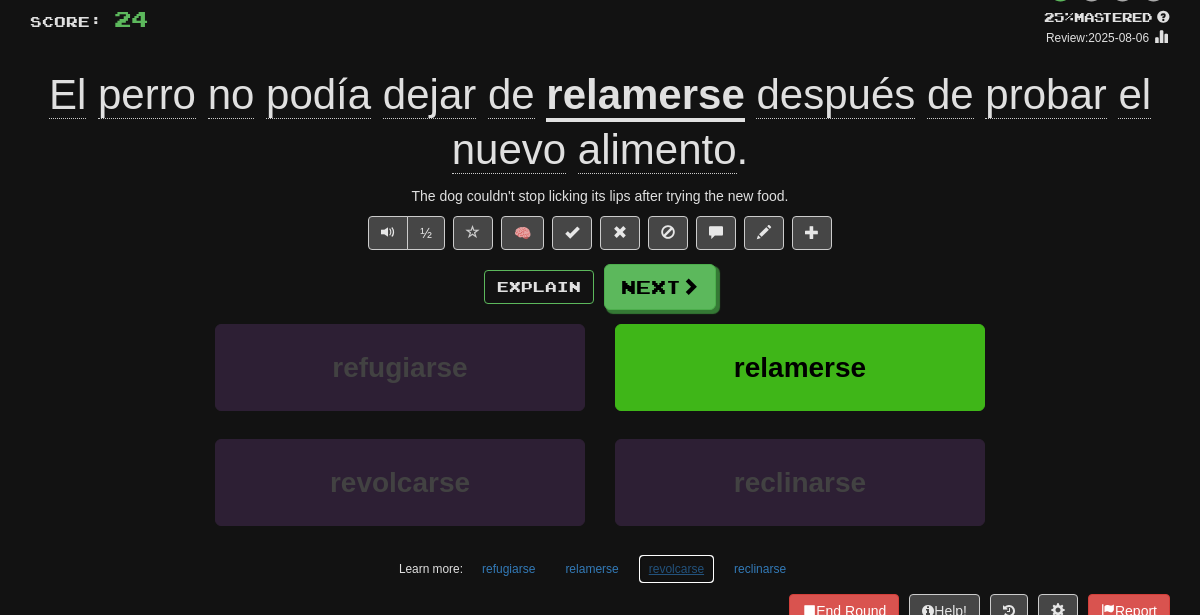 click on "revolcarse" at bounding box center (676, 569) 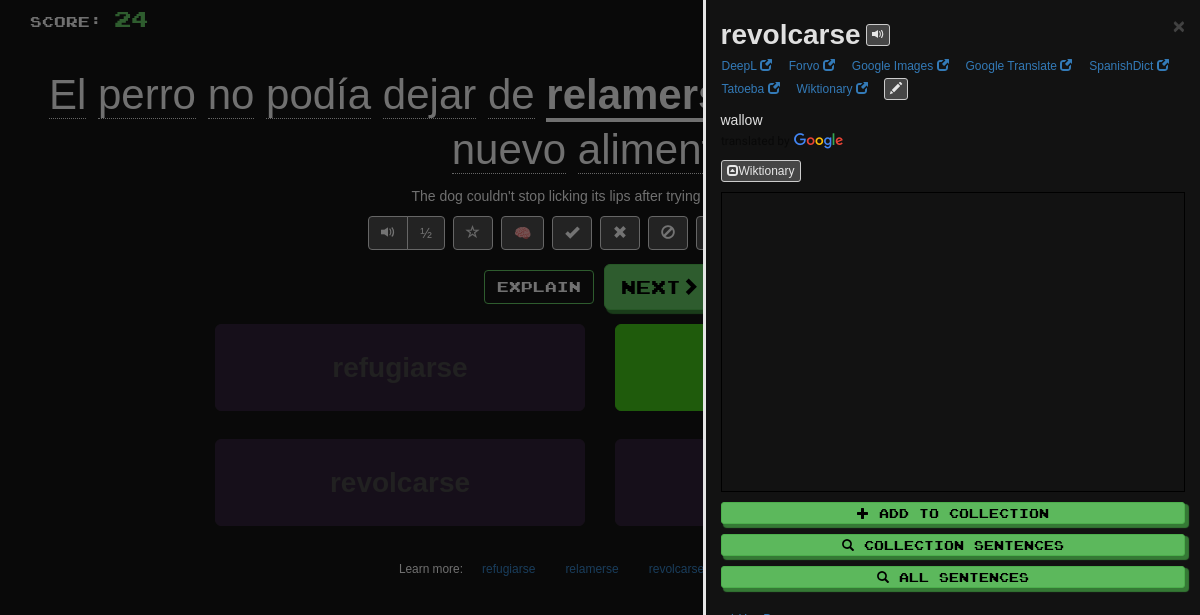 click at bounding box center (600, 307) 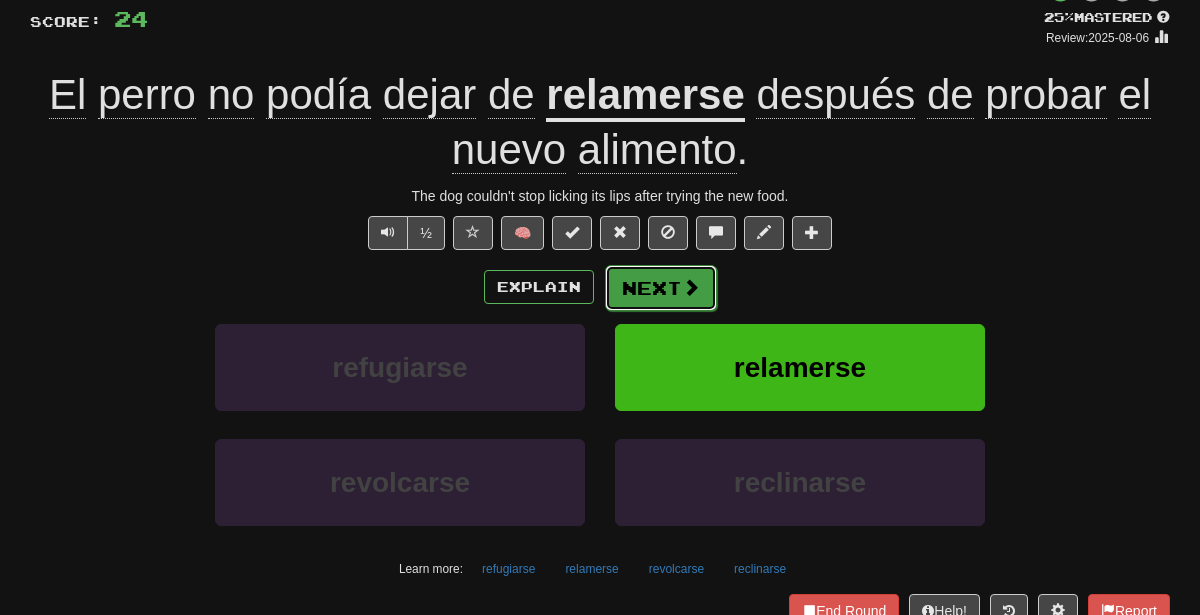 click on "Next" at bounding box center [661, 288] 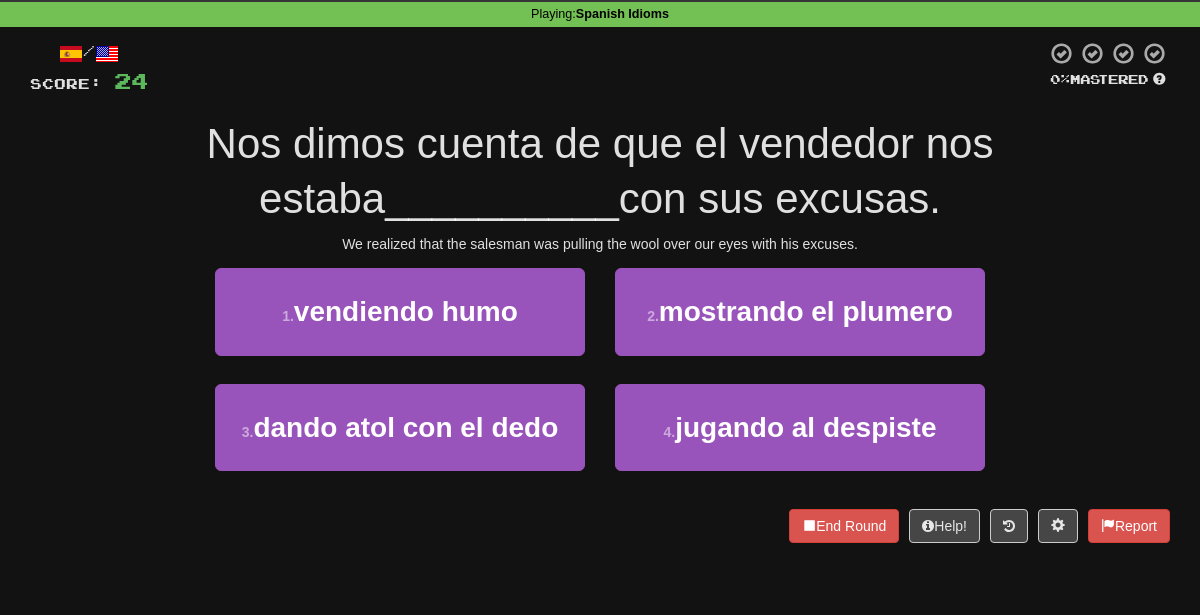 scroll, scrollTop: 76, scrollLeft: 0, axis: vertical 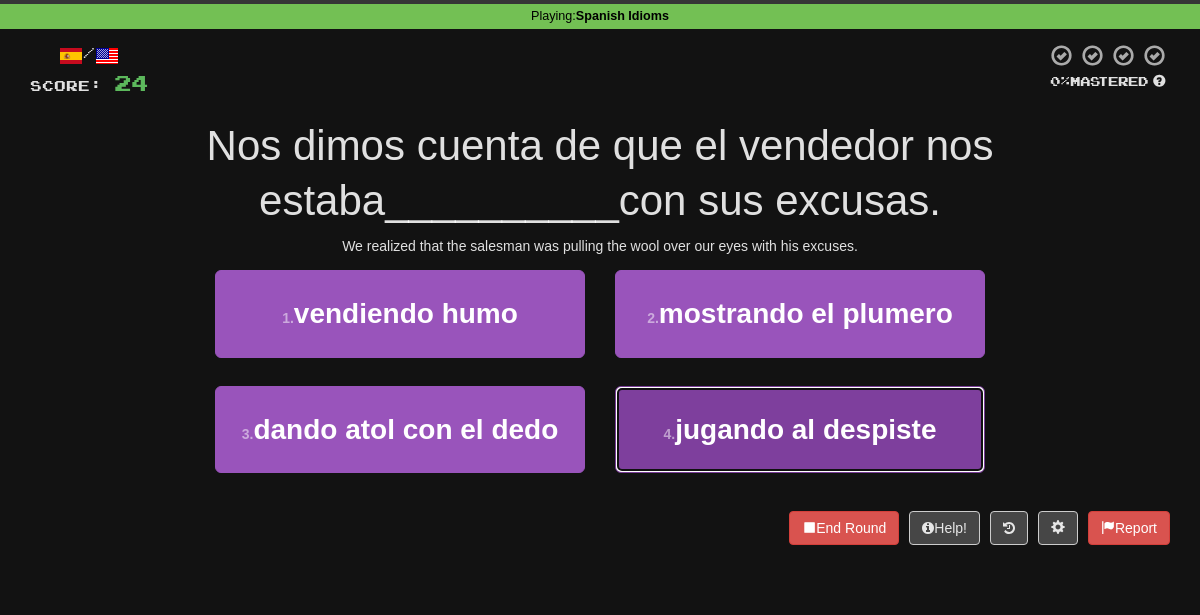 click on "4 .  jugando al despiste" at bounding box center (800, 429) 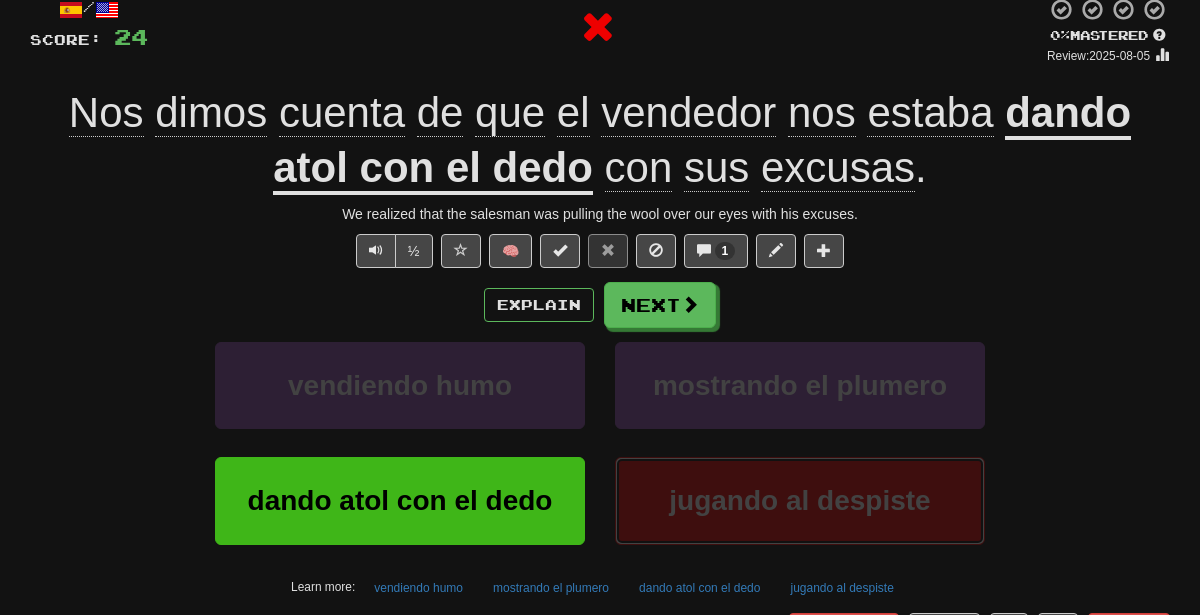 scroll, scrollTop: 141, scrollLeft: 0, axis: vertical 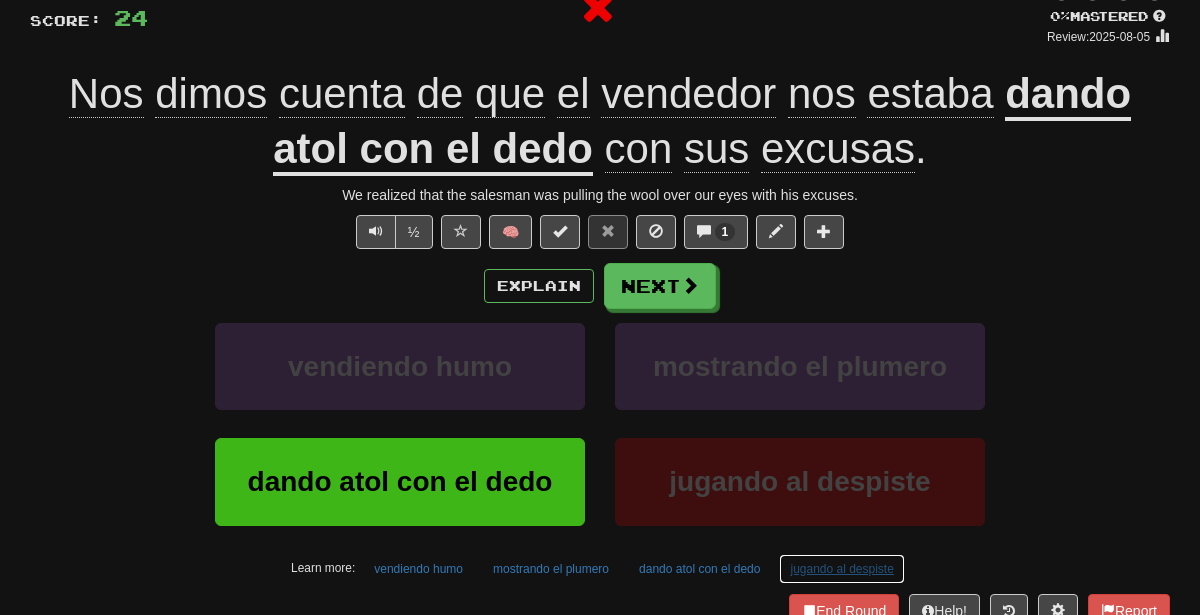 click on "jugando al despiste" at bounding box center [841, 569] 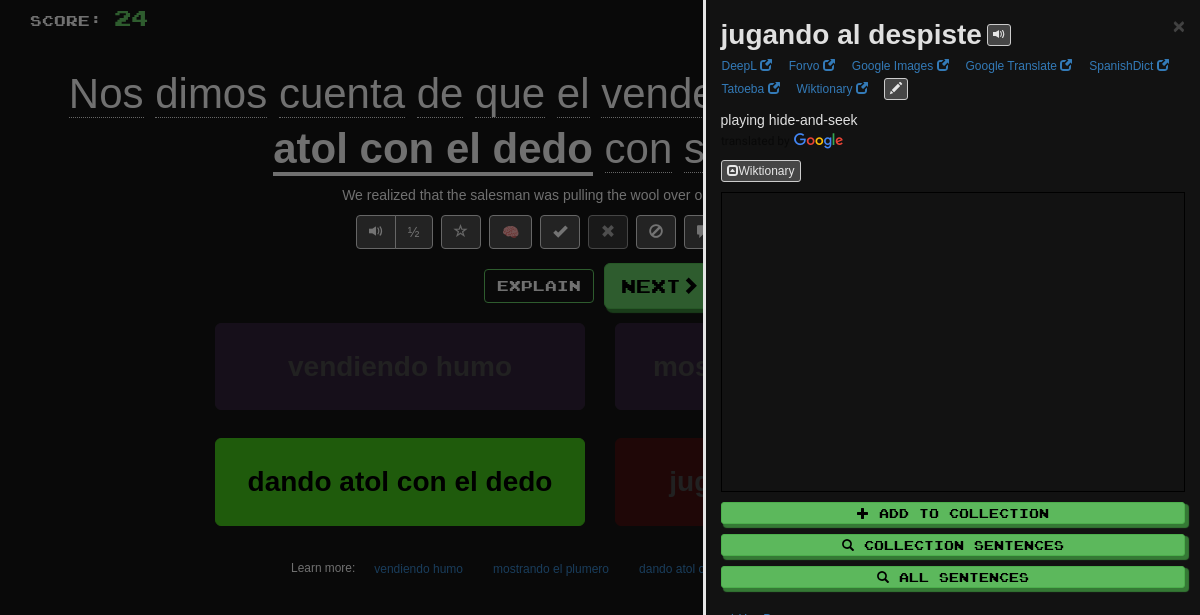 click at bounding box center [600, 307] 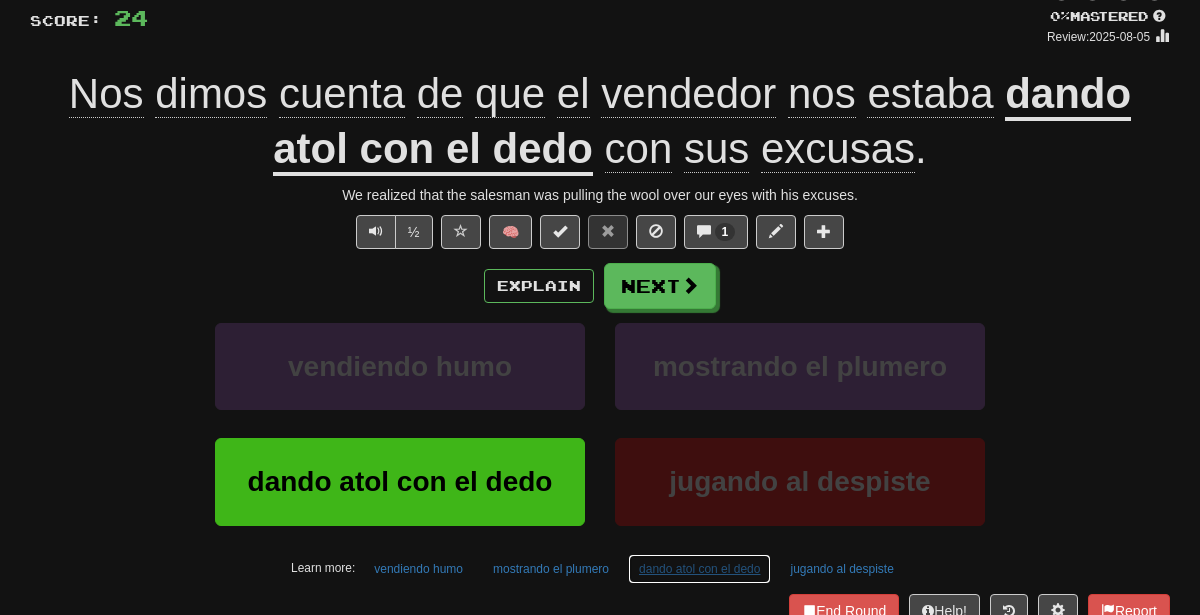 click on "dando atol con el dedo" at bounding box center [699, 569] 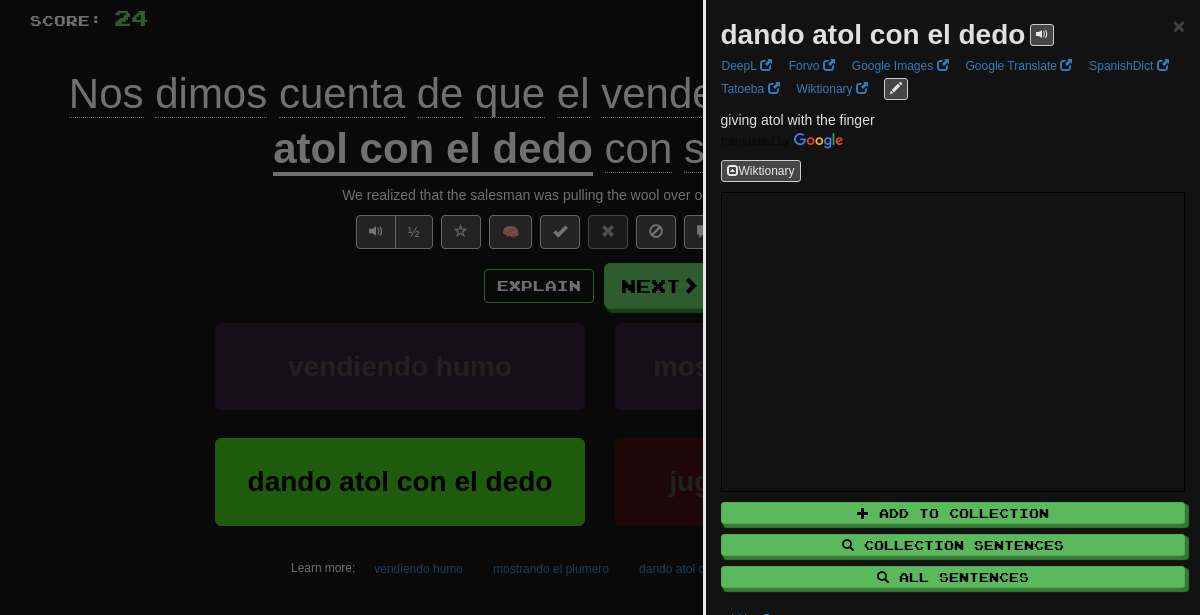 click at bounding box center [600, 307] 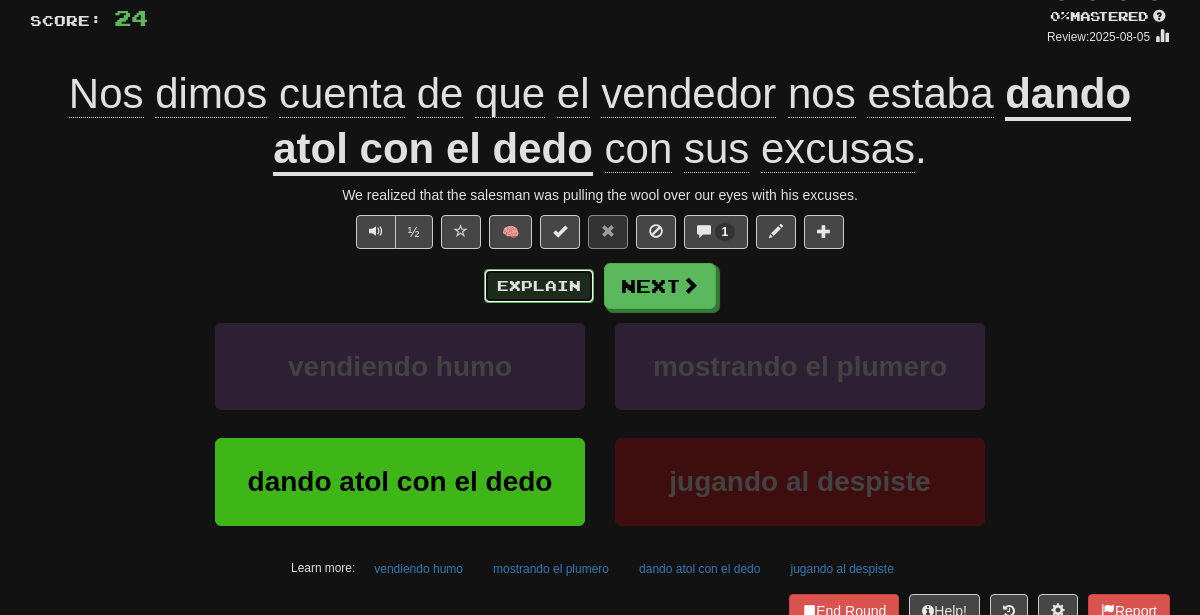 click on "Explain" at bounding box center (539, 286) 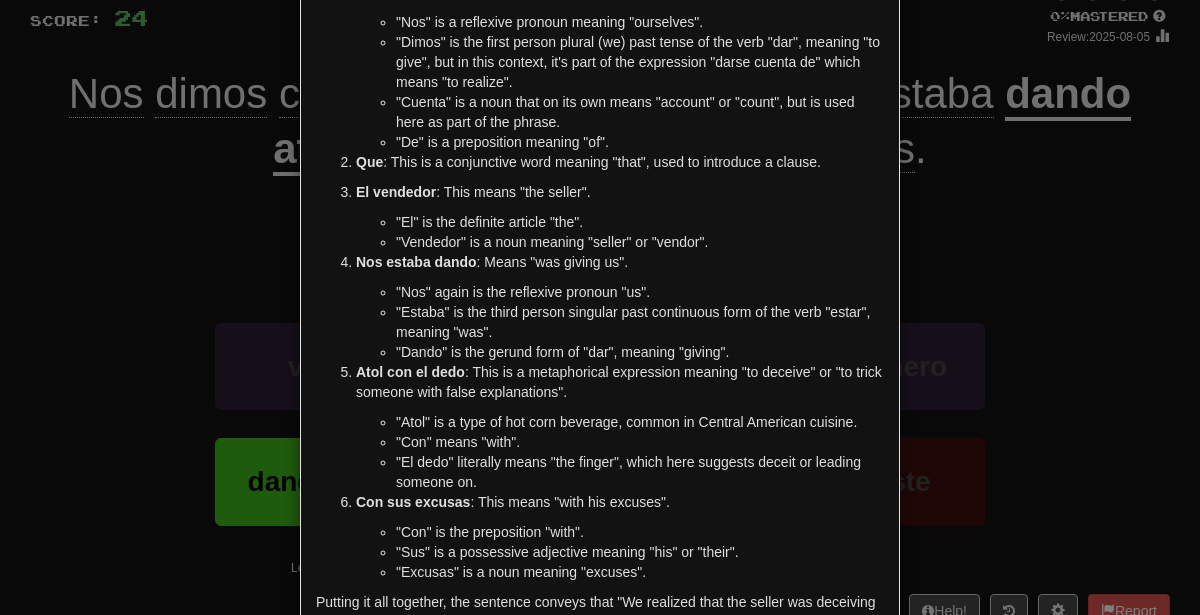scroll, scrollTop: 186, scrollLeft: 0, axis: vertical 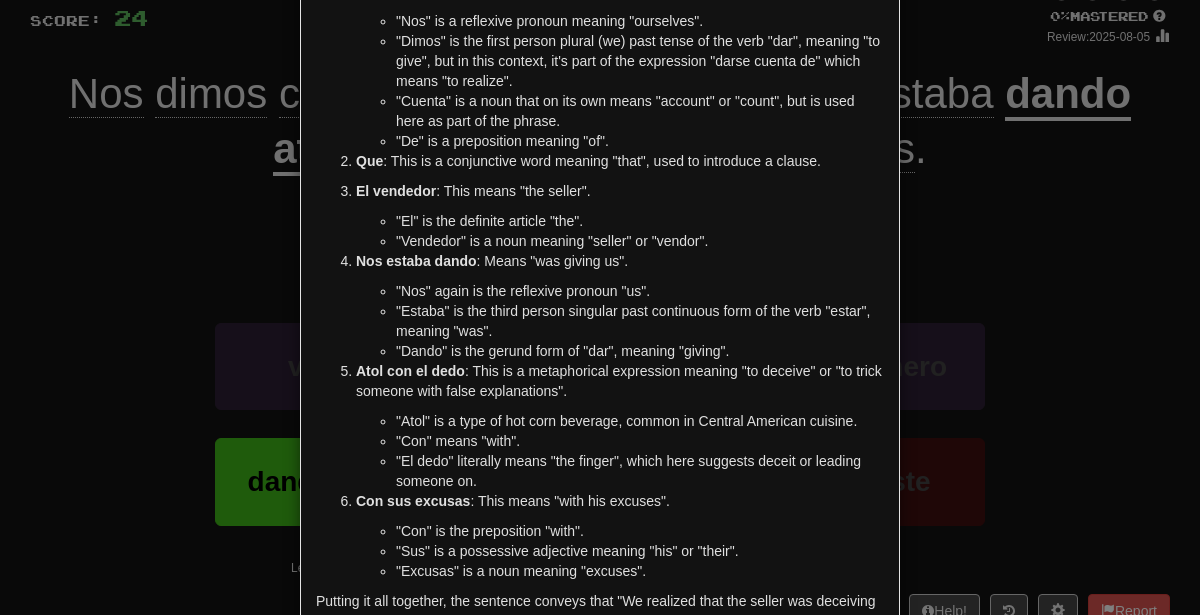 click on "× Explanation The phrase "Nos dimos cuenta de que el vendedor nos estaba dando atol con el dedo con sus excusas" is a colloquial expression in Spanish from Latin America, particularly used in countries like Guatemala and El Salvador. Let's break it down:
Nos dimos cuenta de : This translates to "We realized". In this part:
"Nos" is a reflexive pronoun meaning "ourselves".
"Dimos" is the first person plural (we) past tense of the verb "dar", meaning "to give", but in this context, it's part of the expression "darse cuenta de" which means "to realize".
"Cuenta" is a noun that on its own means "account" or "count", but is used here as part of the phrase.
"De" is a preposition meaning "of".
Que : This is a conjunctive word meaning "that", used to introduce a clause.
El vendedor : This means "the seller".
"El" is the definite article "the".
"Vendedor" is a noun meaning "seller" or "vendor".
Nos estaba dando : Means "was giving us".
Atol con el dedo" at bounding box center [600, 307] 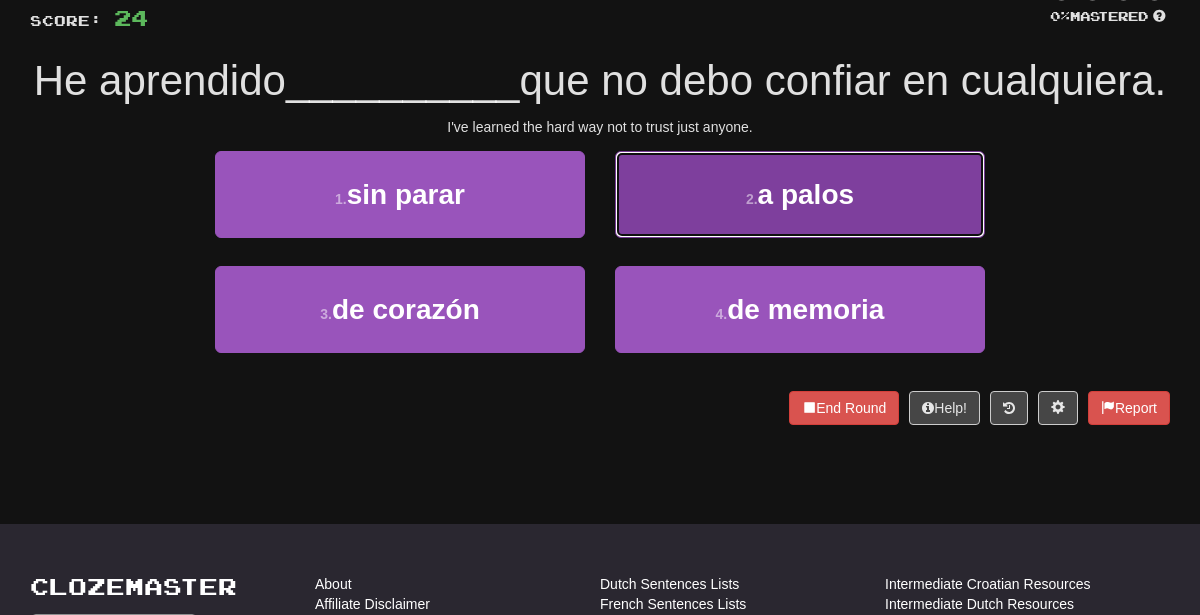 click on "2 .  a palos" at bounding box center (800, 194) 